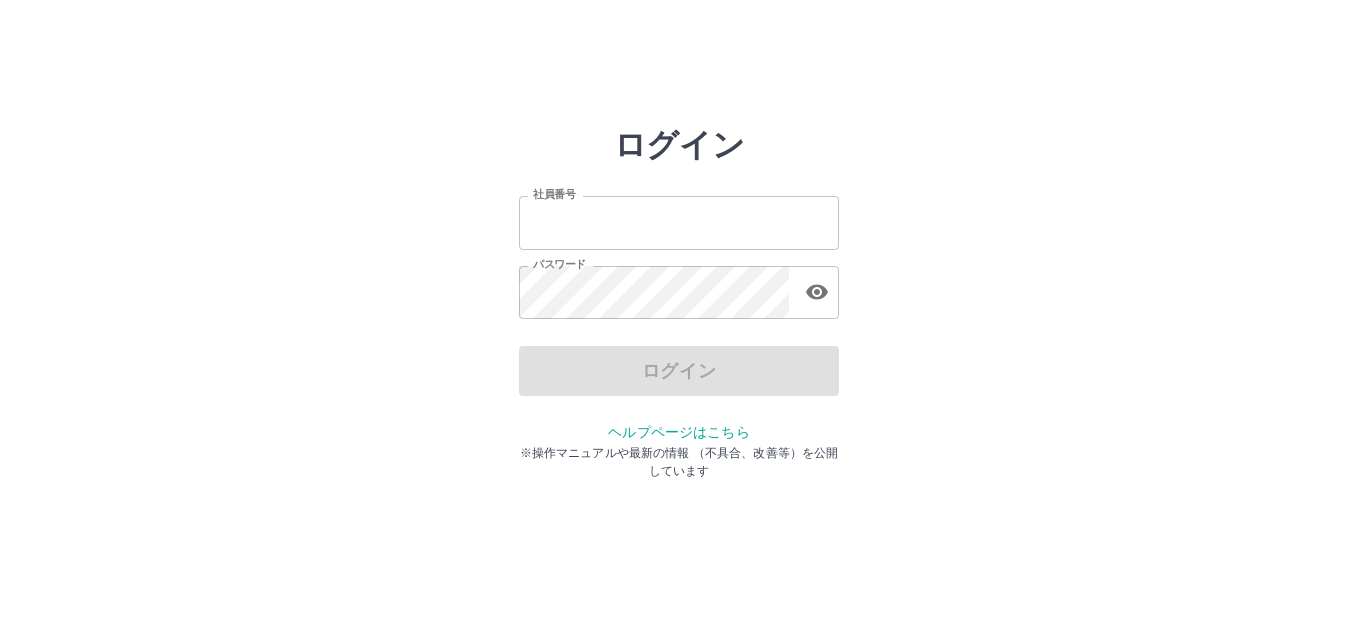 scroll, scrollTop: 0, scrollLeft: 0, axis: both 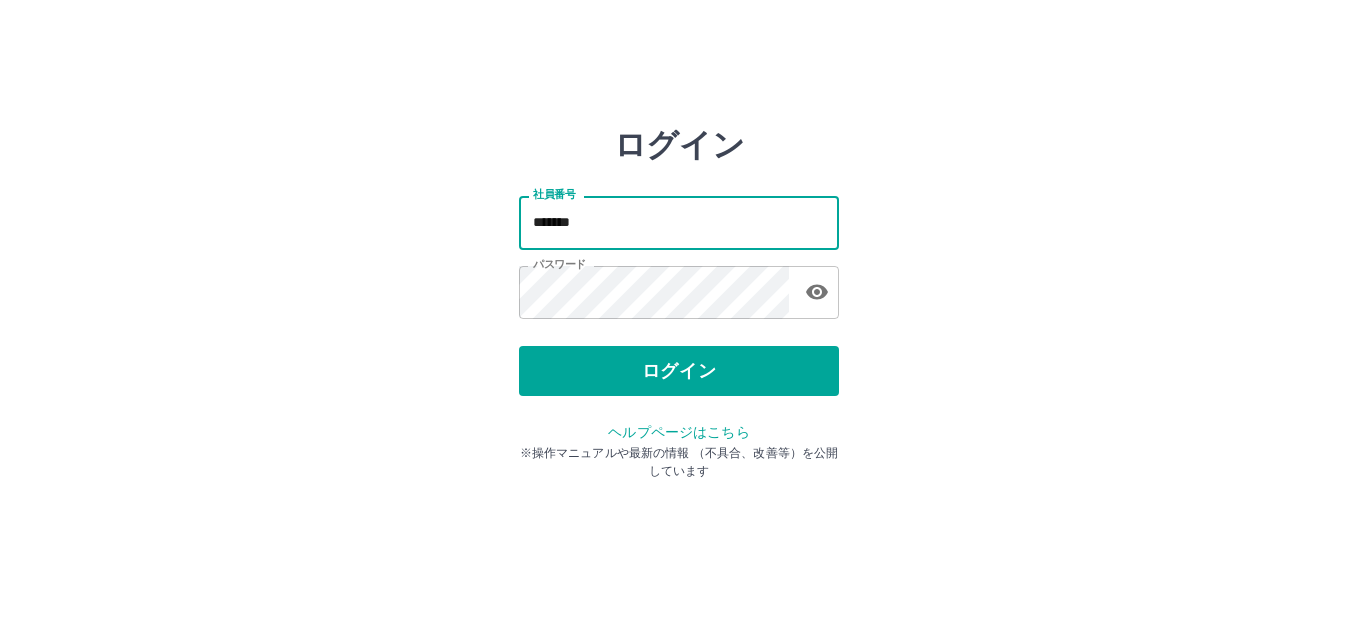 click on "*******" at bounding box center (679, 222) 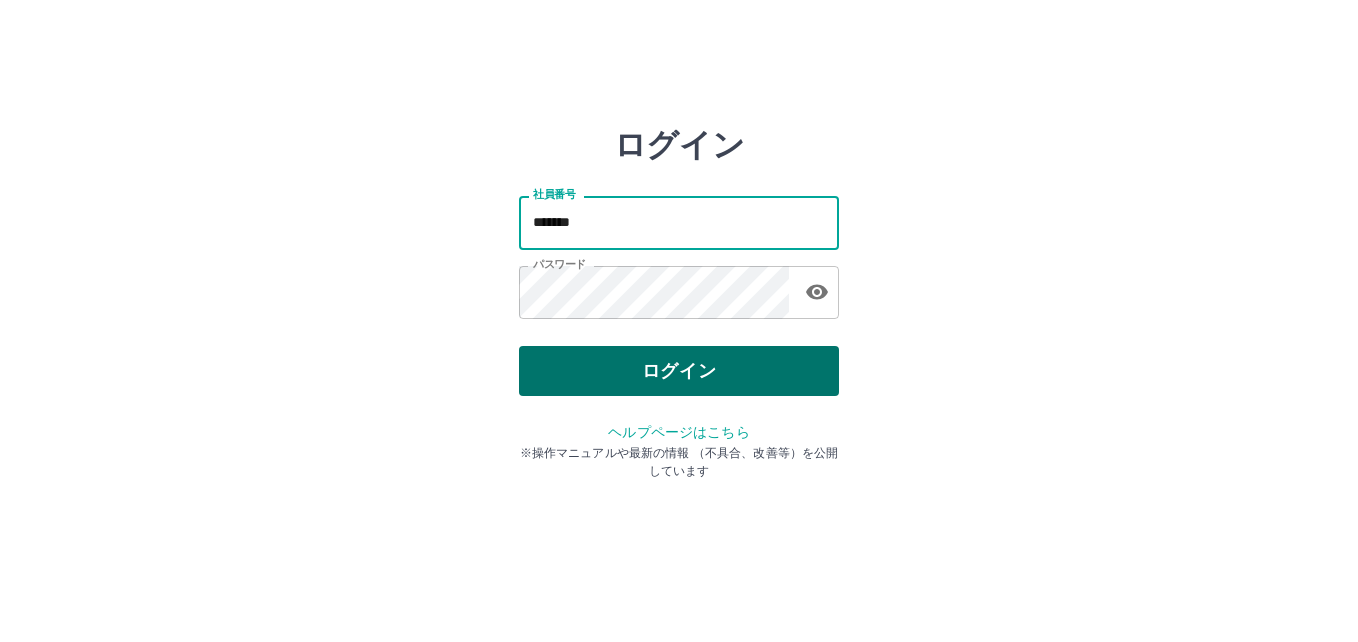 type on "*******" 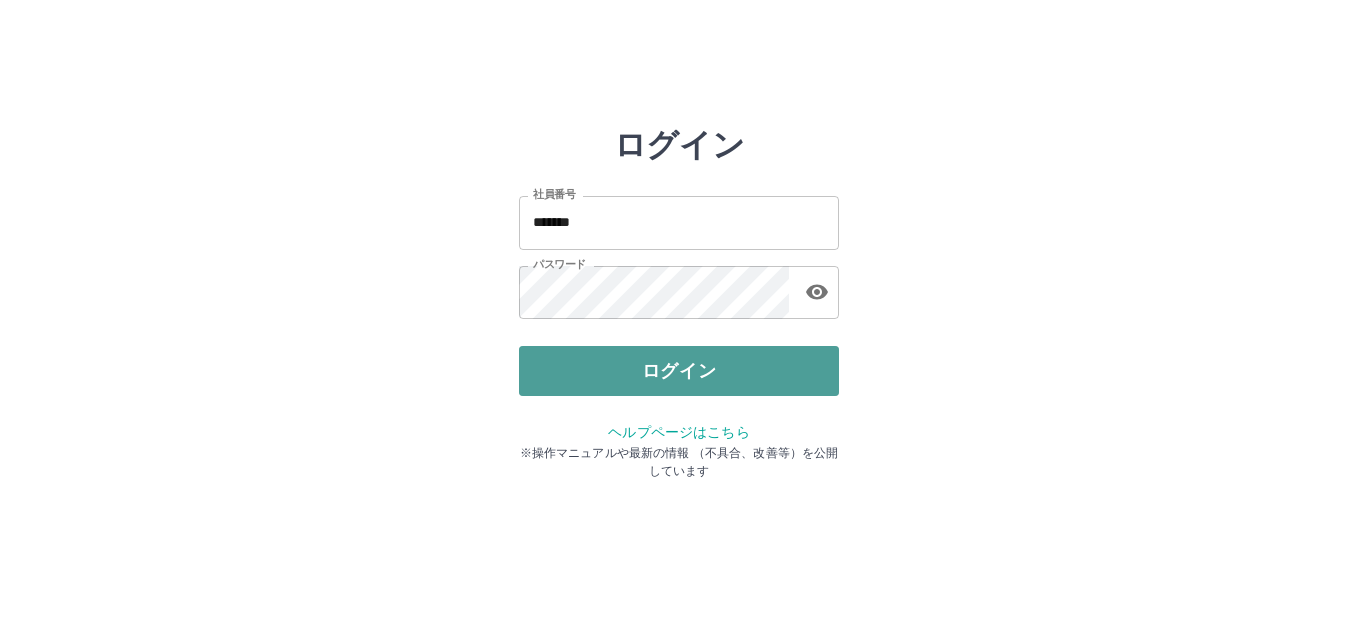 click on "ログイン" at bounding box center (679, 371) 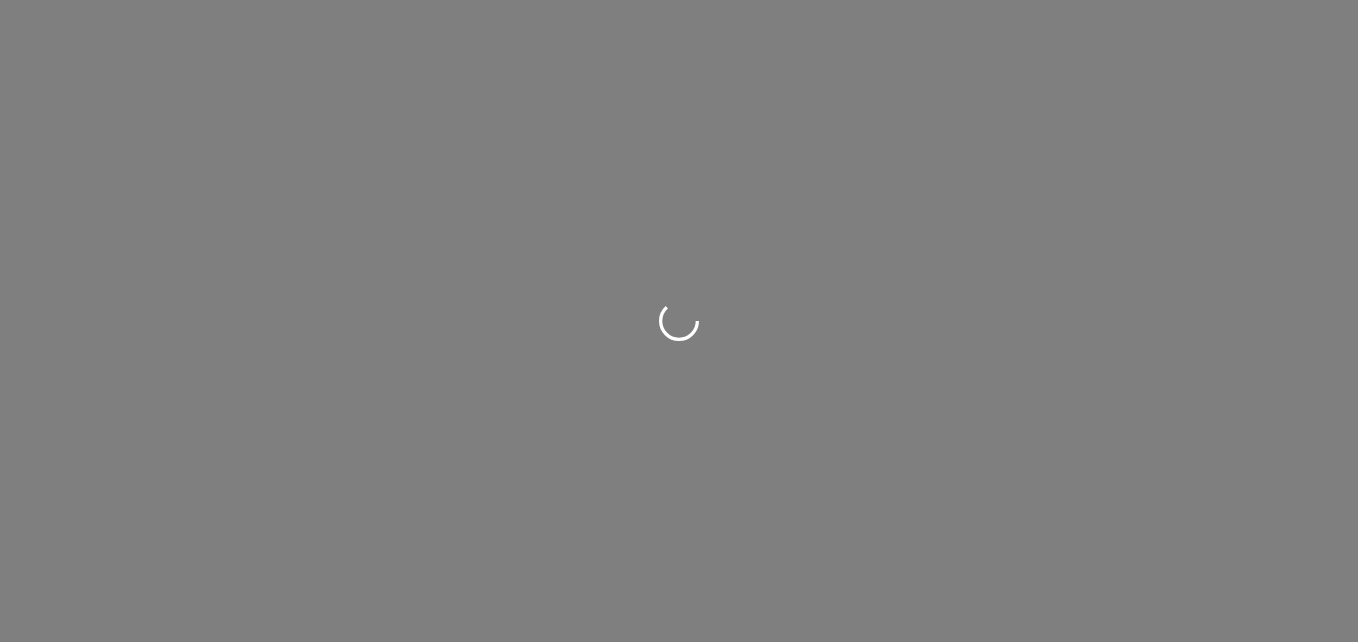 scroll, scrollTop: 0, scrollLeft: 0, axis: both 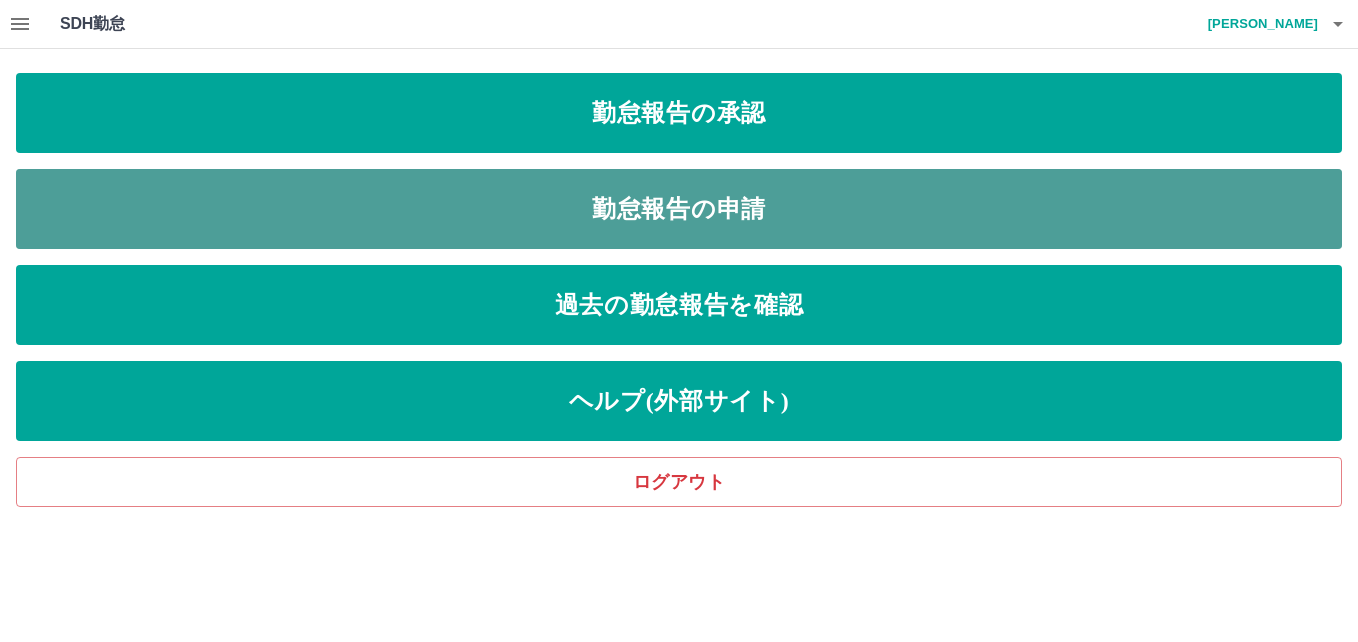 click on "勤怠報告の申請" at bounding box center (679, 209) 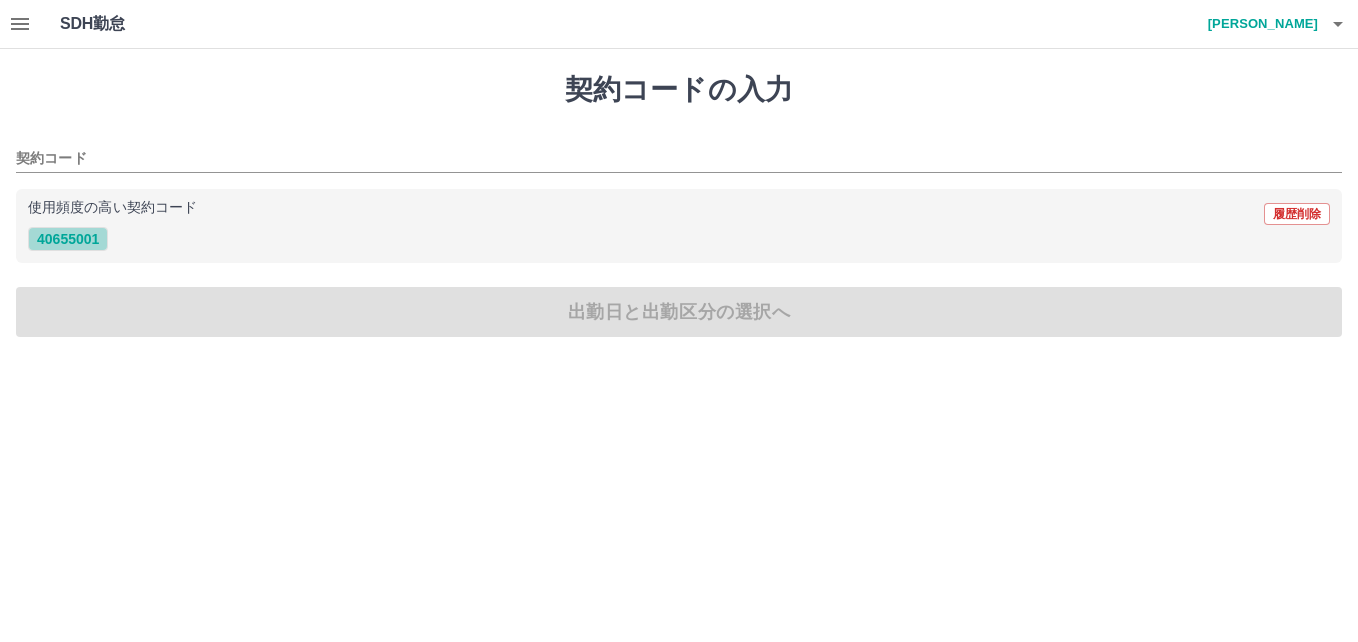 click on "40655001" at bounding box center [68, 239] 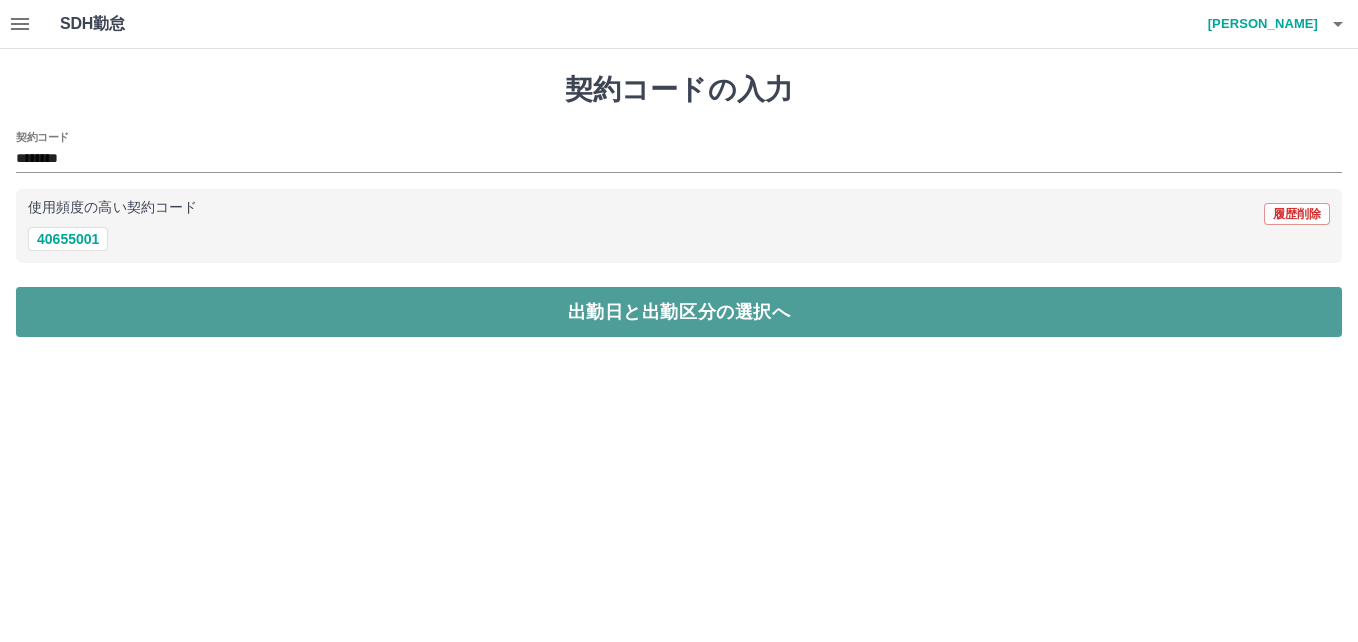 click on "出勤日と出勤区分の選択へ" at bounding box center (679, 312) 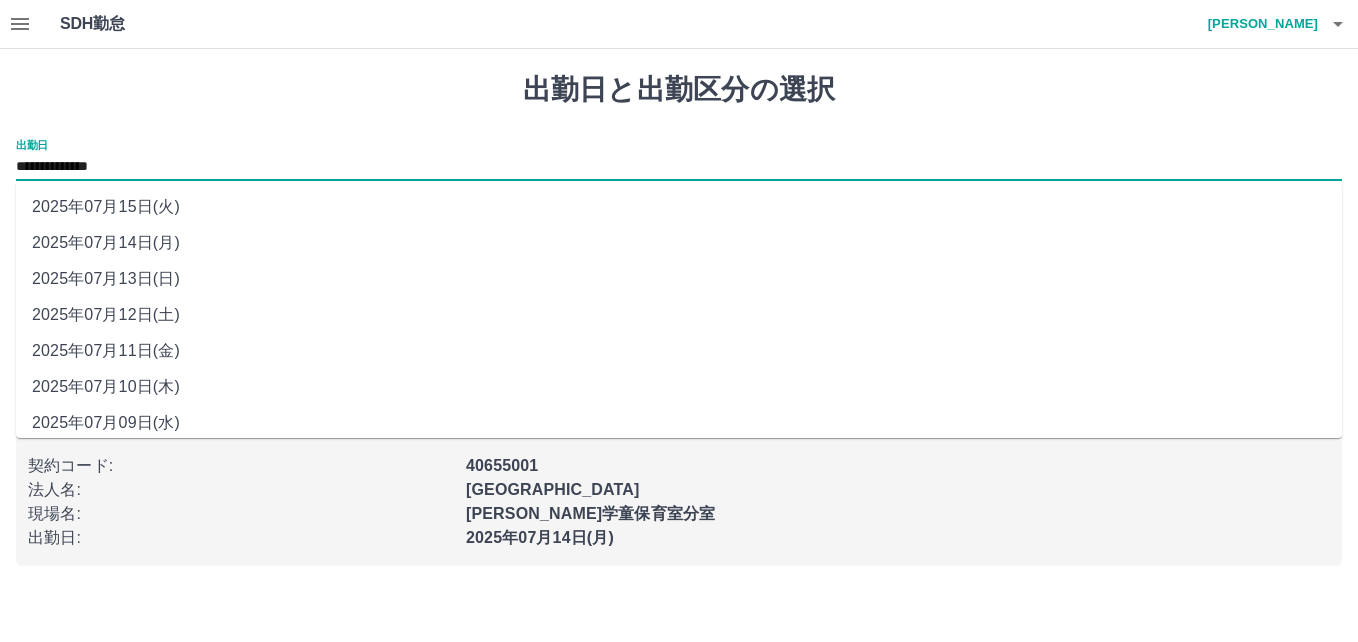 click on "**********" at bounding box center (679, 167) 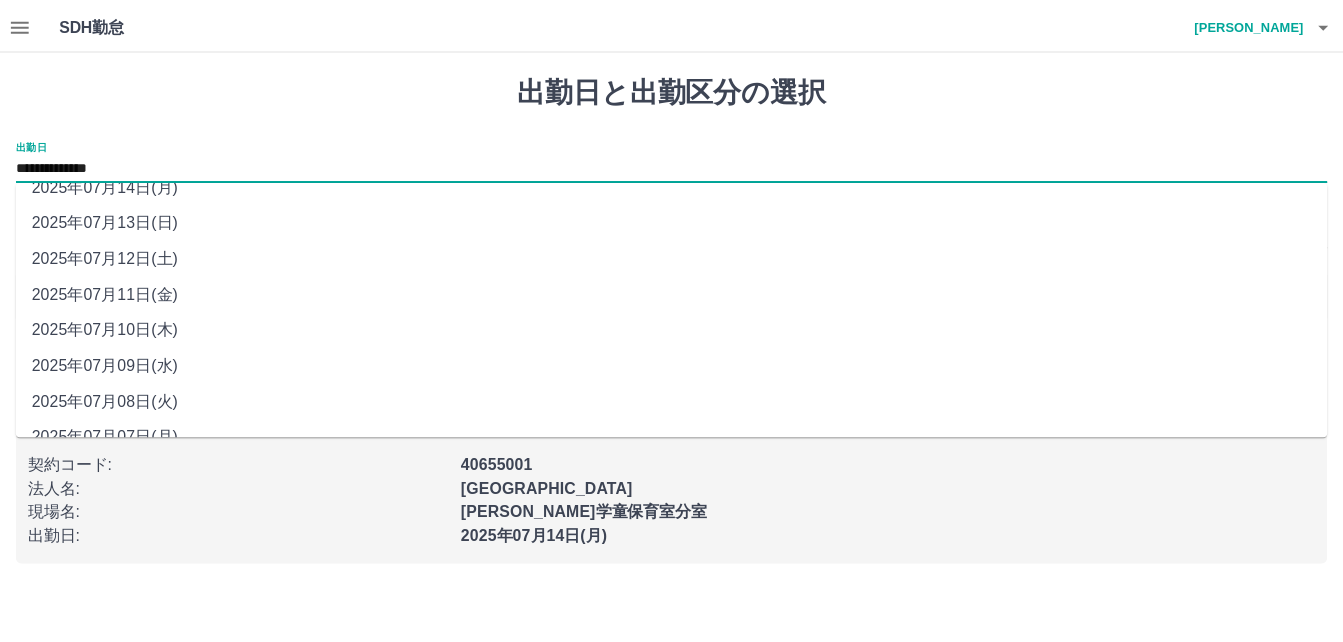 scroll, scrollTop: 83, scrollLeft: 0, axis: vertical 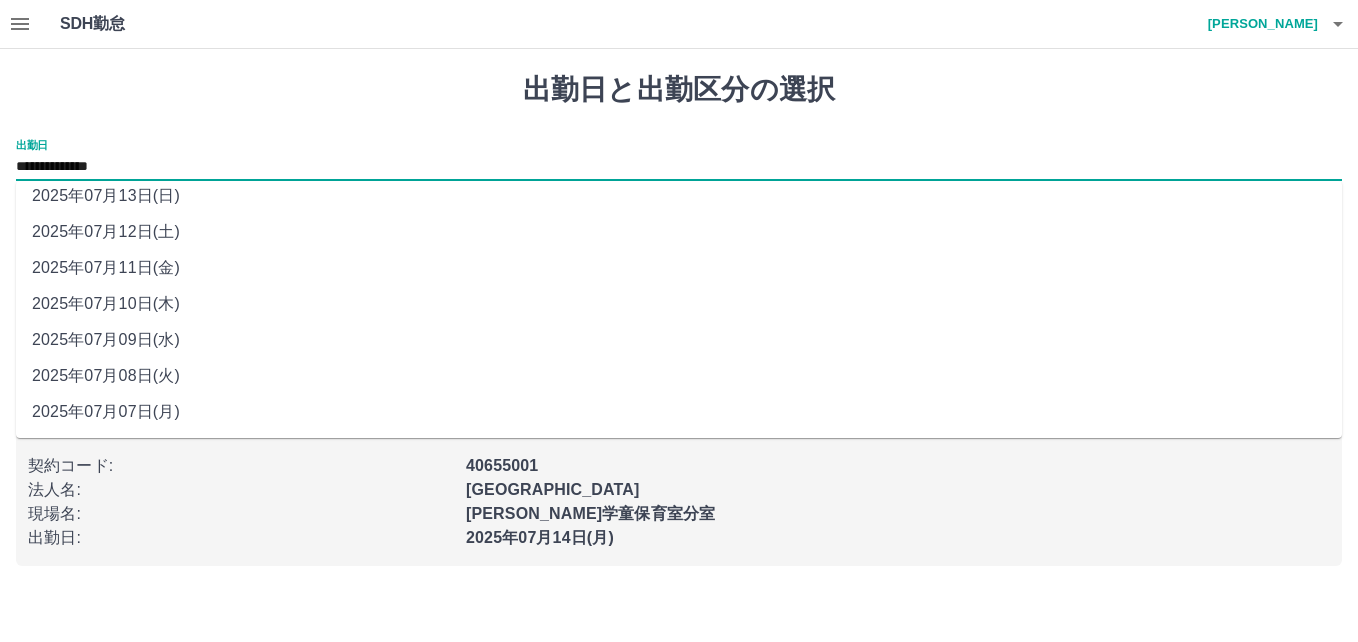 click on "2025年07月09日(水)" at bounding box center [679, 340] 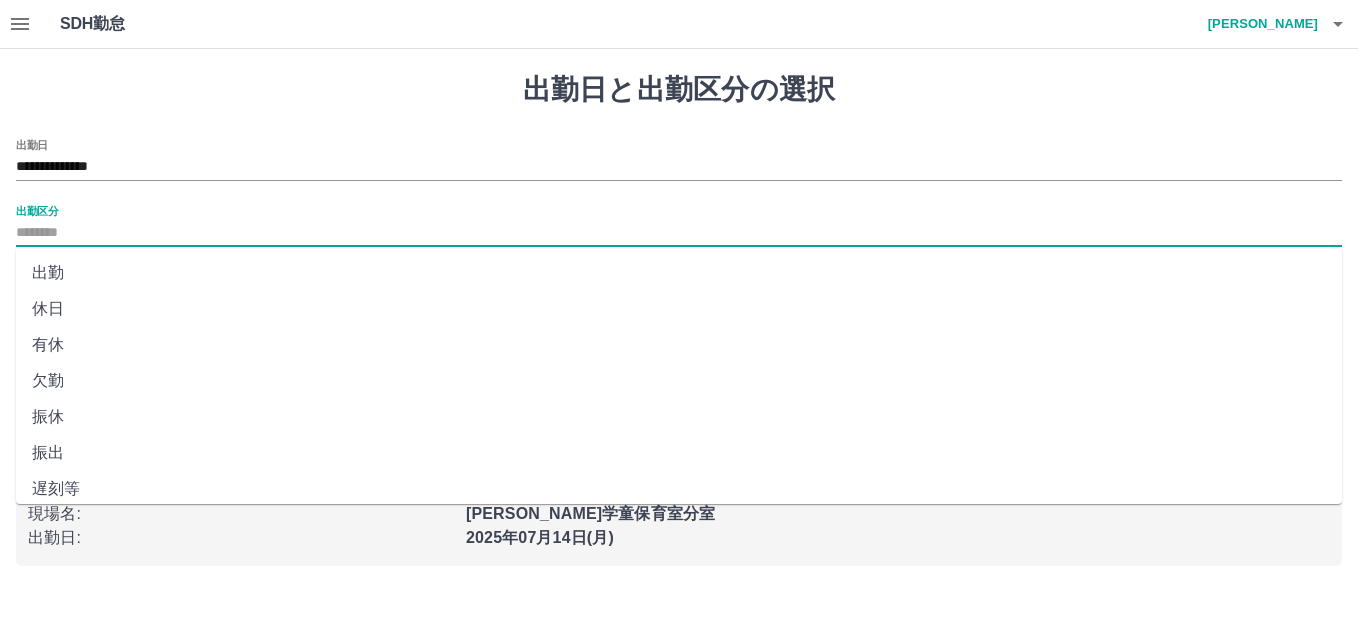 click on "出勤区分" at bounding box center [679, 233] 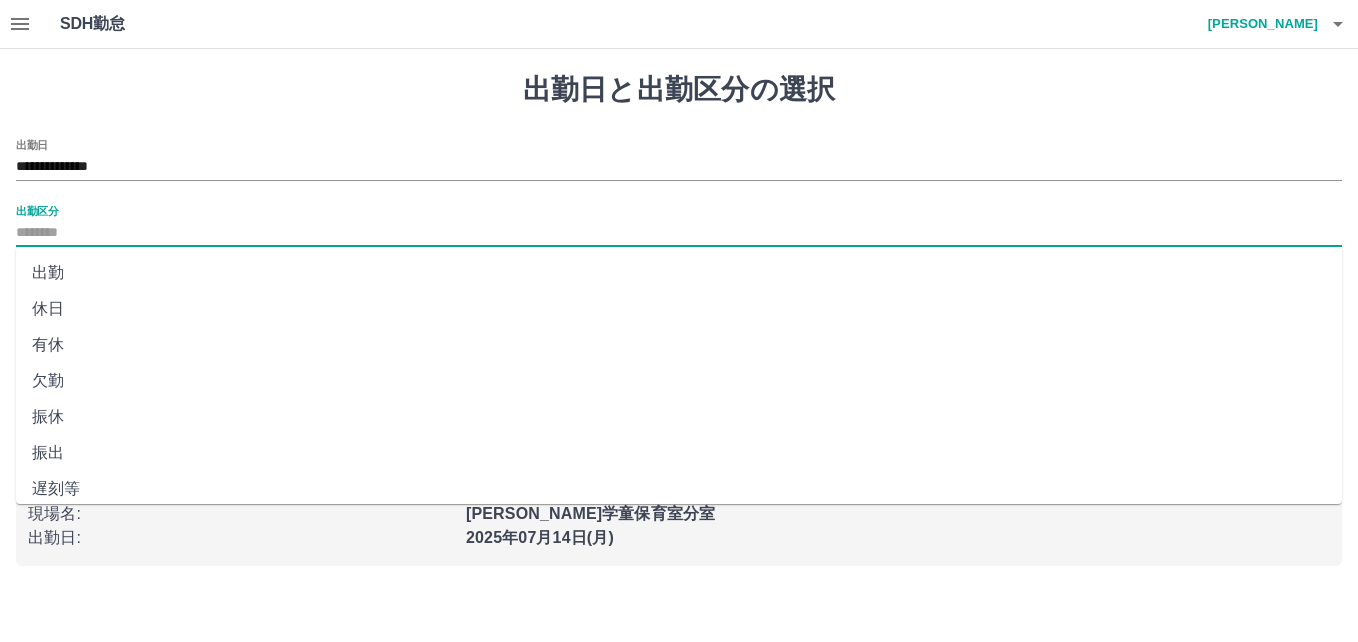 click on "出勤" at bounding box center (679, 273) 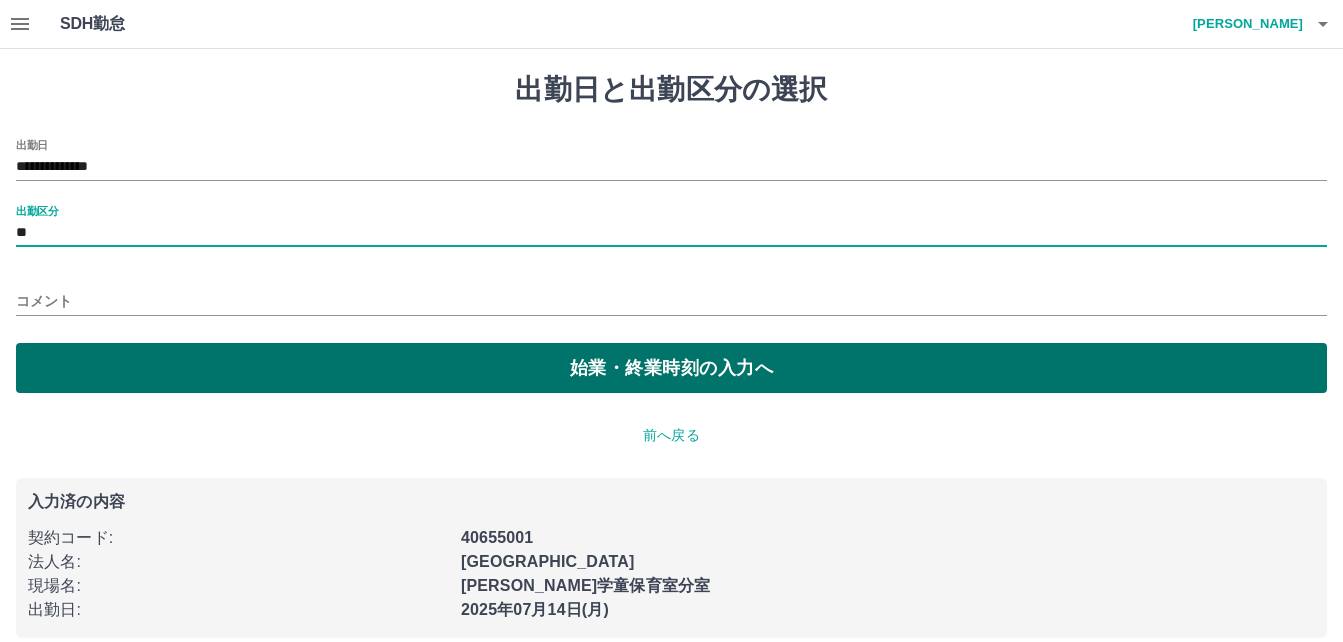 click on "始業・終業時刻の入力へ" at bounding box center (671, 368) 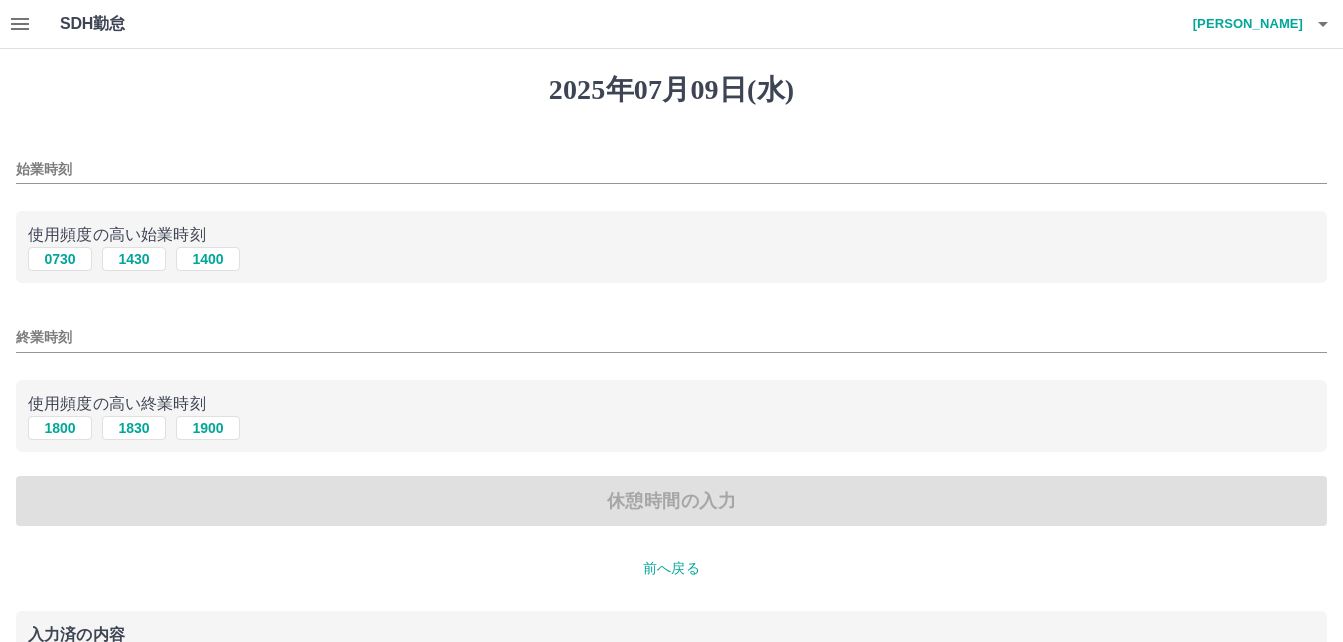 click on "始業時刻" at bounding box center (671, 169) 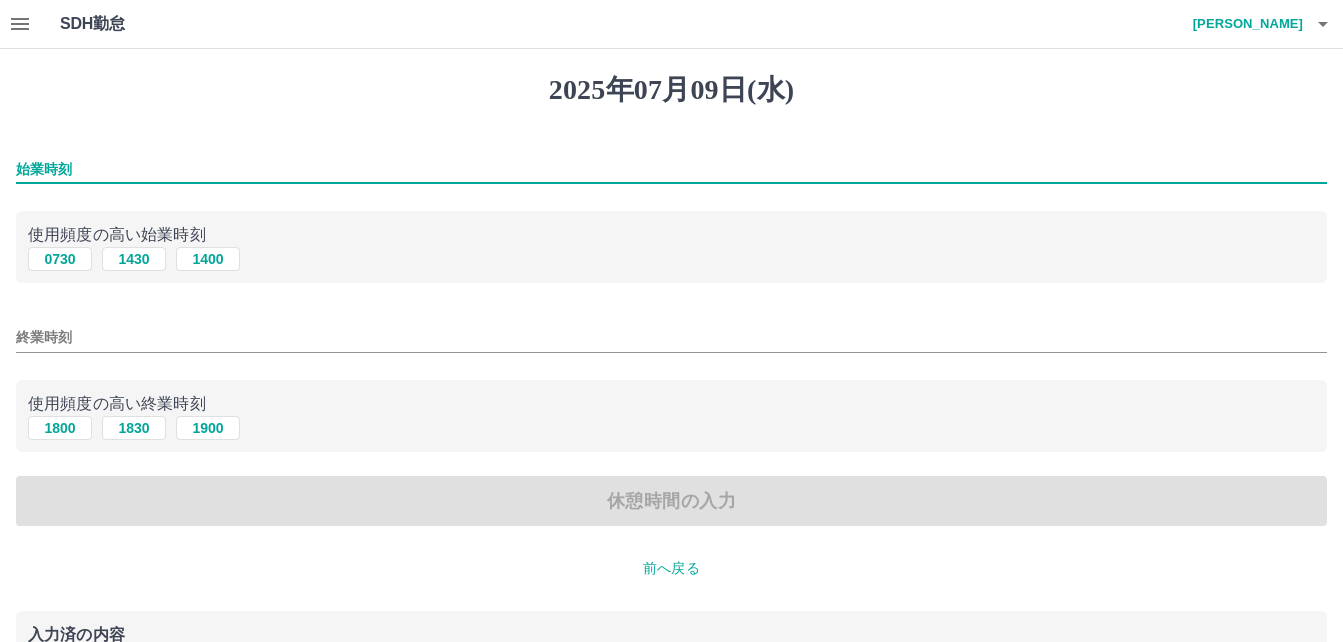 type on "****" 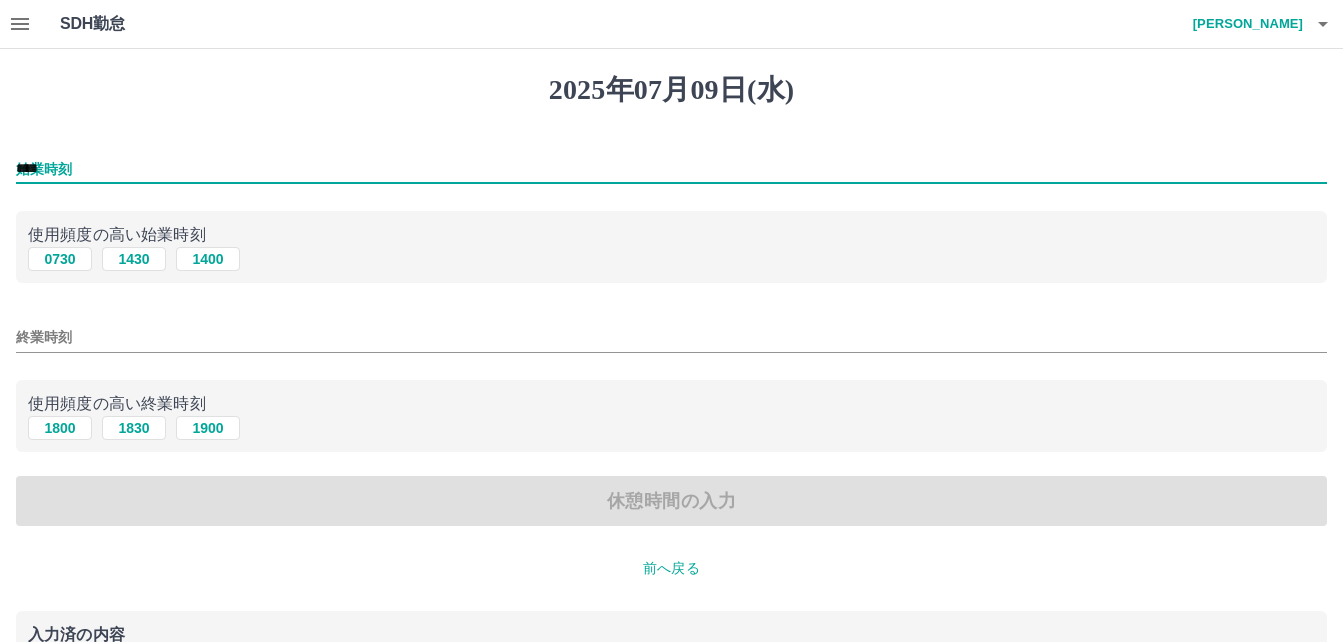 type on "****" 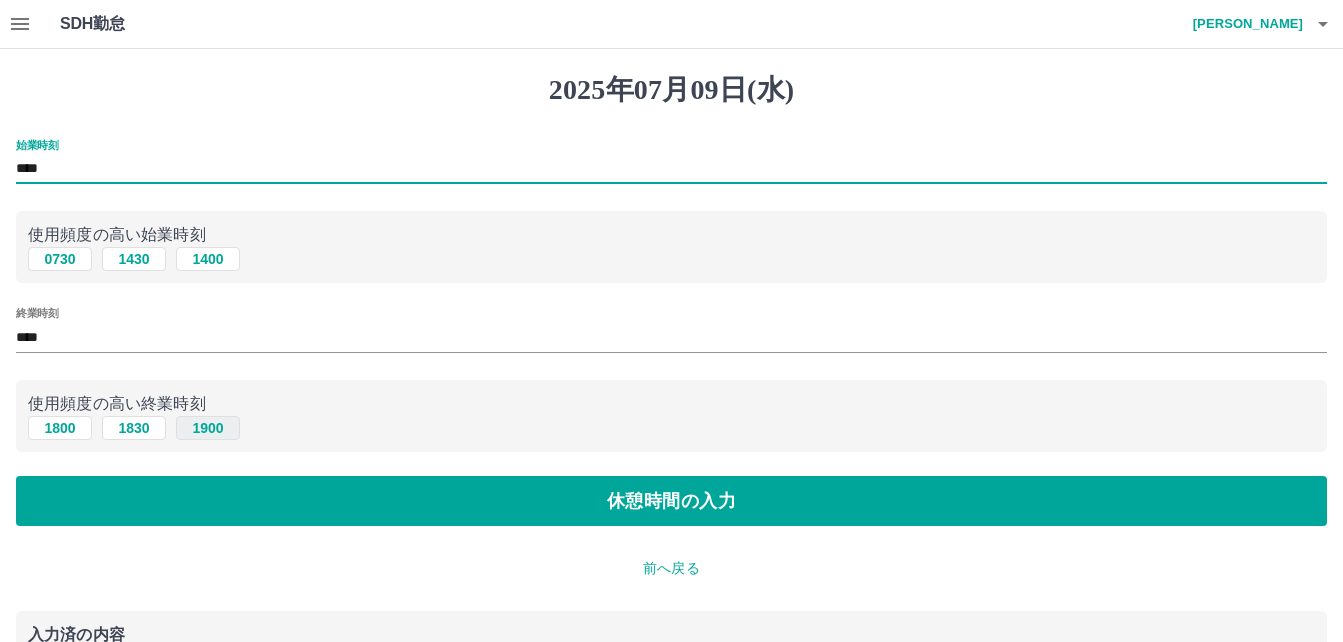 click on "1900" at bounding box center [208, 428] 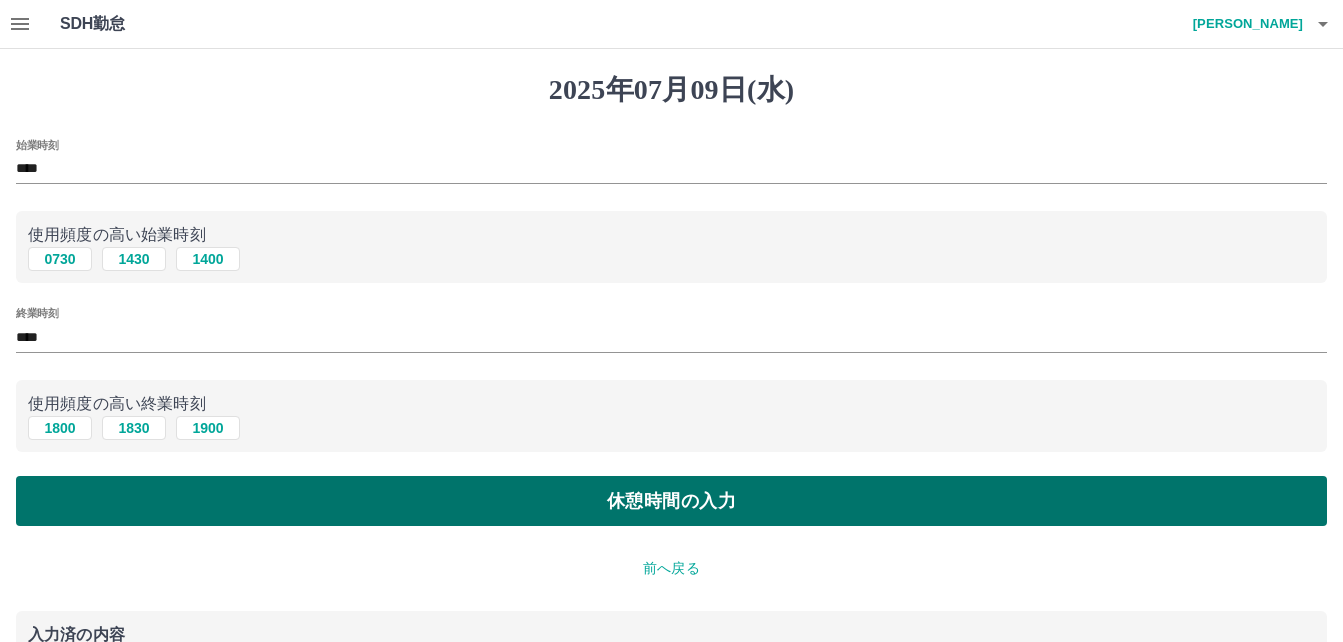 click on "休憩時間の入力" at bounding box center [671, 501] 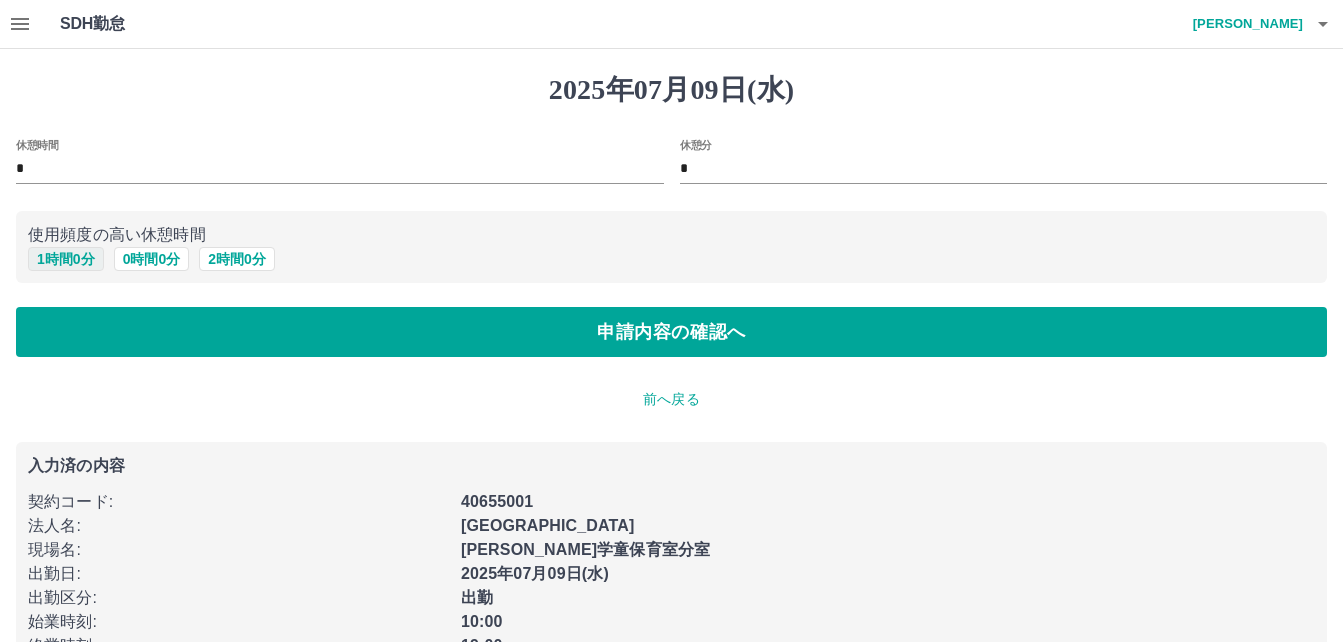 click on "1 時間 0 分" at bounding box center (66, 259) 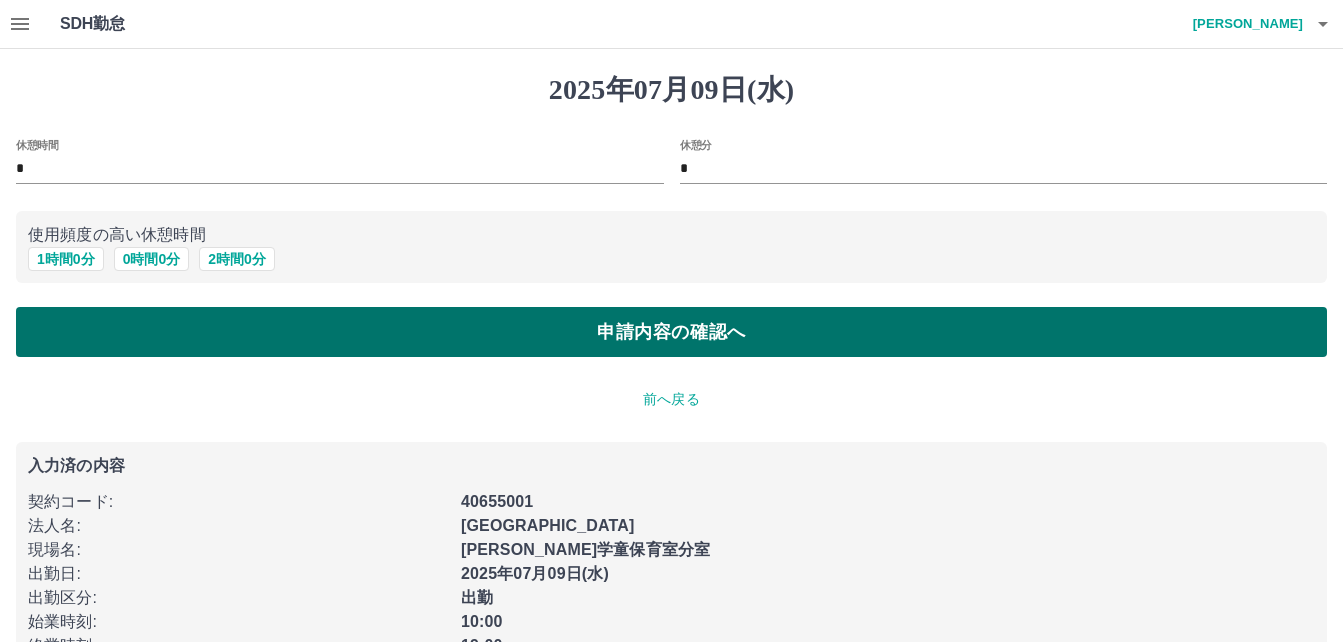 click on "申請内容の確認へ" at bounding box center [671, 332] 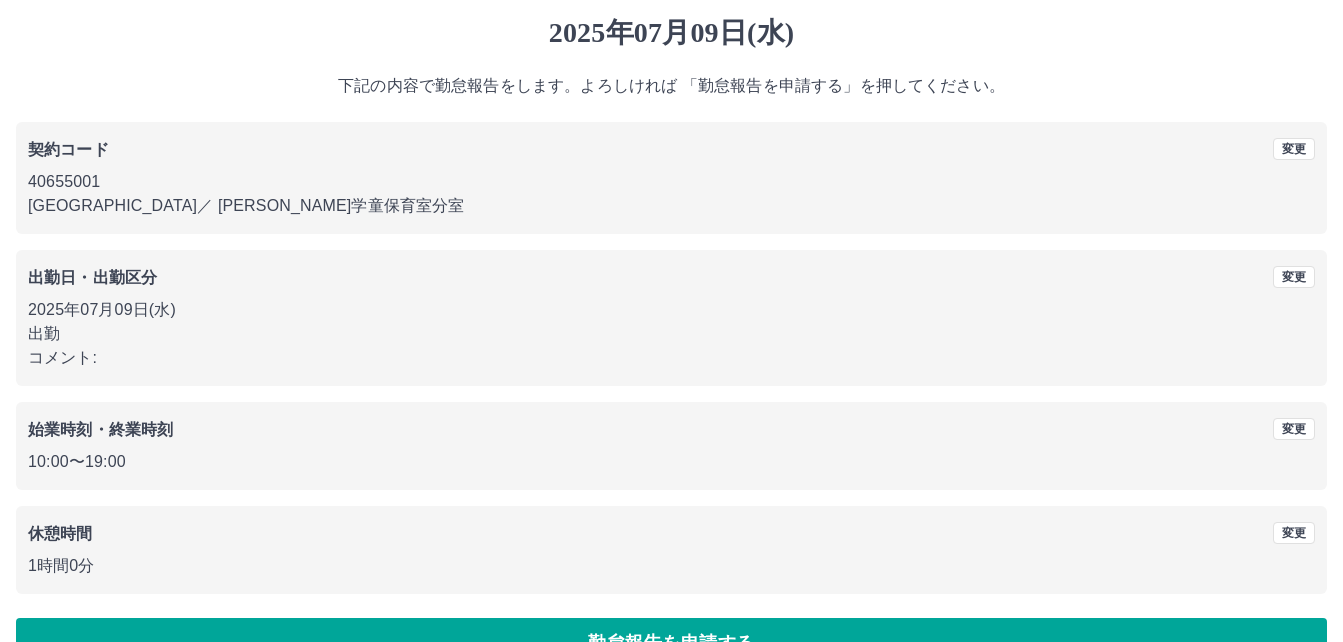 scroll, scrollTop: 107, scrollLeft: 0, axis: vertical 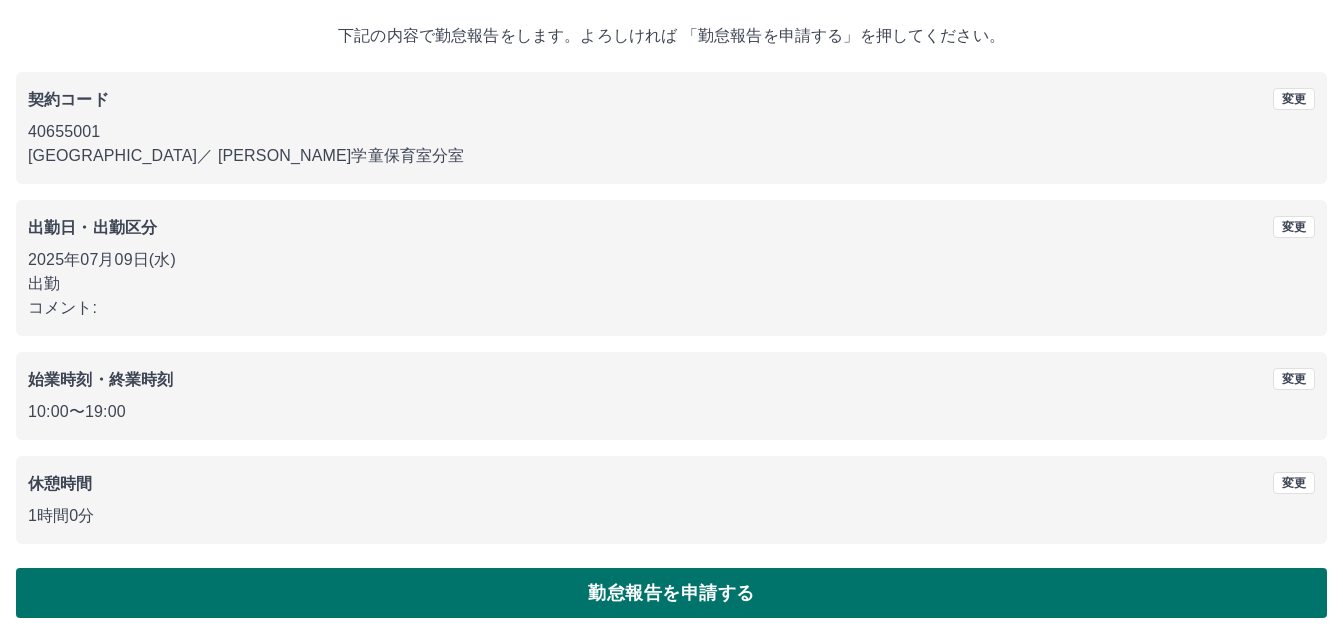 click on "勤怠報告を申請する" at bounding box center (671, 593) 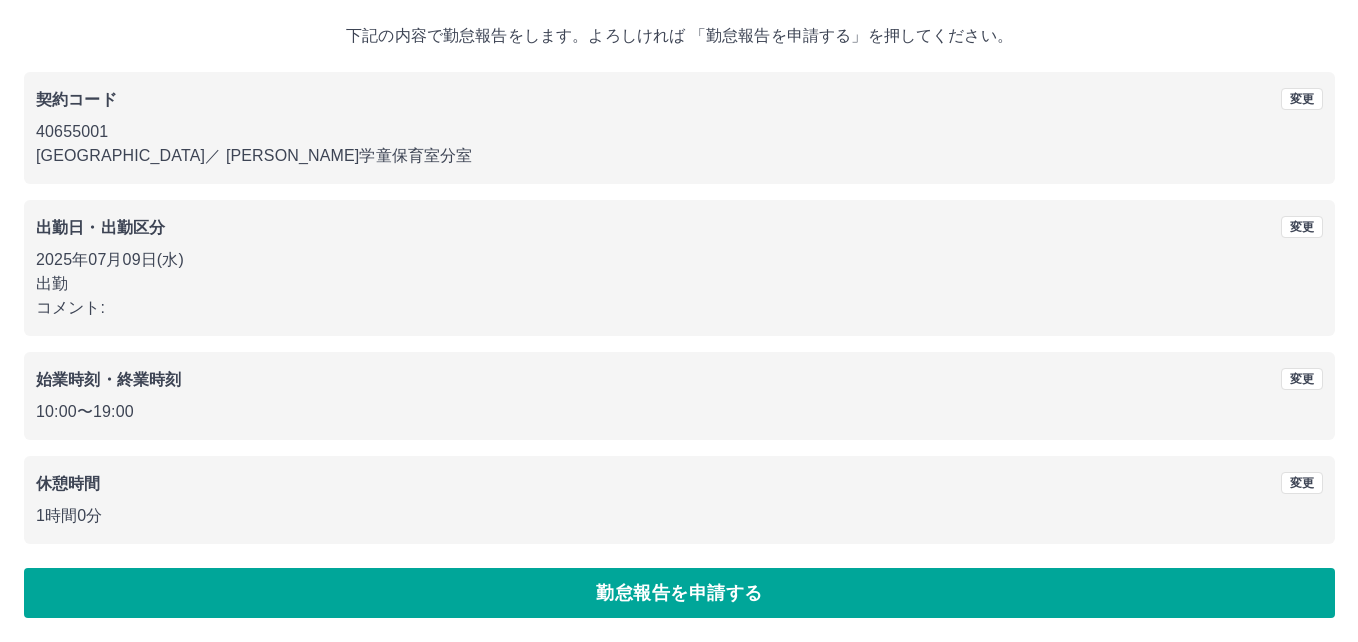scroll, scrollTop: 0, scrollLeft: 0, axis: both 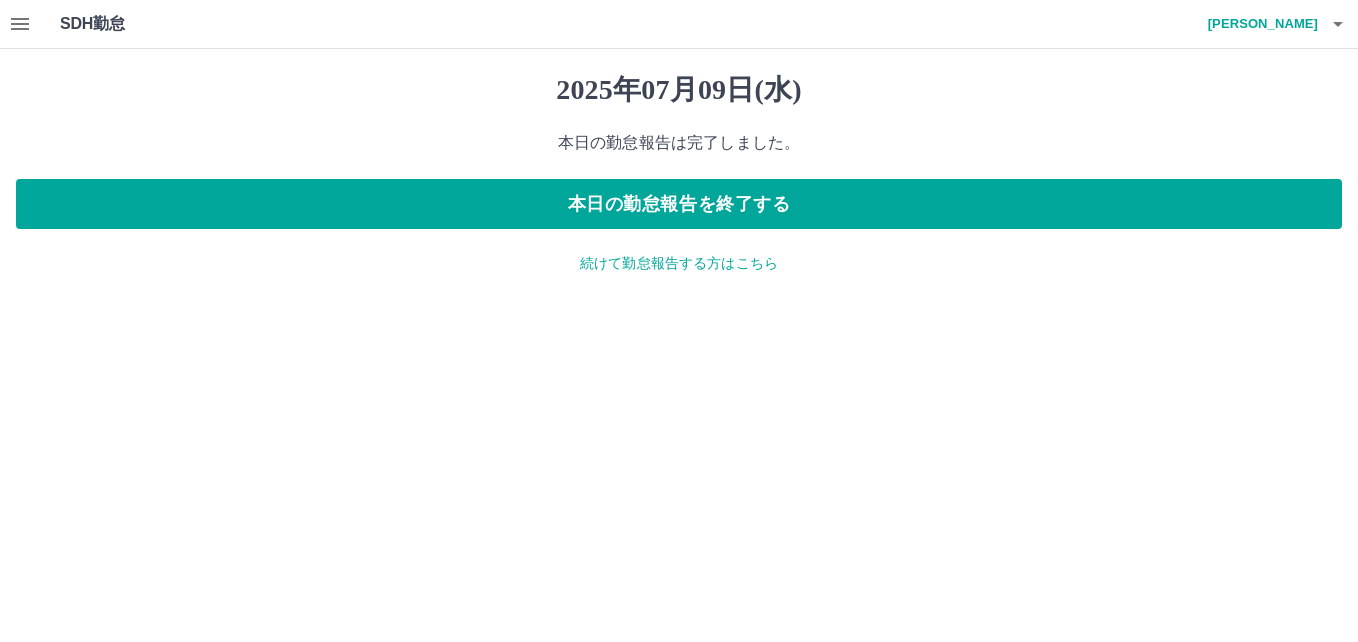 click on "続けて勤怠報告する方はこちら" at bounding box center [679, 263] 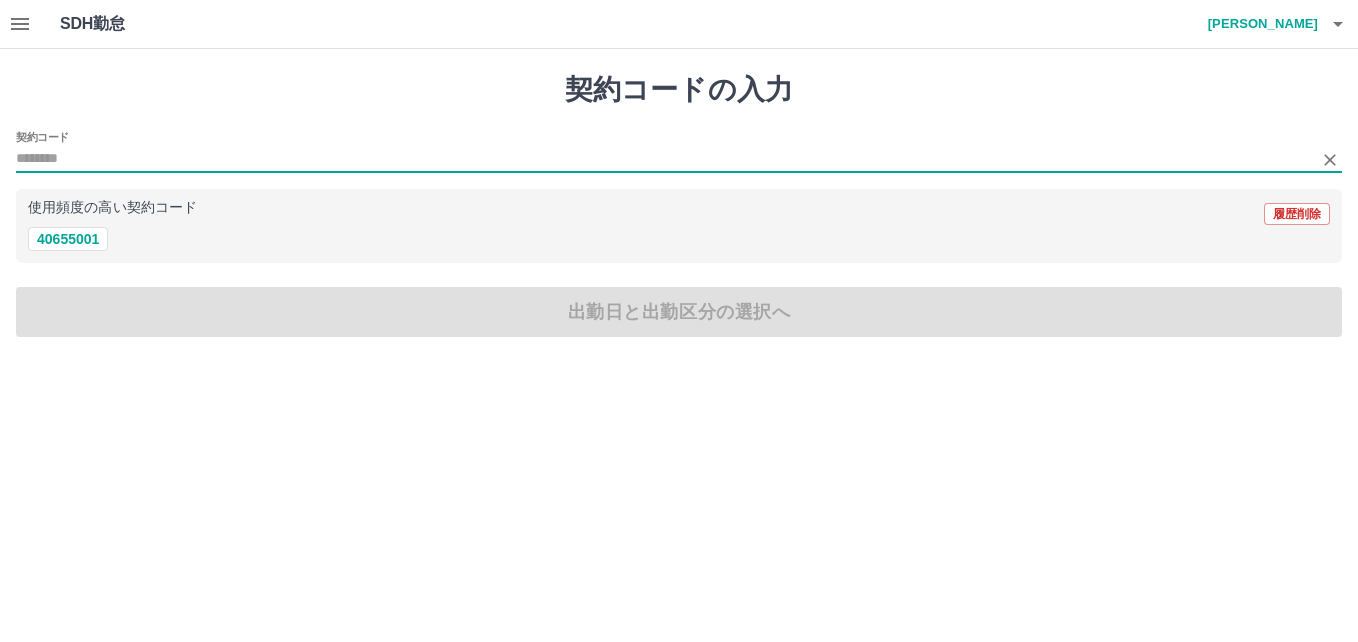 click on "契約コード" at bounding box center (664, 159) 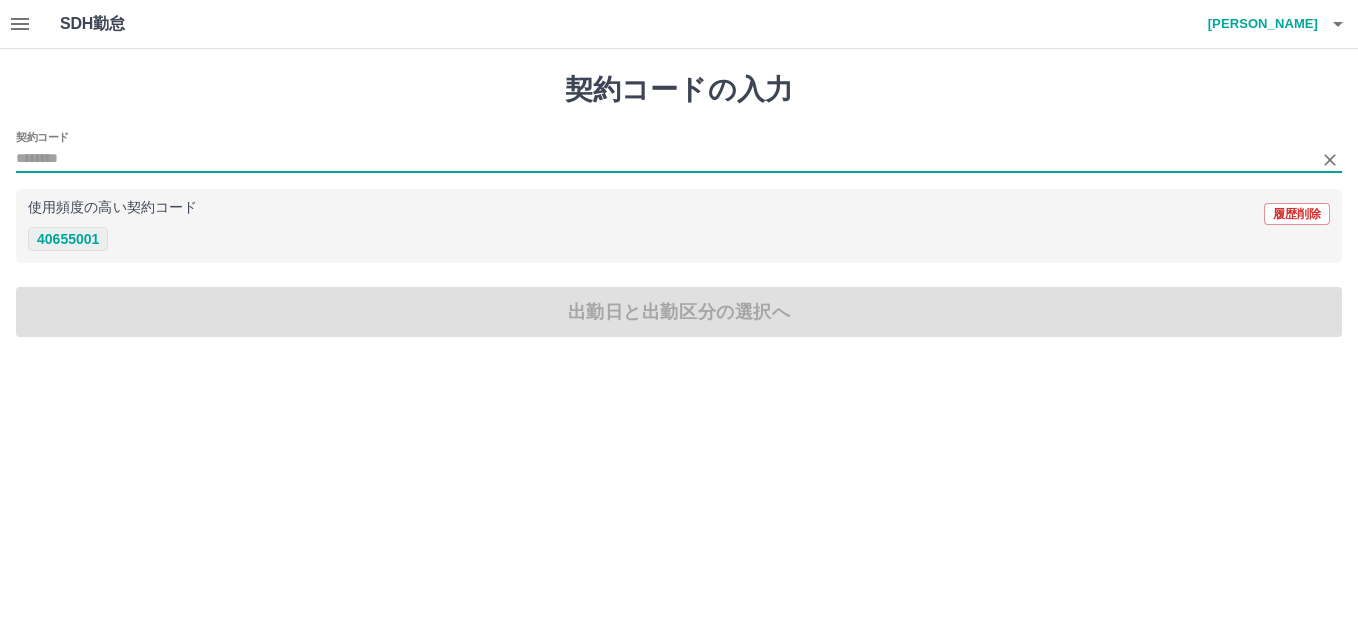 click on "40655001" at bounding box center (68, 239) 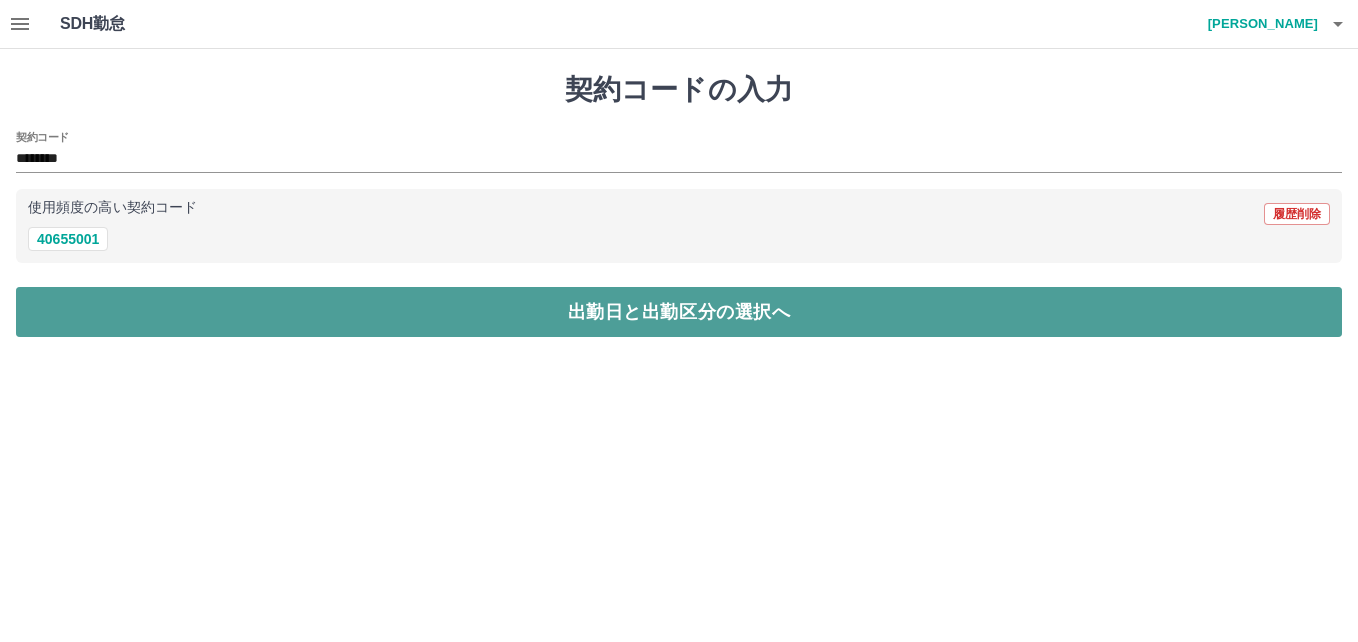 click on "出勤日と出勤区分の選択へ" at bounding box center [679, 312] 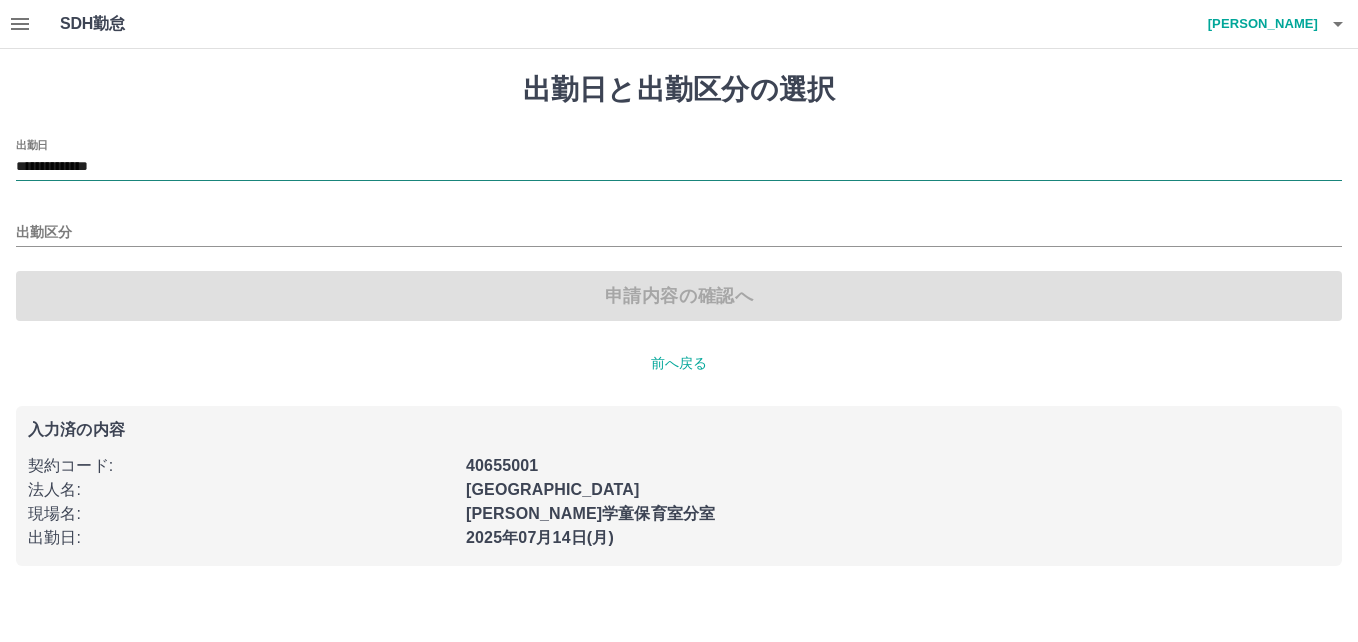 click on "**********" at bounding box center (679, 167) 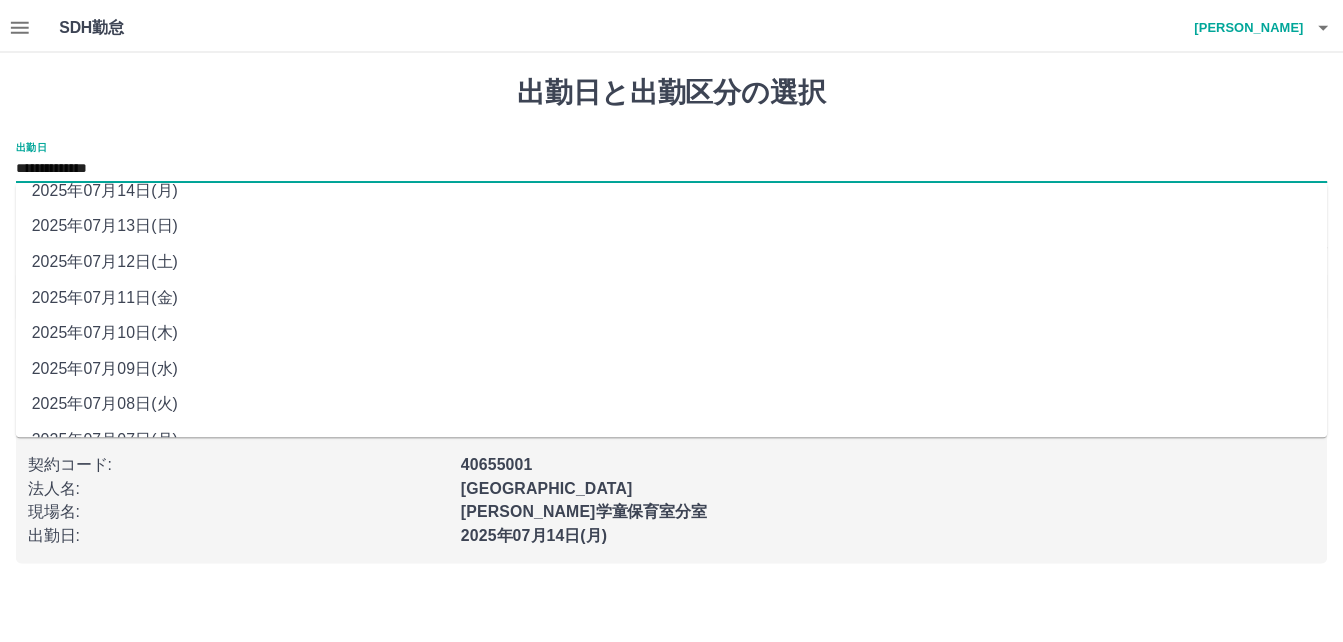 scroll, scrollTop: 83, scrollLeft: 0, axis: vertical 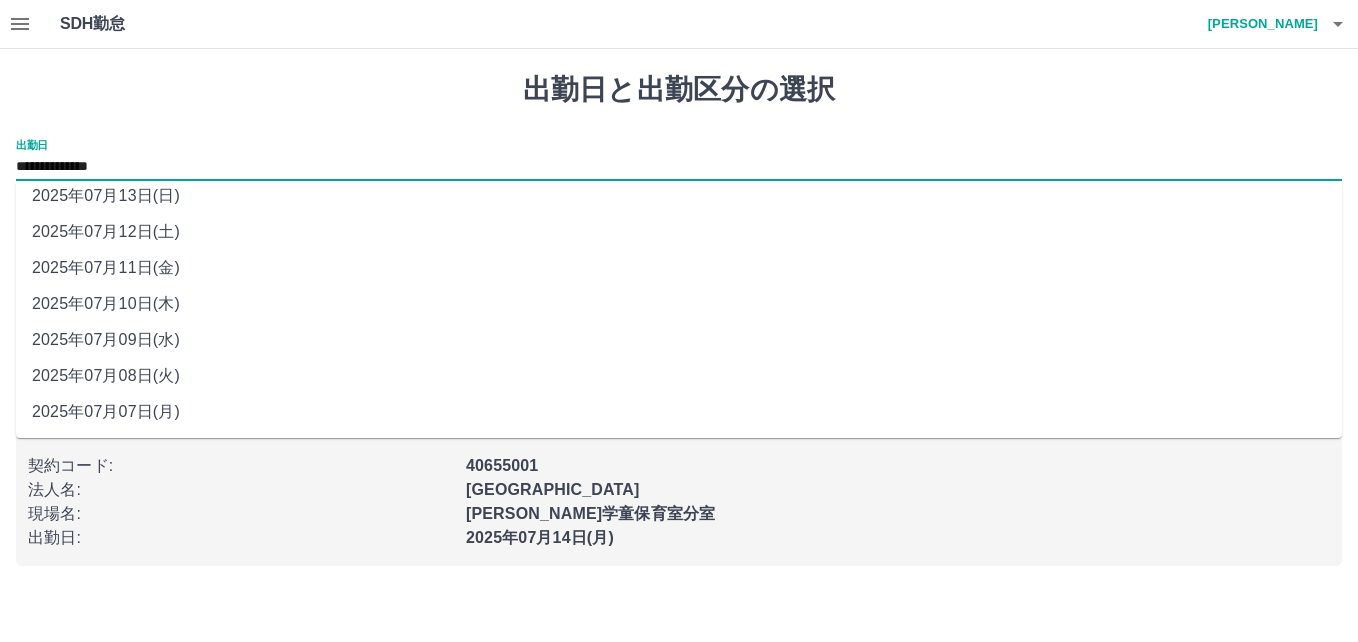 click on "2025年07月08日(火)" at bounding box center (679, 376) 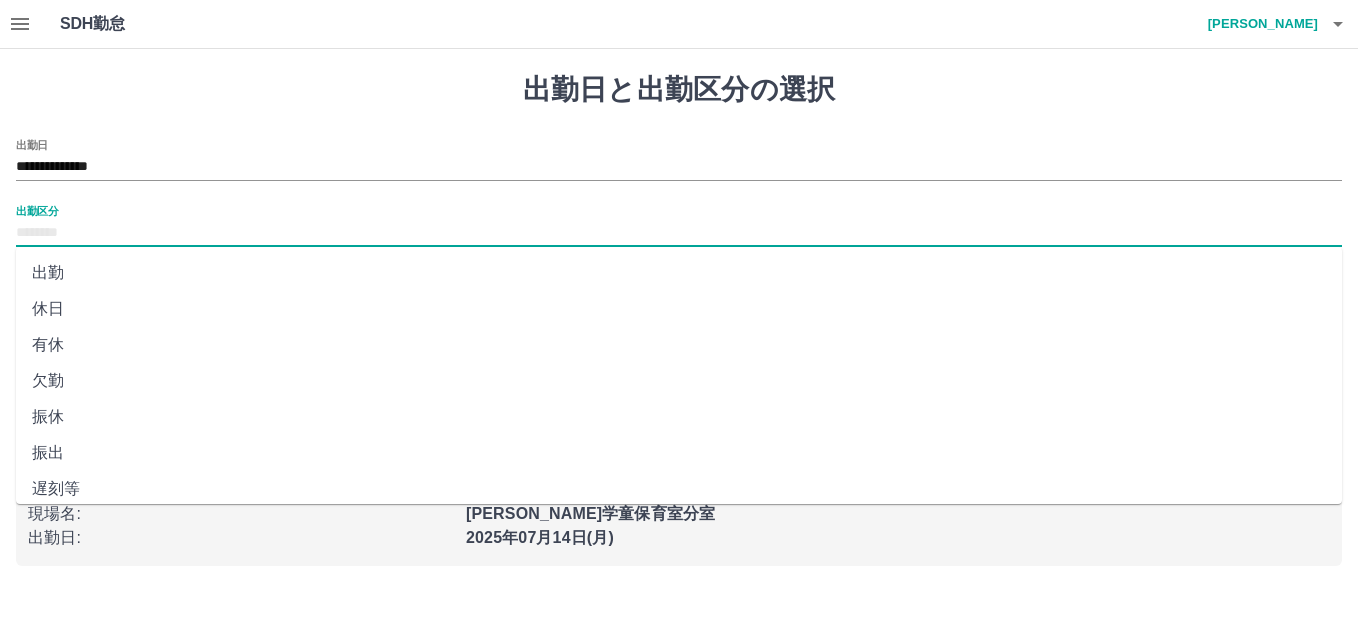 click on "出勤区分" at bounding box center [679, 233] 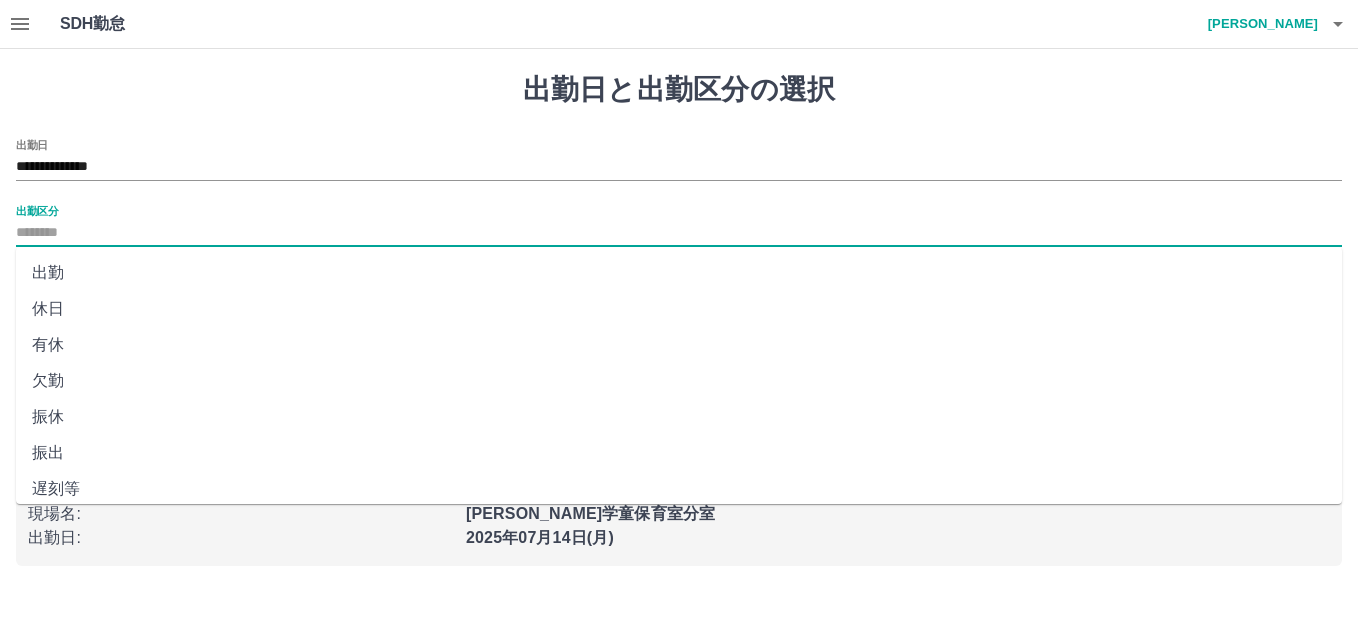 click on "出勤" at bounding box center [679, 273] 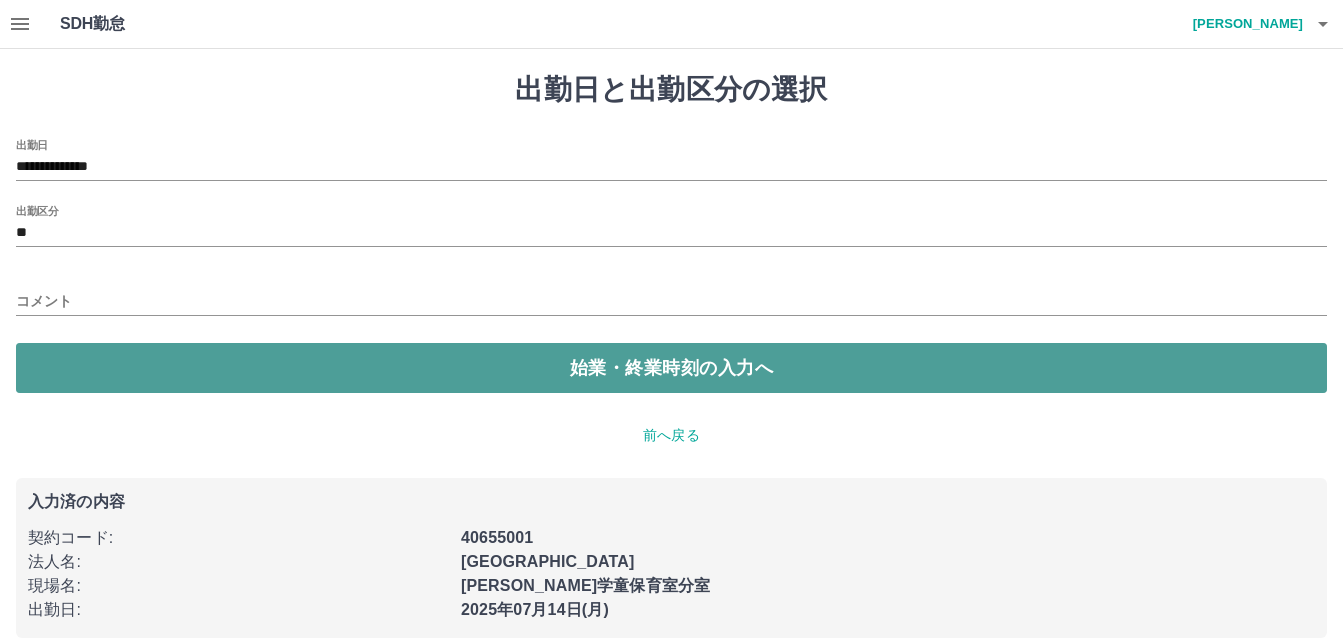 click on "始業・終業時刻の入力へ" at bounding box center [671, 368] 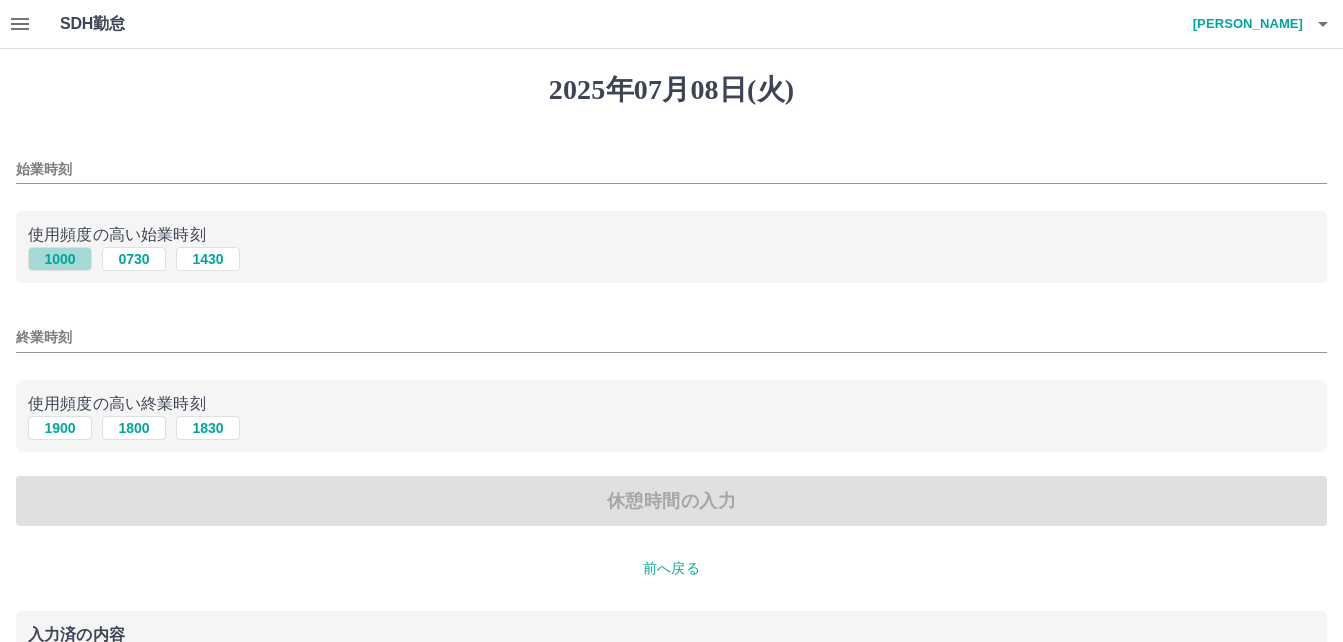 click on "1000" at bounding box center (60, 259) 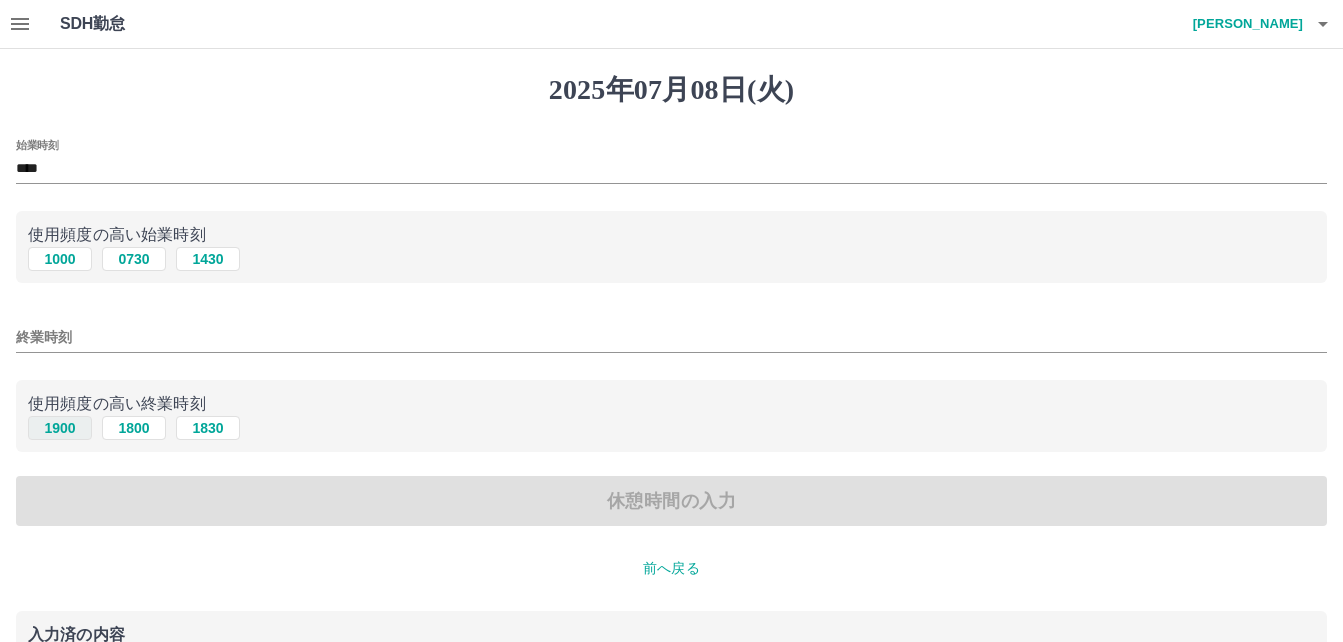 click on "1900" at bounding box center (60, 428) 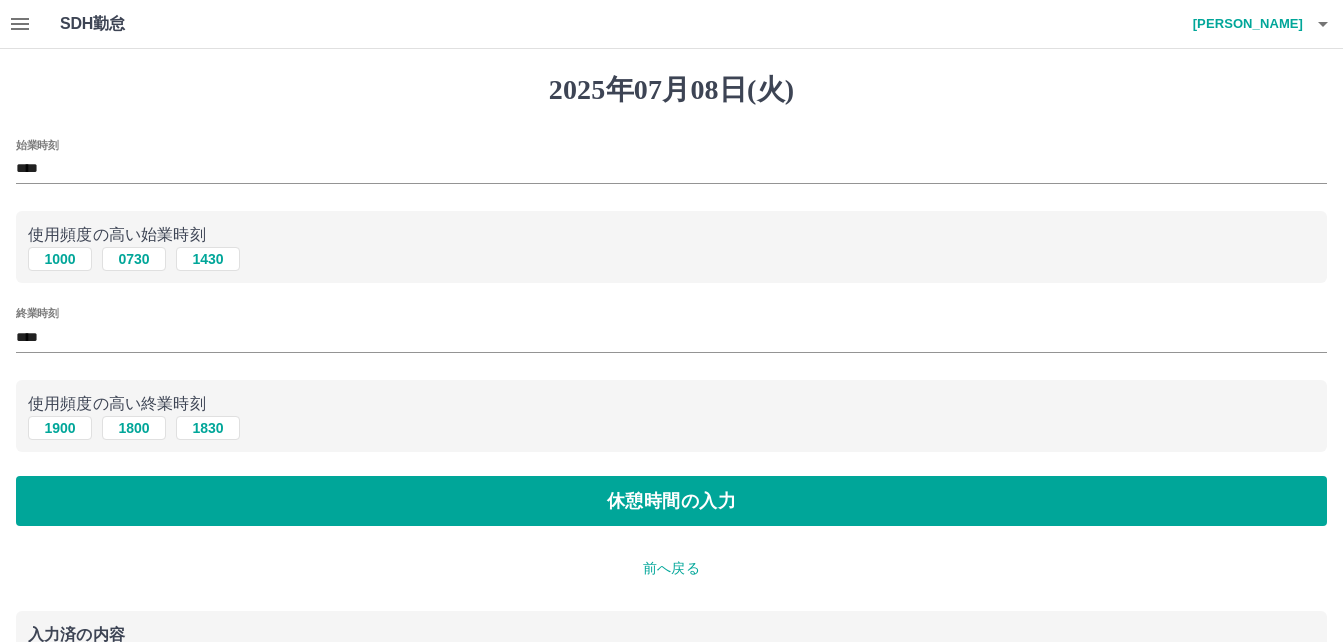 click on "休憩時間の入力" at bounding box center [671, 501] 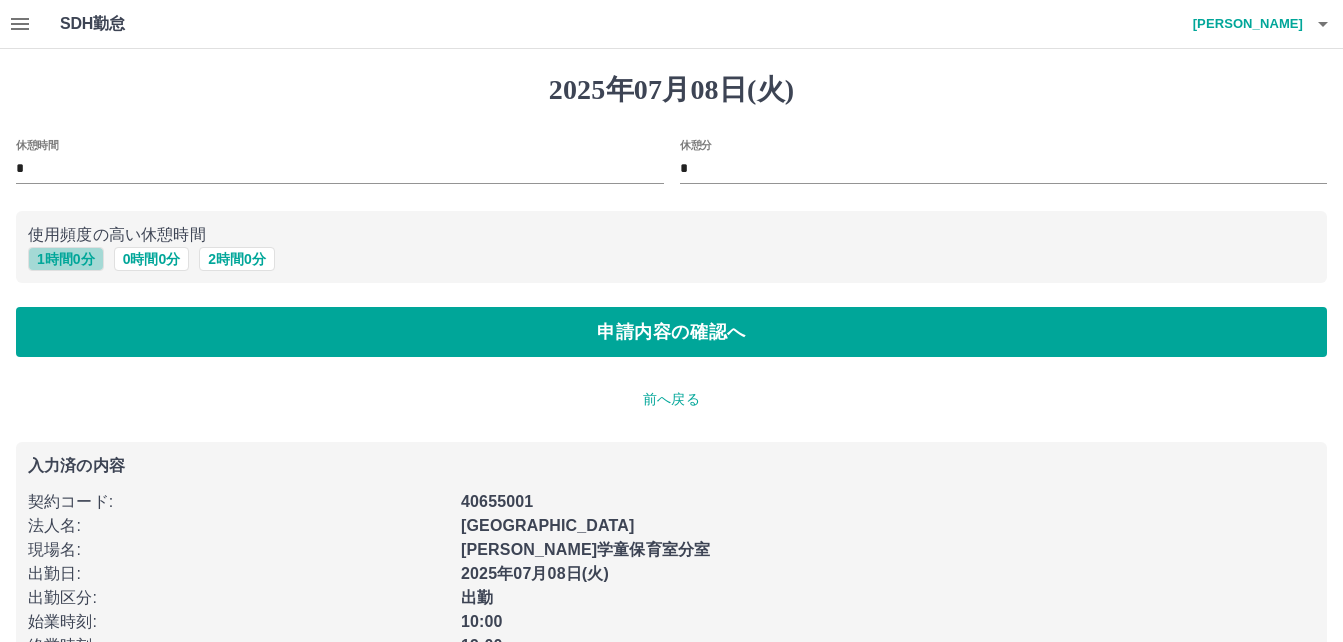 click on "1 時間 0 分" at bounding box center (66, 259) 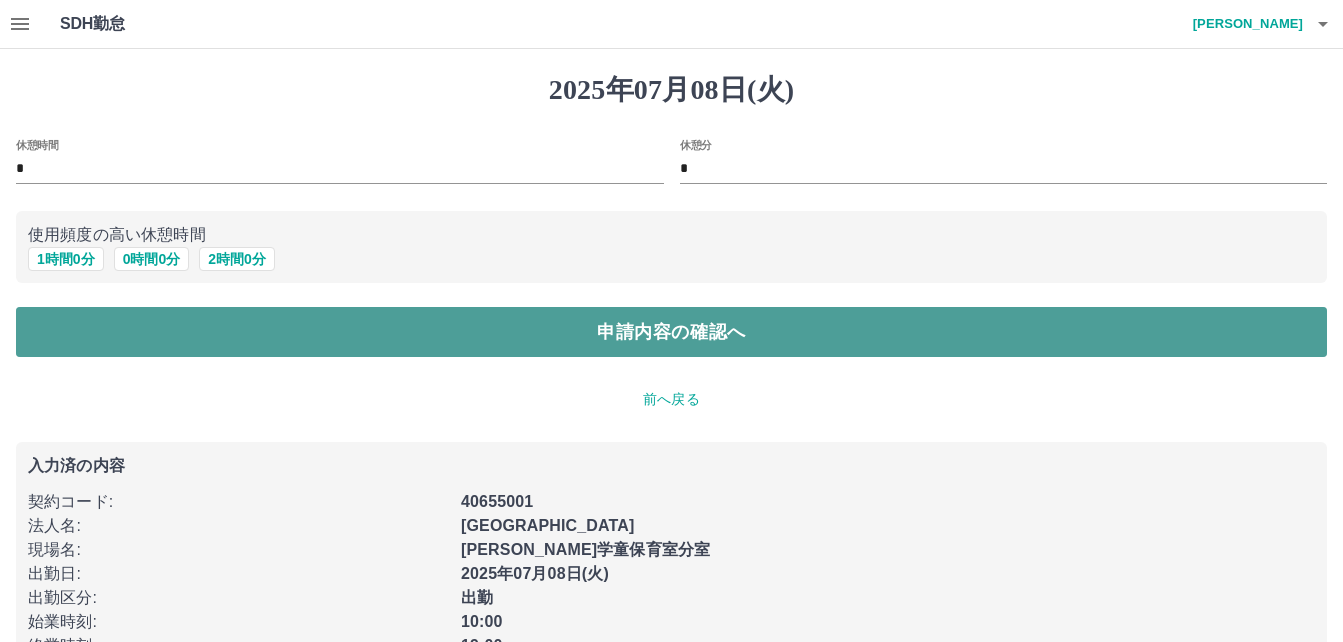 click on "申請内容の確認へ" at bounding box center (671, 332) 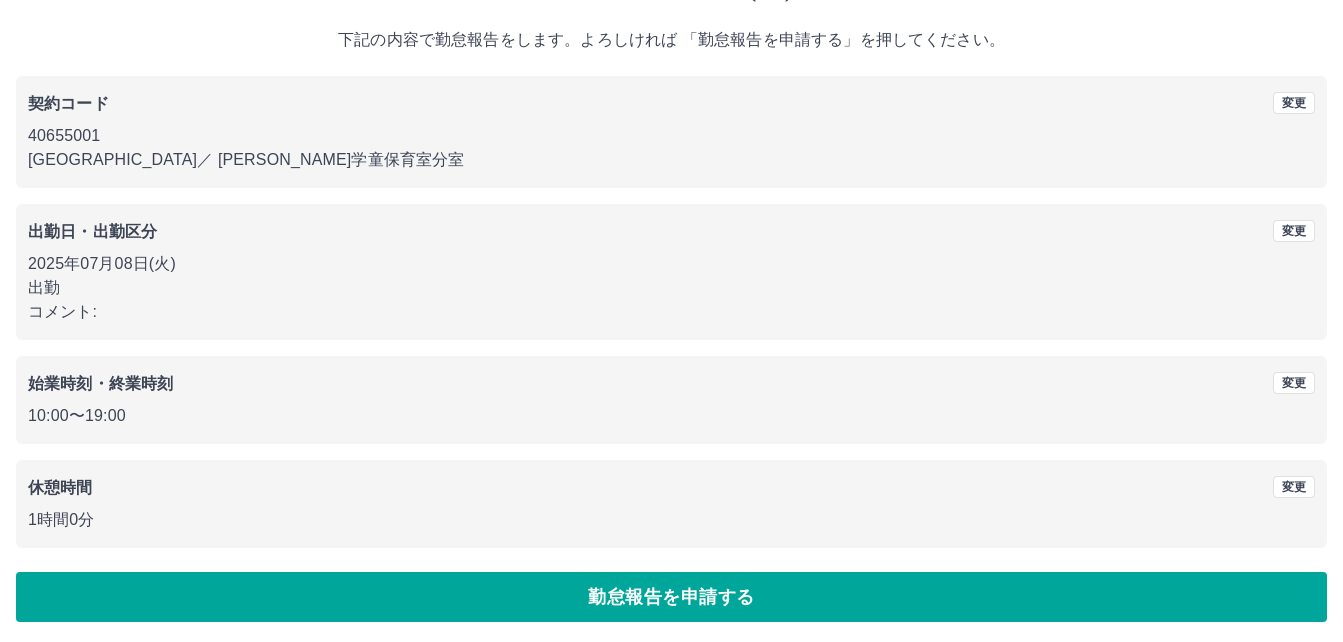 scroll, scrollTop: 107, scrollLeft: 0, axis: vertical 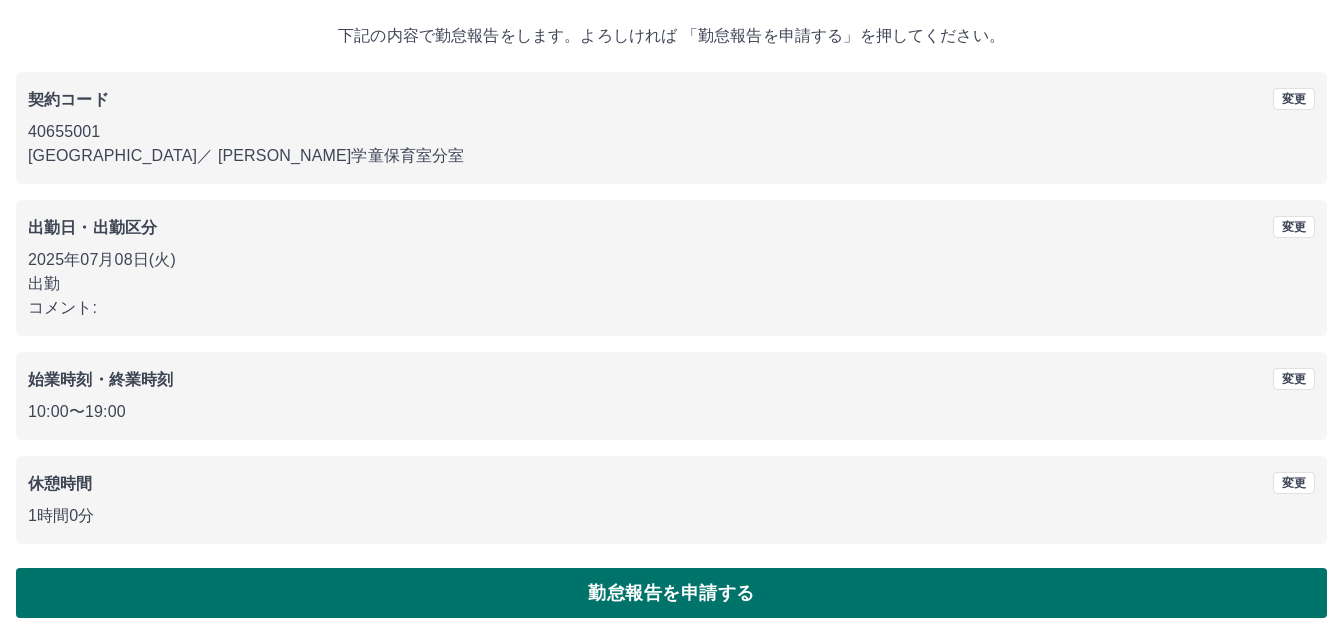 click on "勤怠報告を申請する" at bounding box center (671, 593) 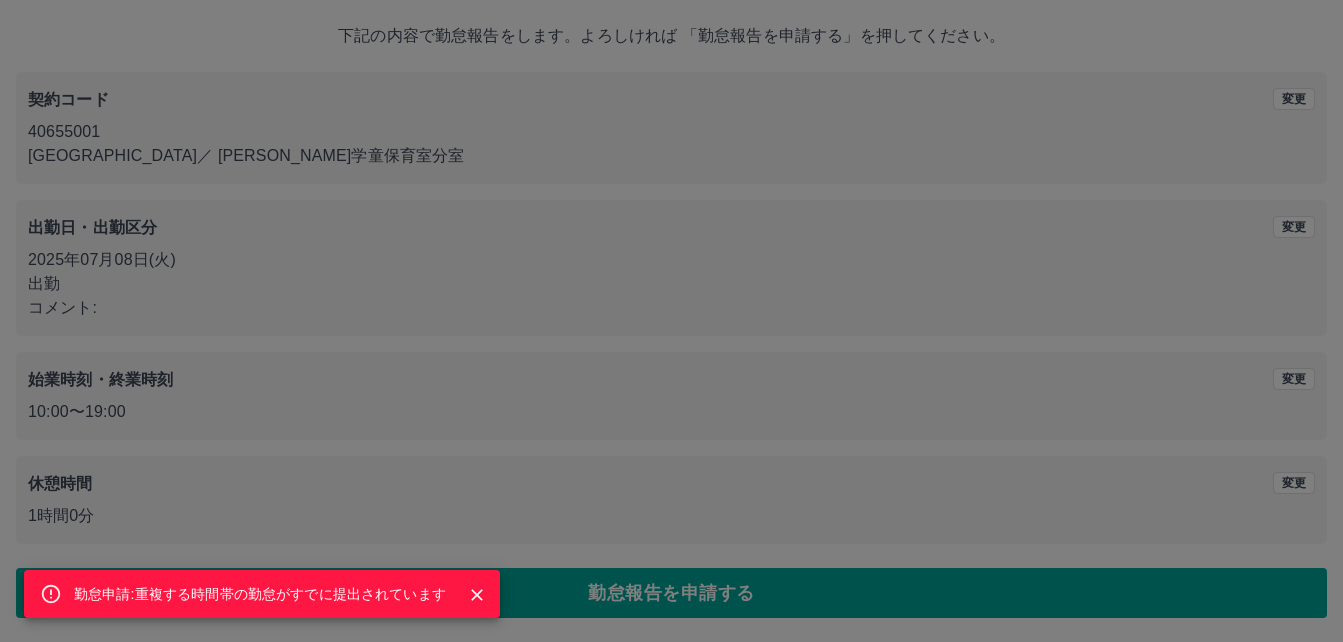click 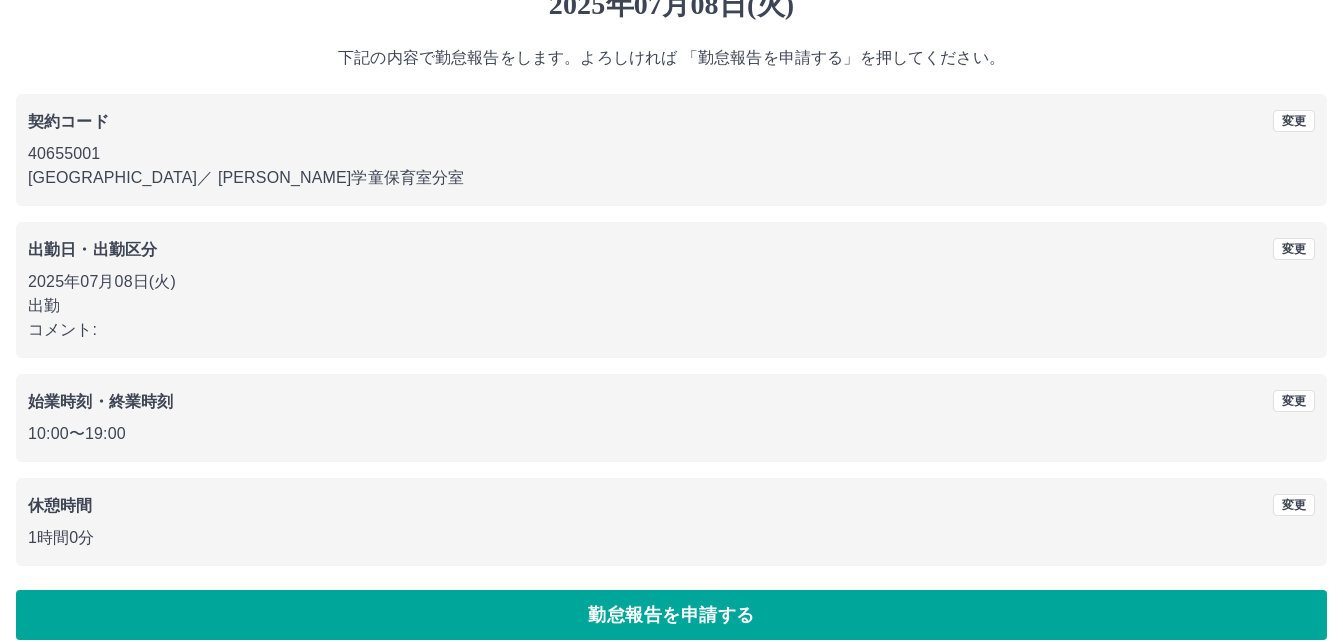 scroll, scrollTop: 100, scrollLeft: 0, axis: vertical 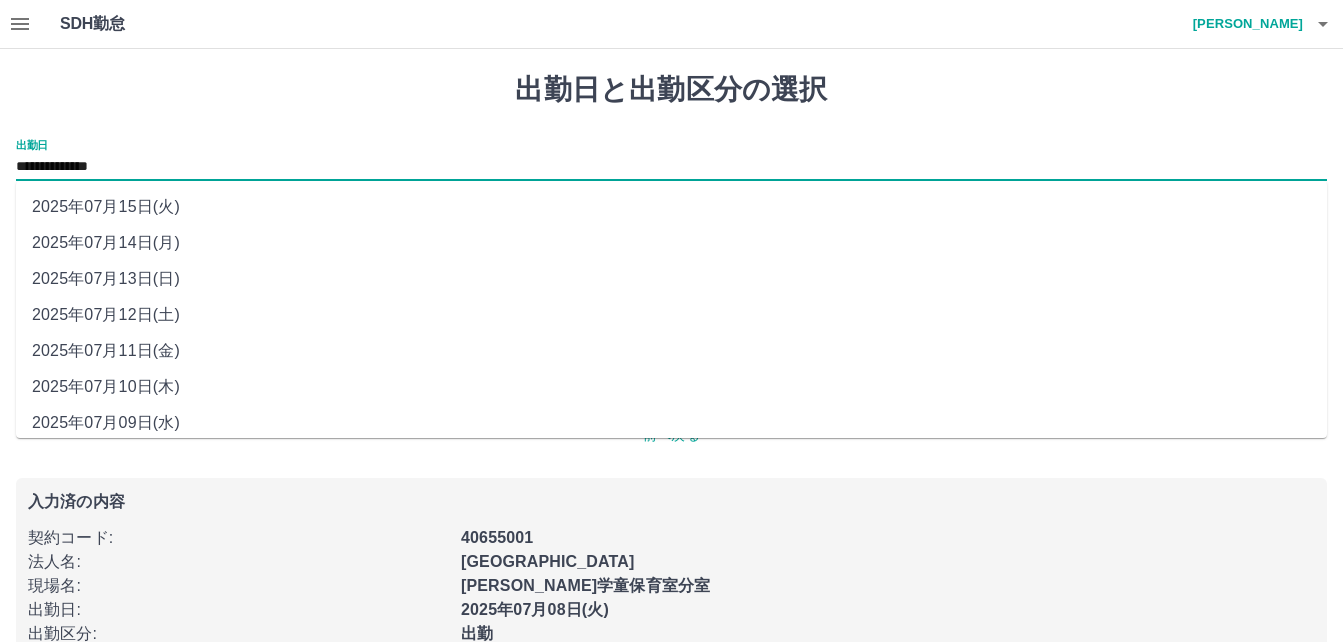 click on "**********" at bounding box center [671, 167] 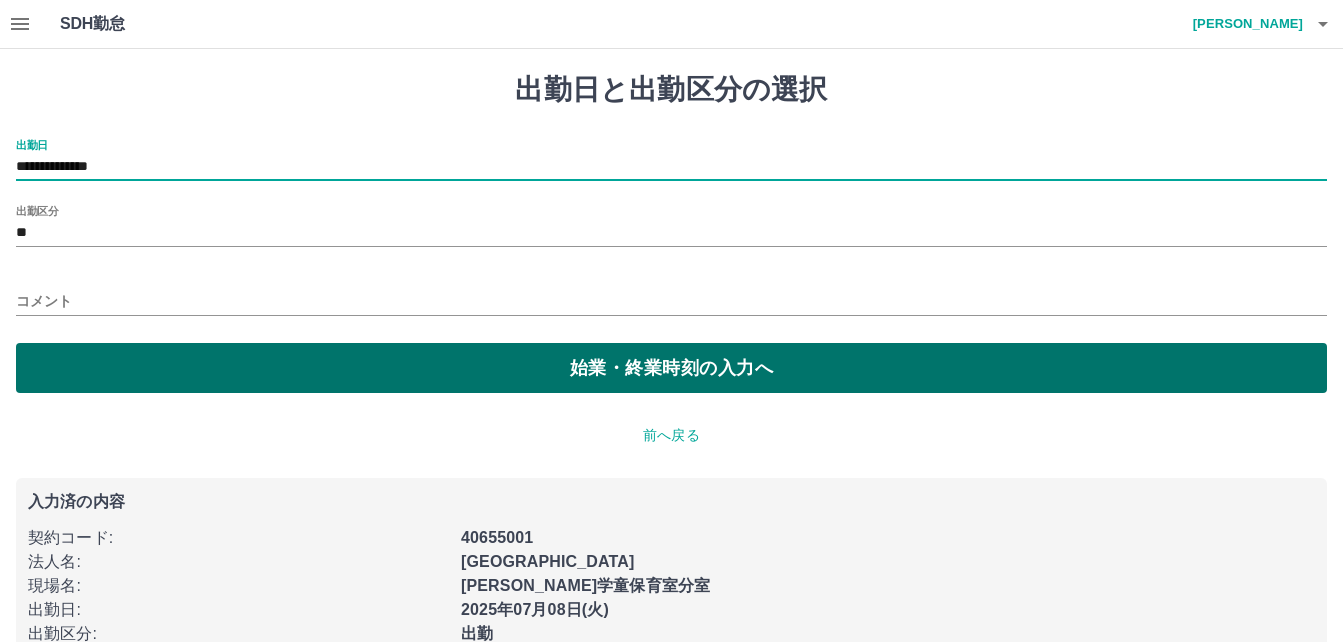 click on "始業・終業時刻の入力へ" at bounding box center (671, 368) 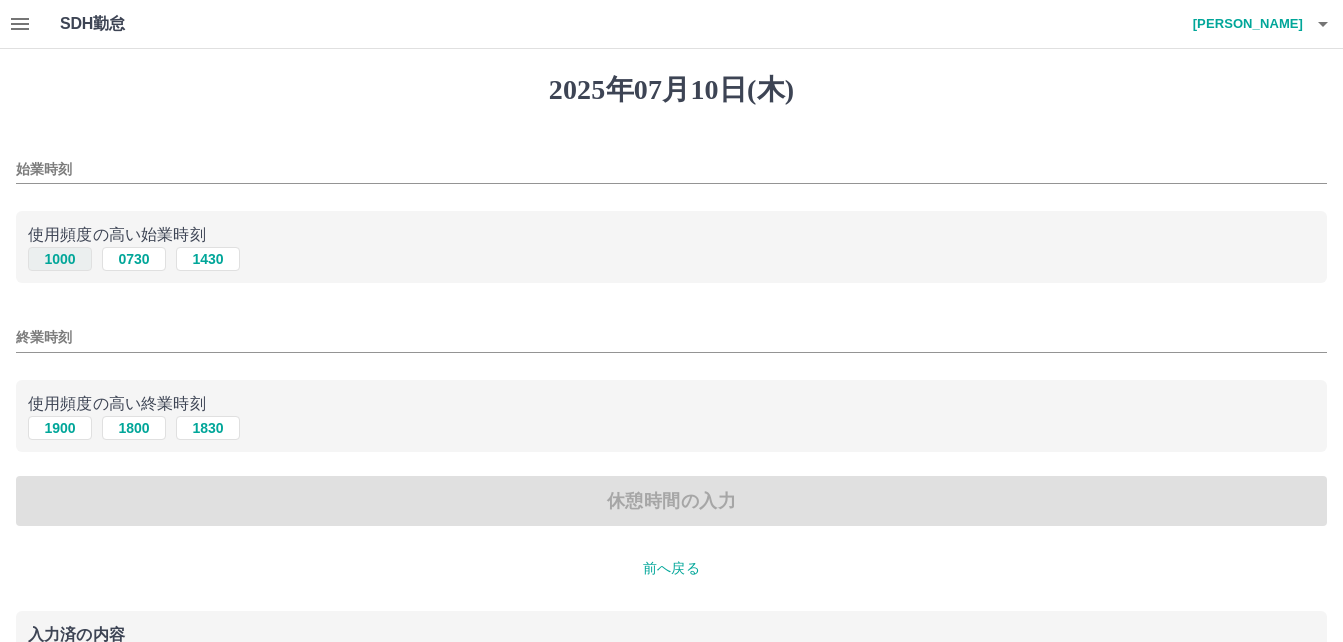 click on "1000" at bounding box center [60, 259] 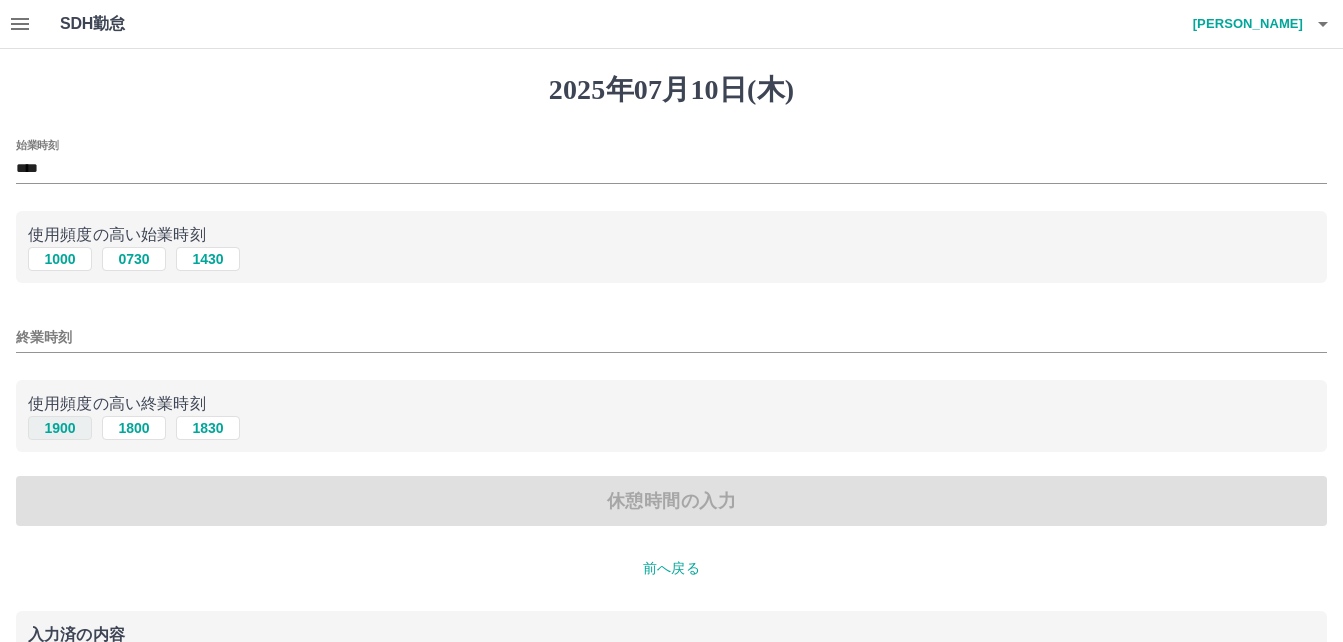click on "1900" at bounding box center (60, 428) 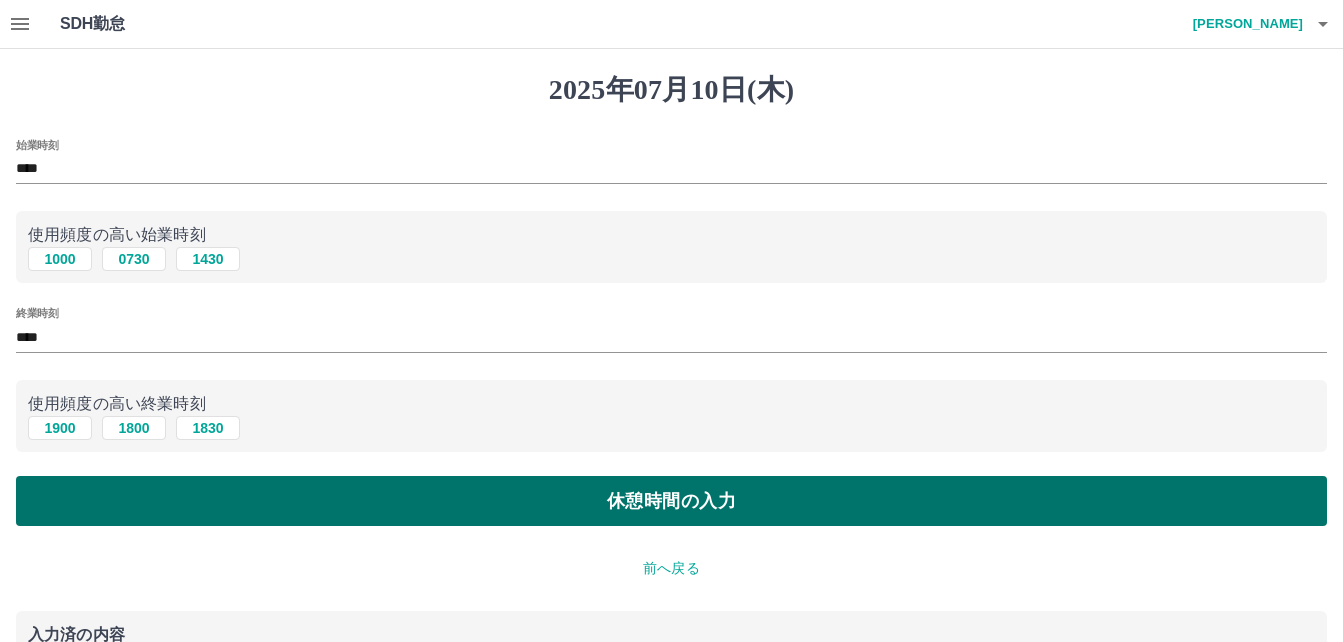 click on "休憩時間の入力" at bounding box center [671, 501] 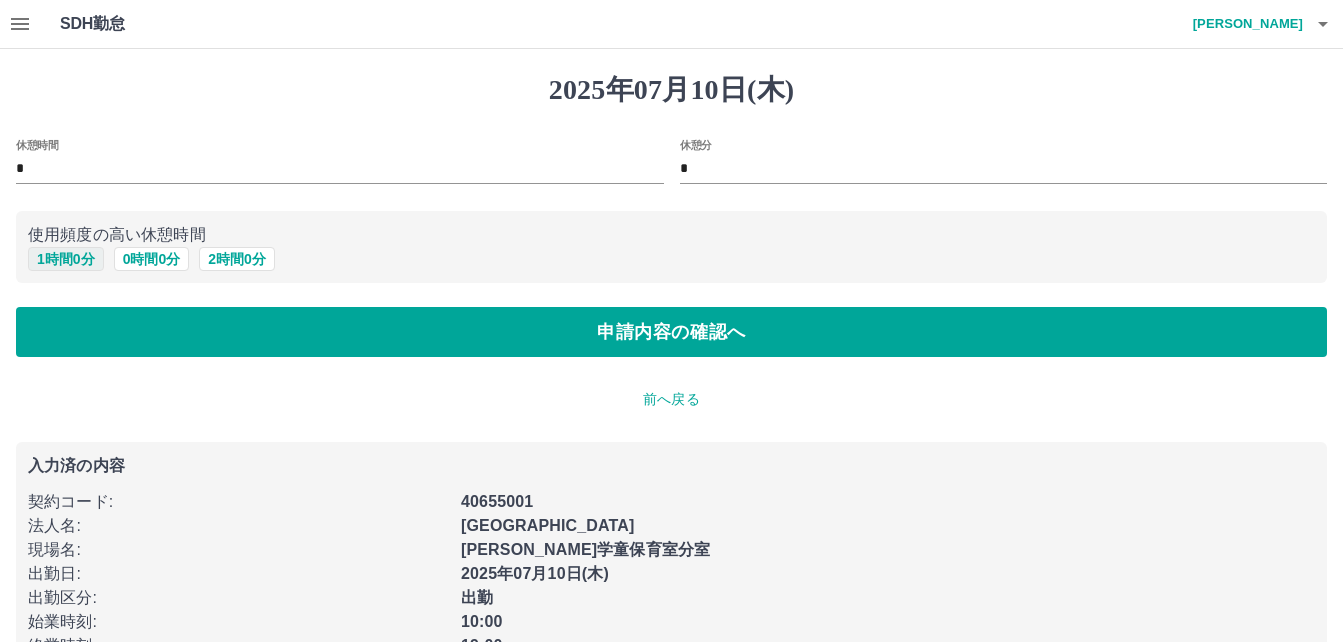 click on "1 時間 0 分" at bounding box center (66, 259) 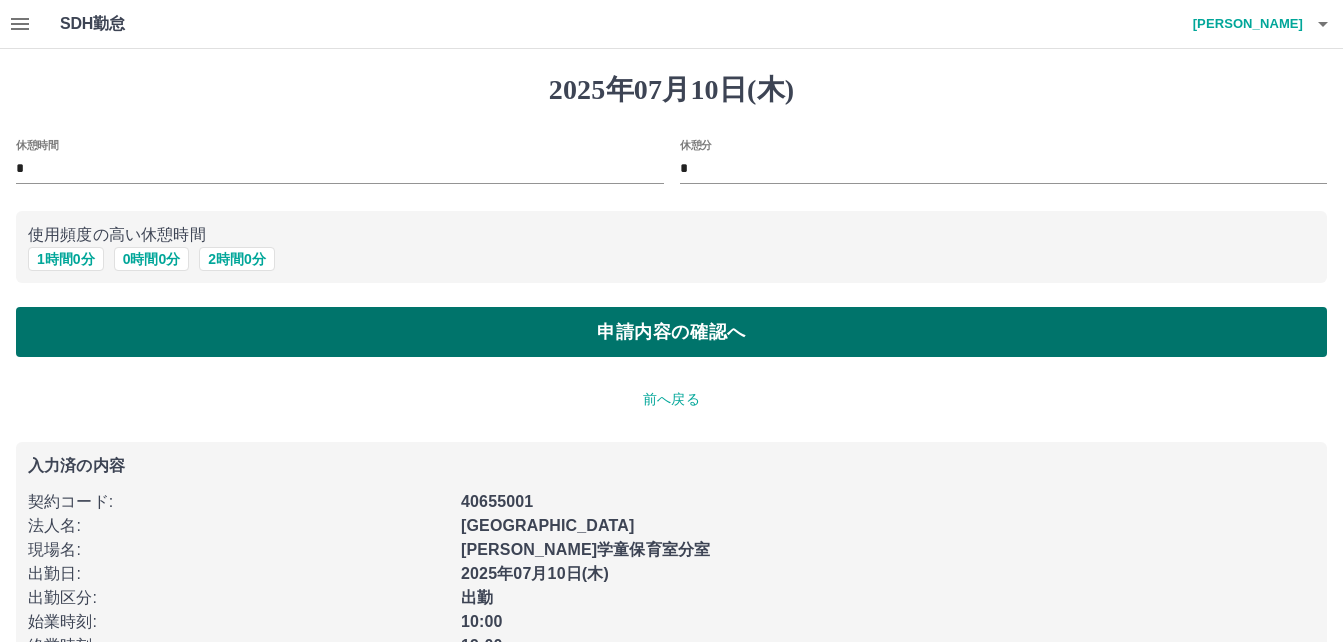 click on "申請内容の確認へ" at bounding box center (671, 332) 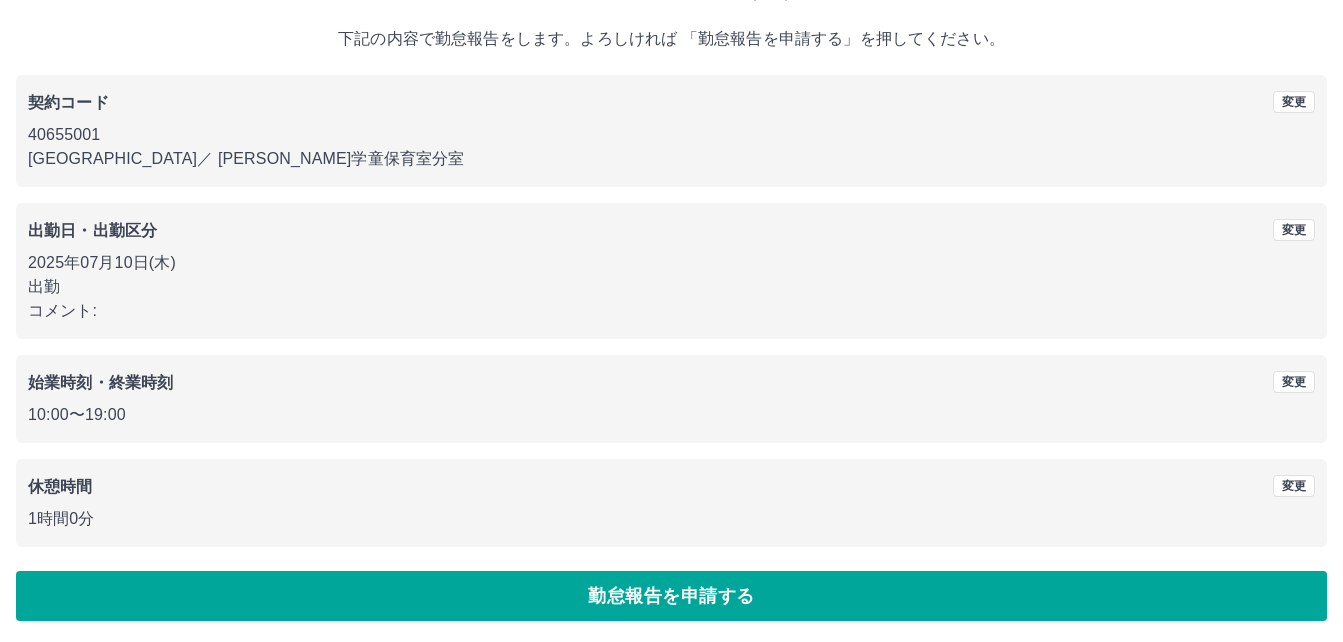 scroll, scrollTop: 107, scrollLeft: 0, axis: vertical 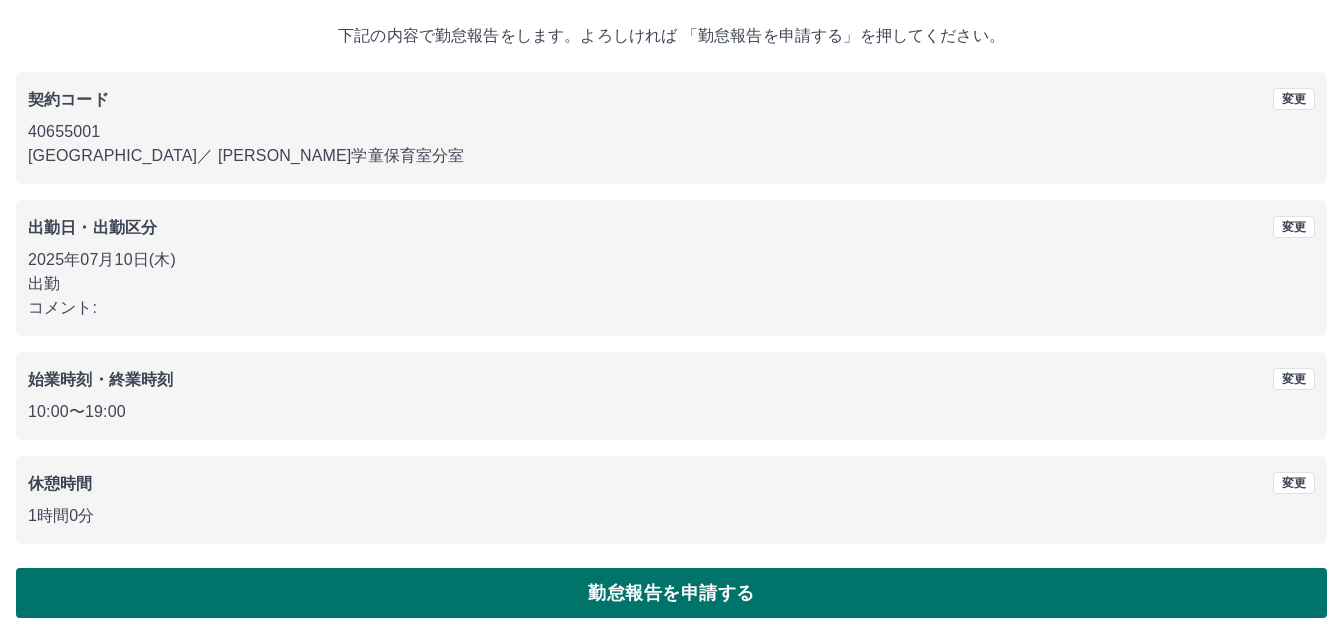 click on "勤怠報告を申請する" at bounding box center [671, 593] 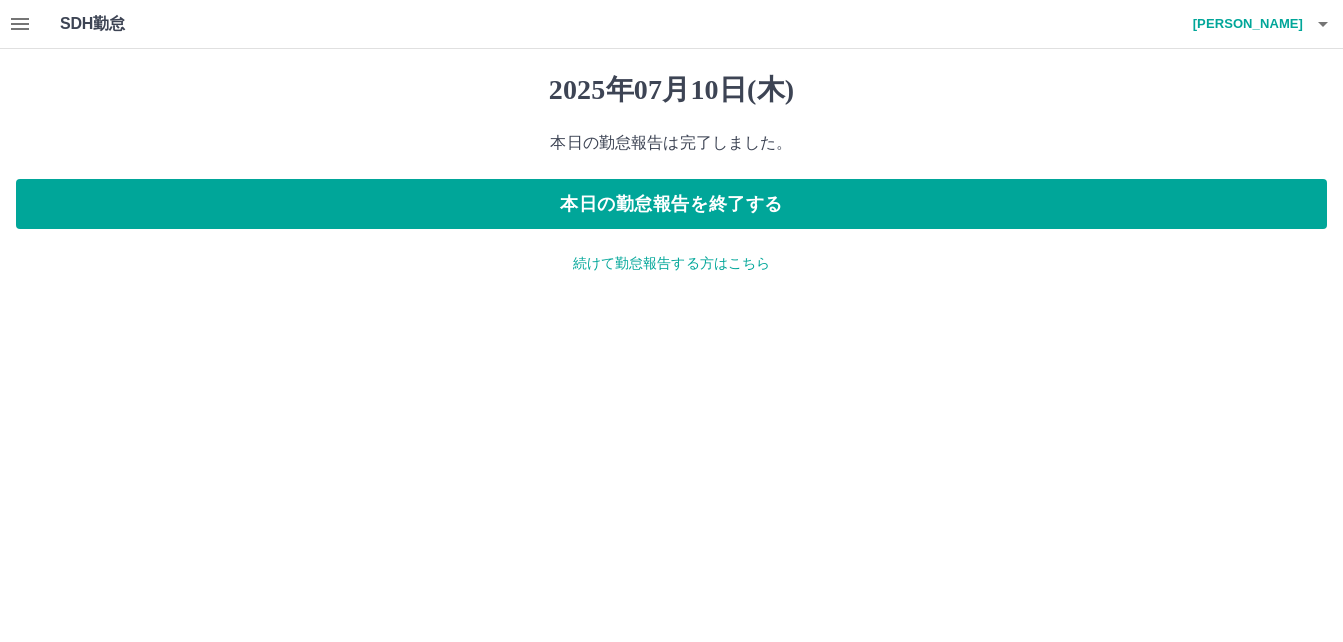 scroll, scrollTop: 0, scrollLeft: 0, axis: both 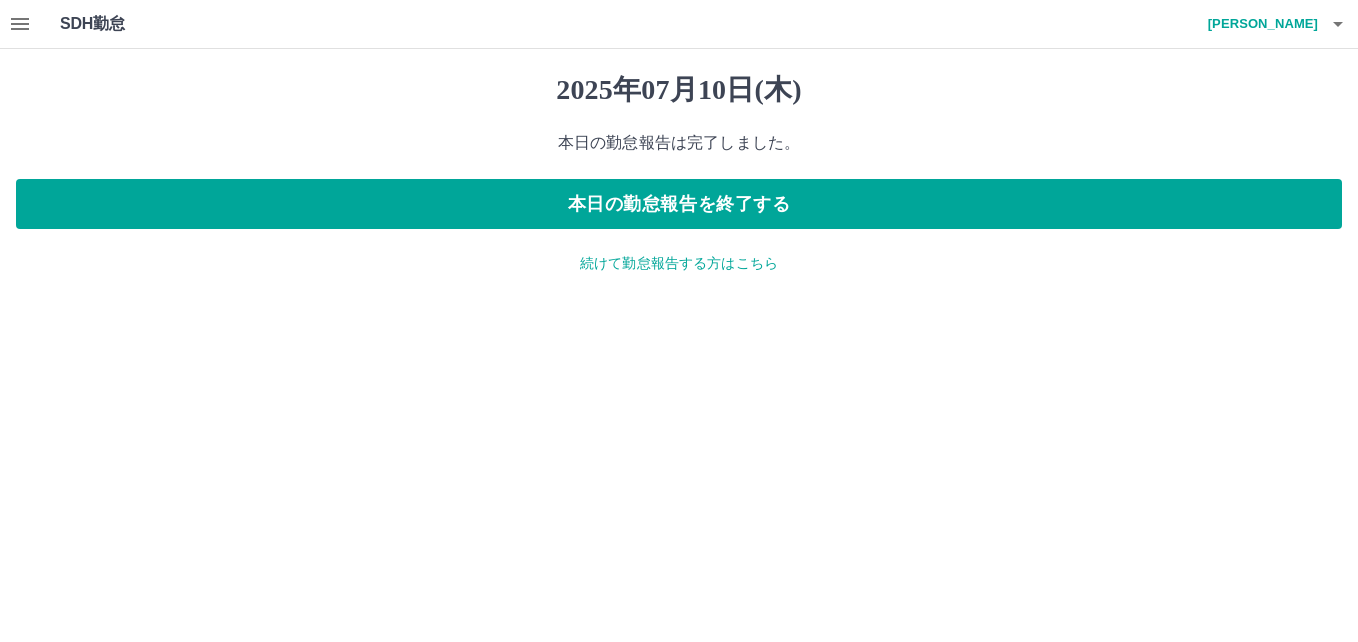click on "続けて勤怠報告する方はこちら" at bounding box center [679, 263] 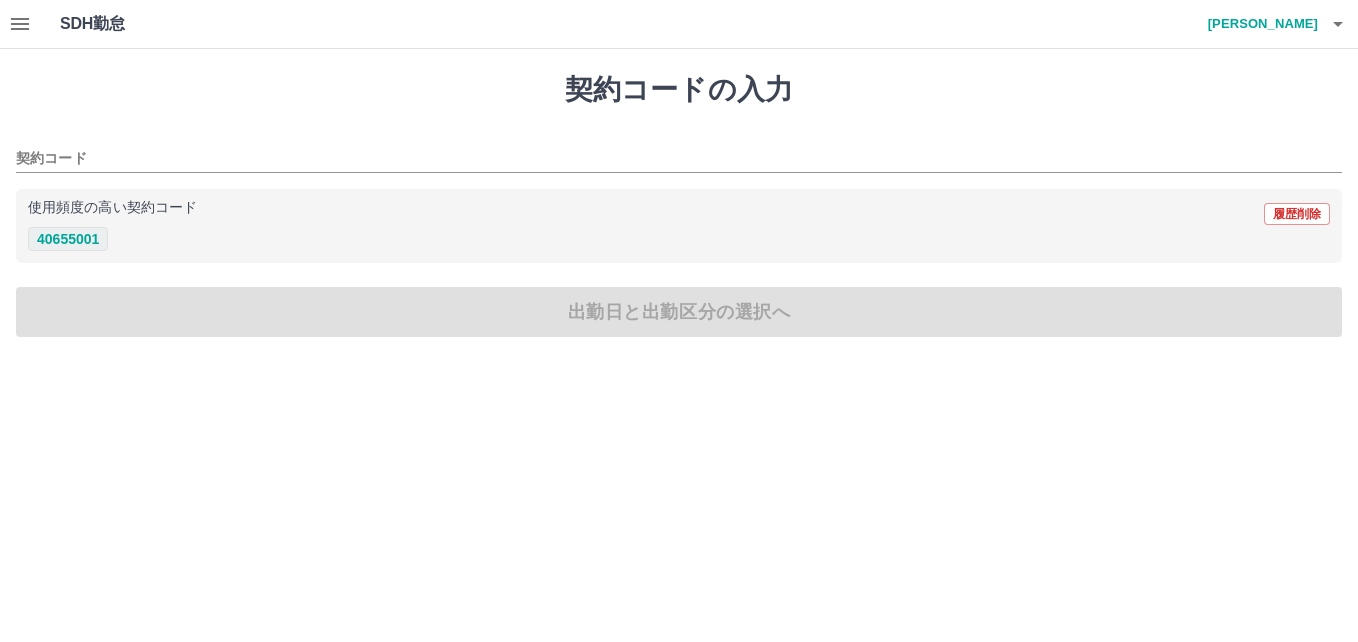 click on "40655001" at bounding box center [68, 239] 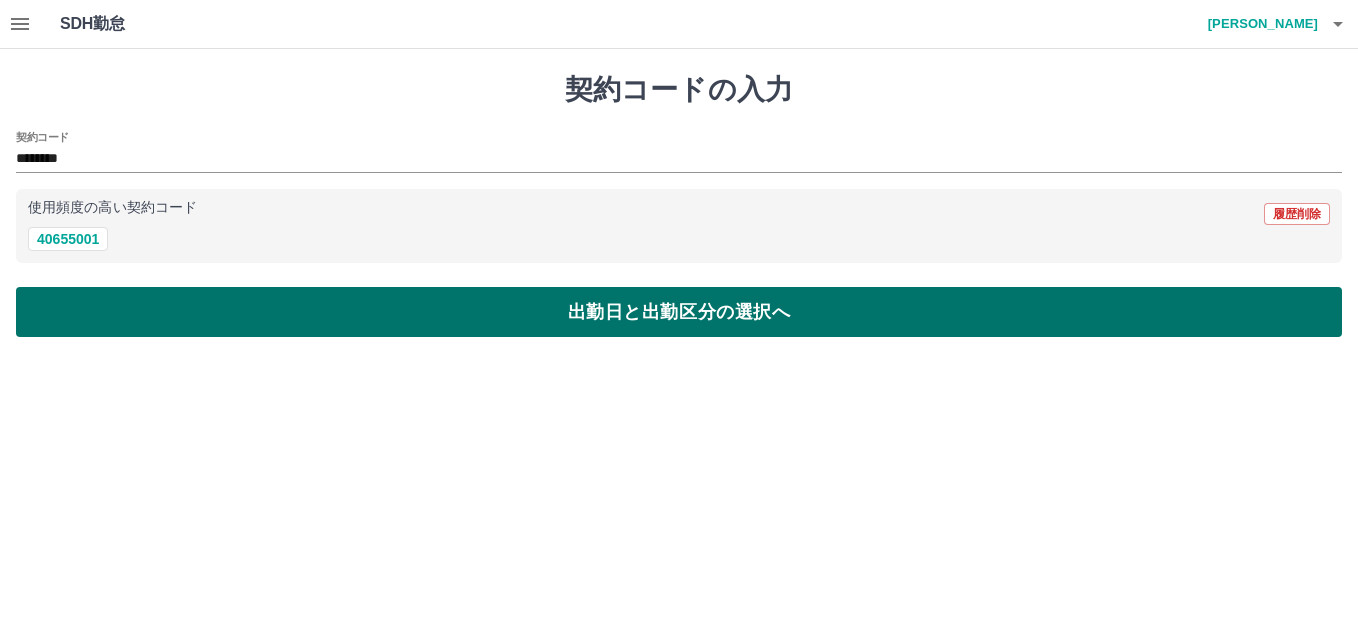 click on "出勤日と出勤区分の選択へ" at bounding box center [679, 312] 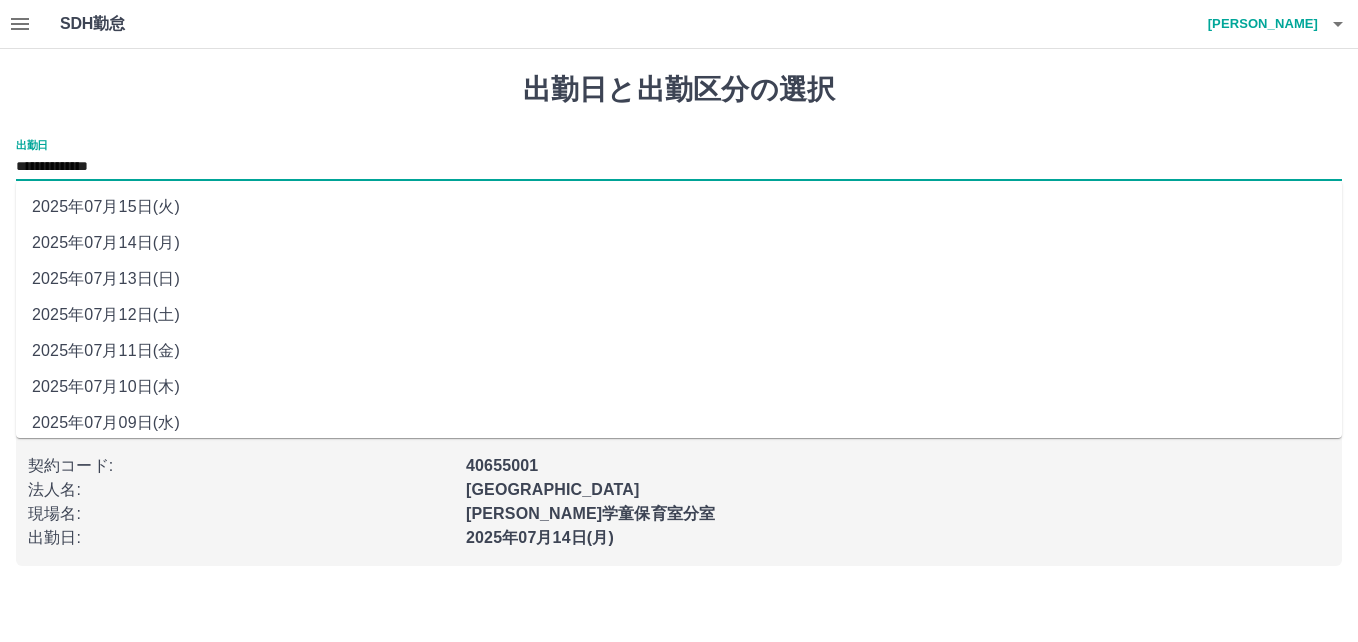 click on "**********" at bounding box center (679, 167) 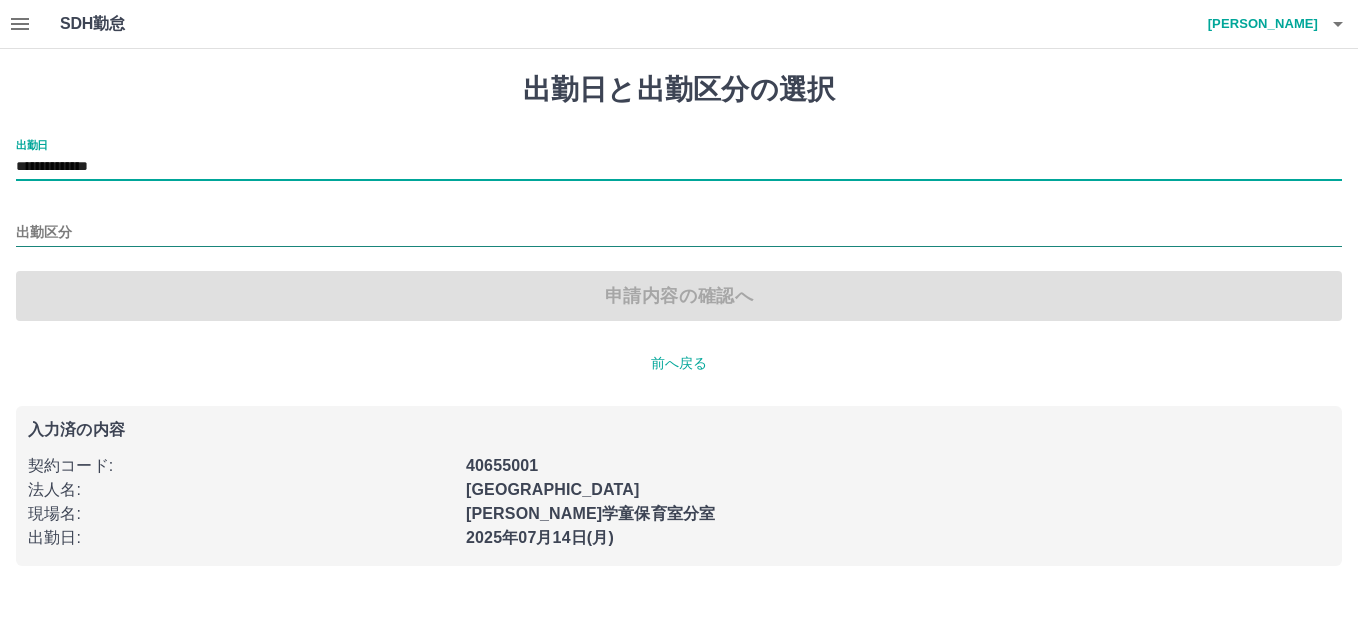 click on "出勤区分" at bounding box center (679, 233) 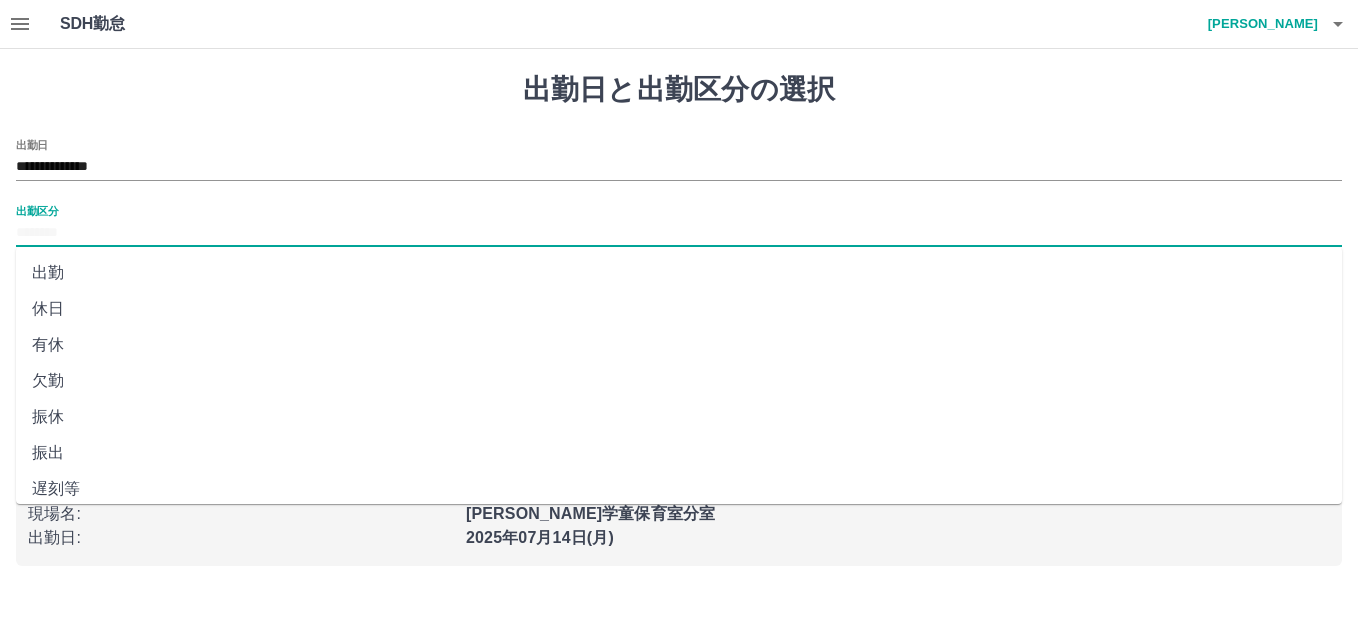 click on "出勤" at bounding box center [679, 273] 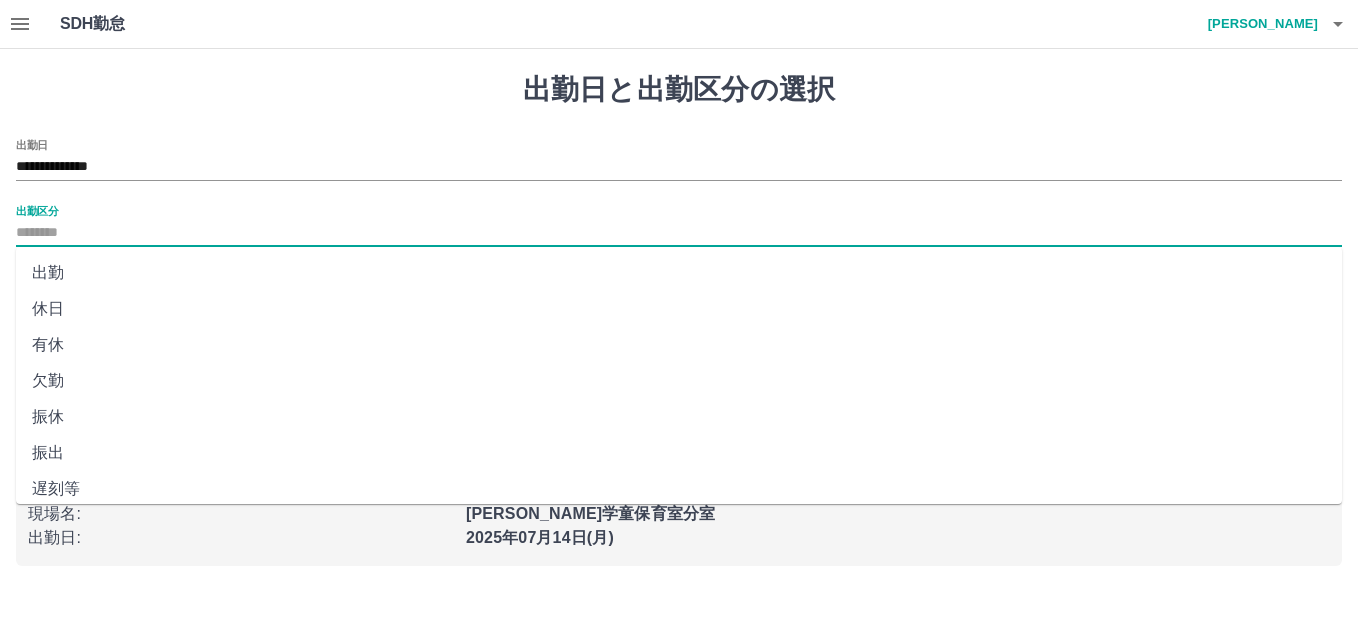 type on "**" 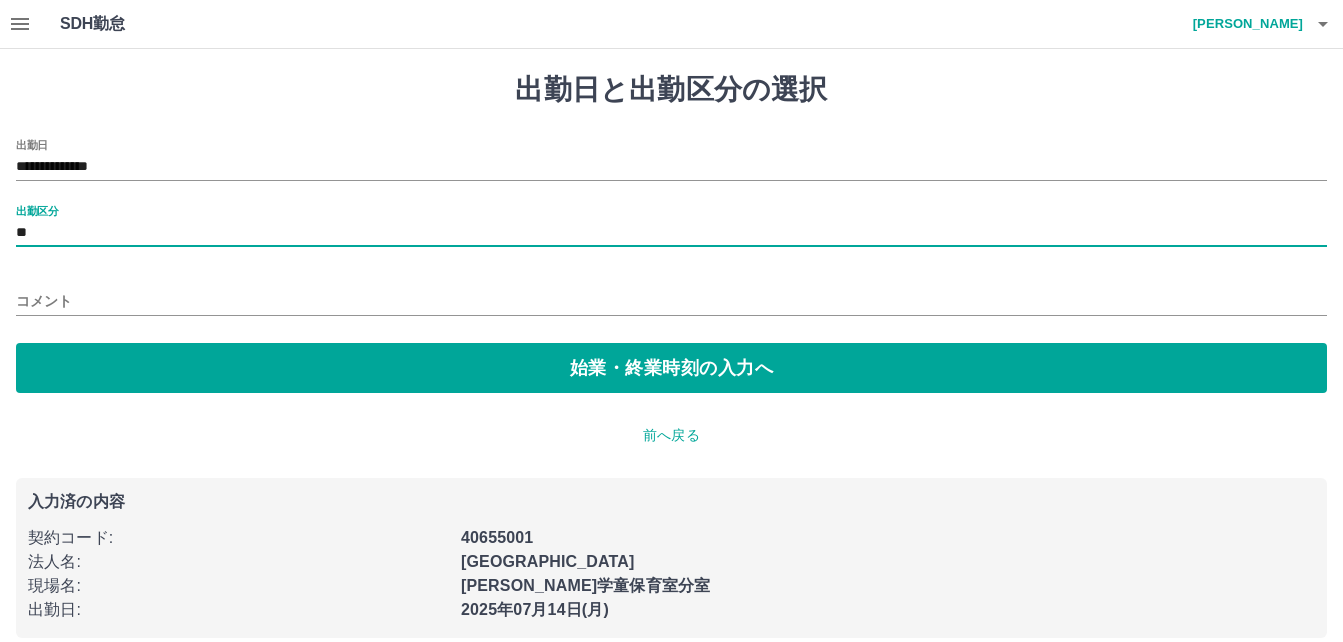 click on "始業・終業時刻の入力へ" at bounding box center (671, 368) 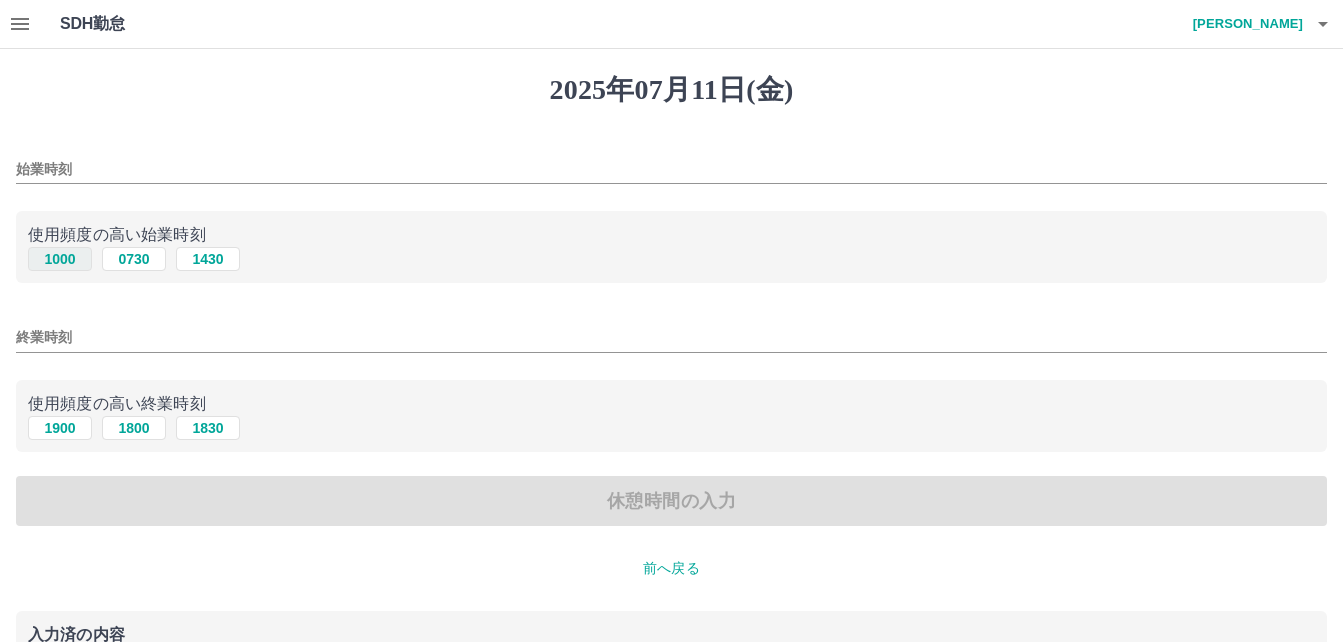 click on "1000" at bounding box center [60, 259] 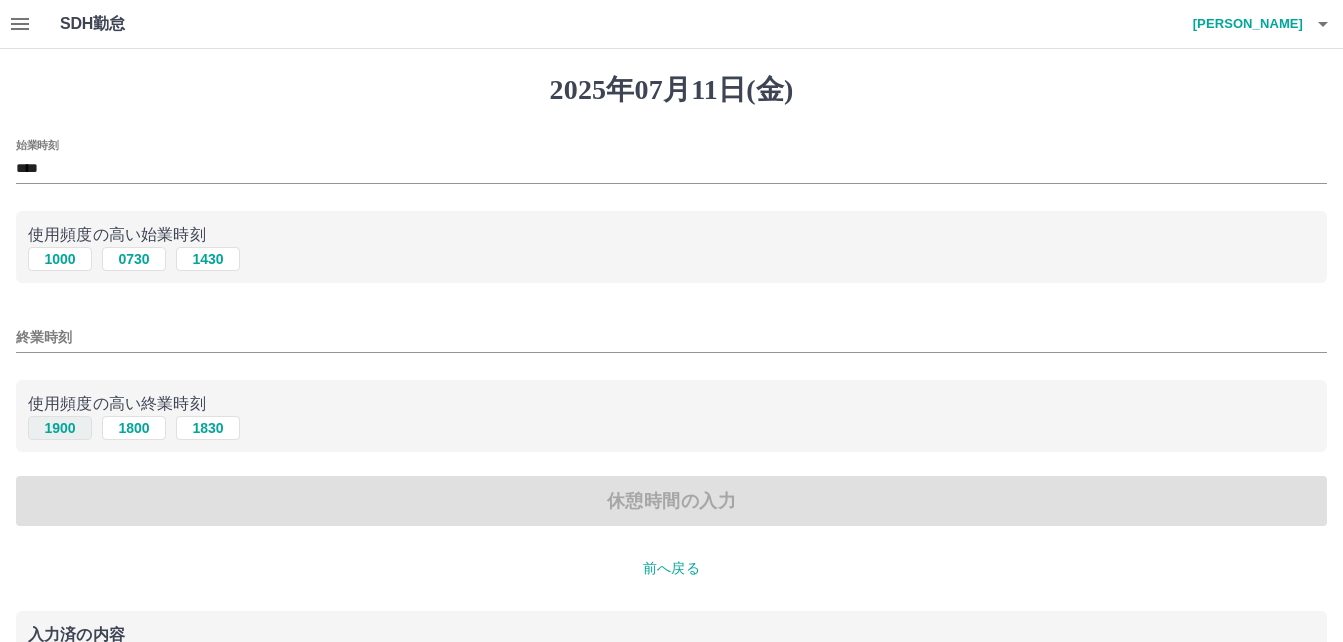 click on "1900" at bounding box center [60, 428] 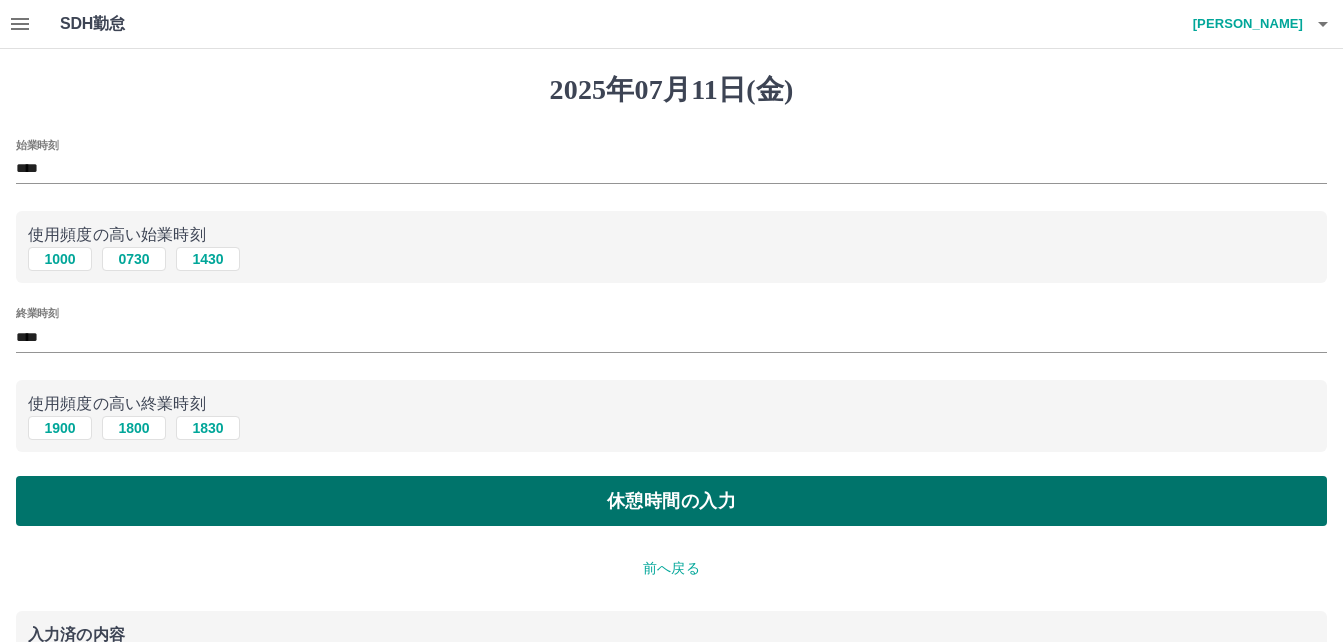 click on "休憩時間の入力" at bounding box center [671, 501] 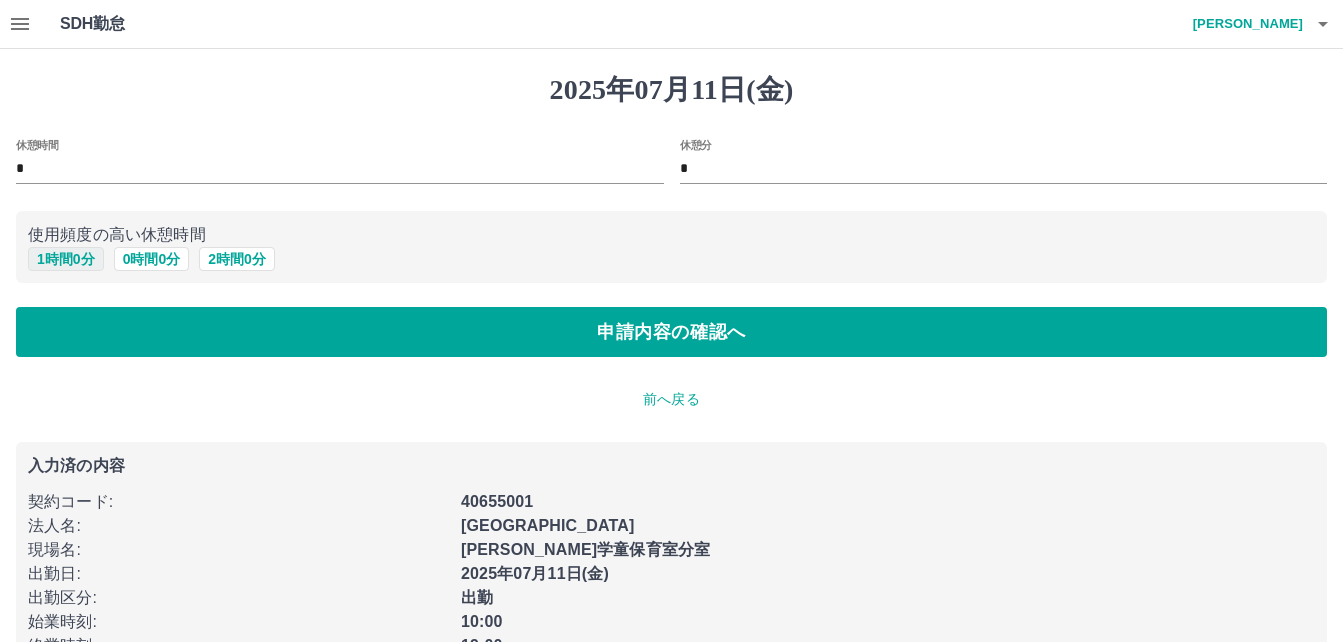click on "1 時間 0 分" at bounding box center (66, 259) 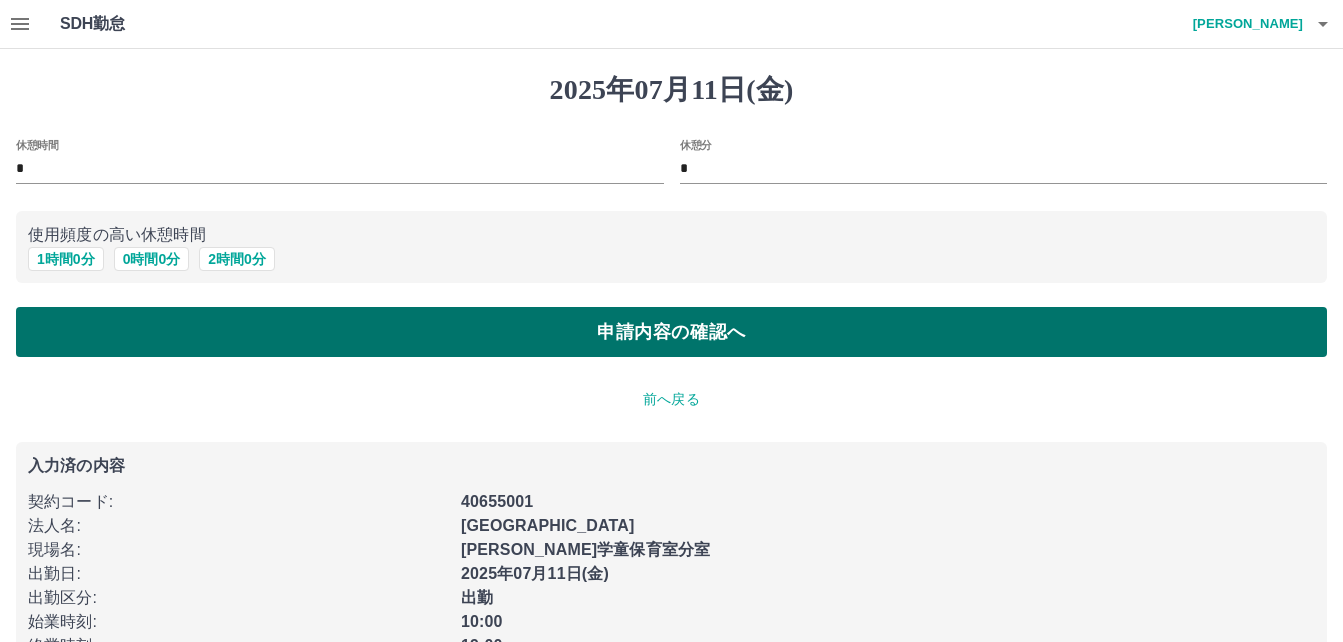 click on "休憩時間 * 休憩分 * 使用頻度の高い休憩時間 1 時間 0 分 0 時間 0 分 2 時間 0 分 申請内容の確認へ" at bounding box center (671, 248) 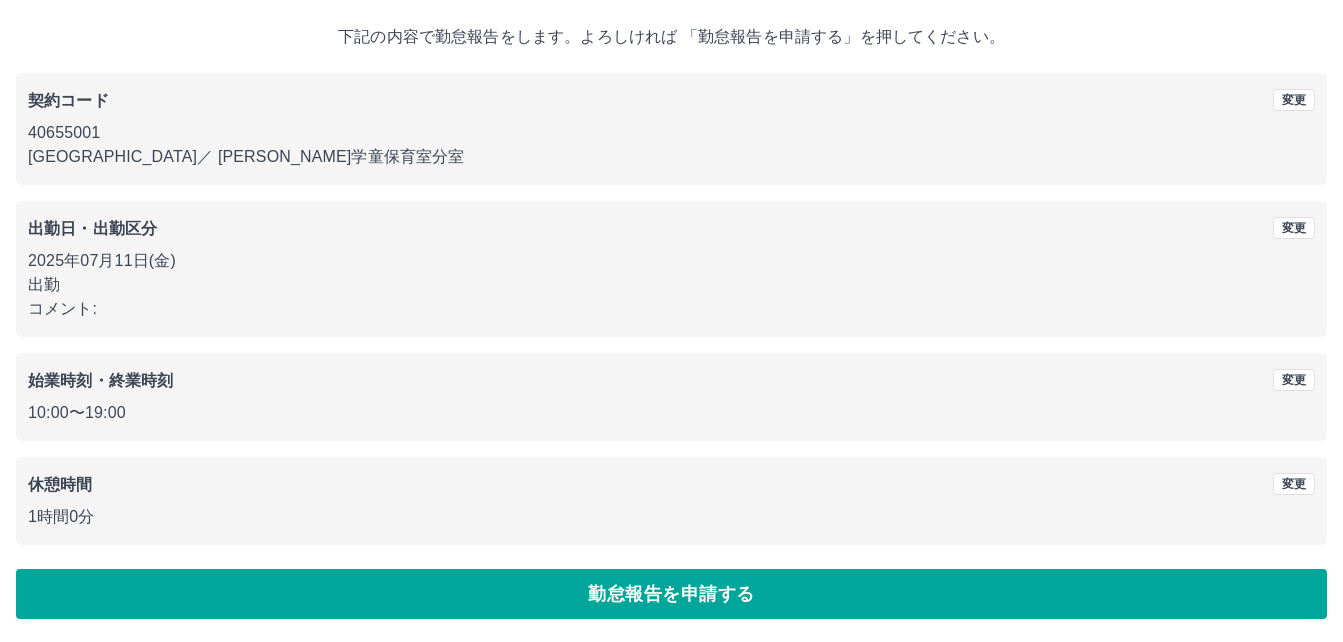 scroll, scrollTop: 107, scrollLeft: 0, axis: vertical 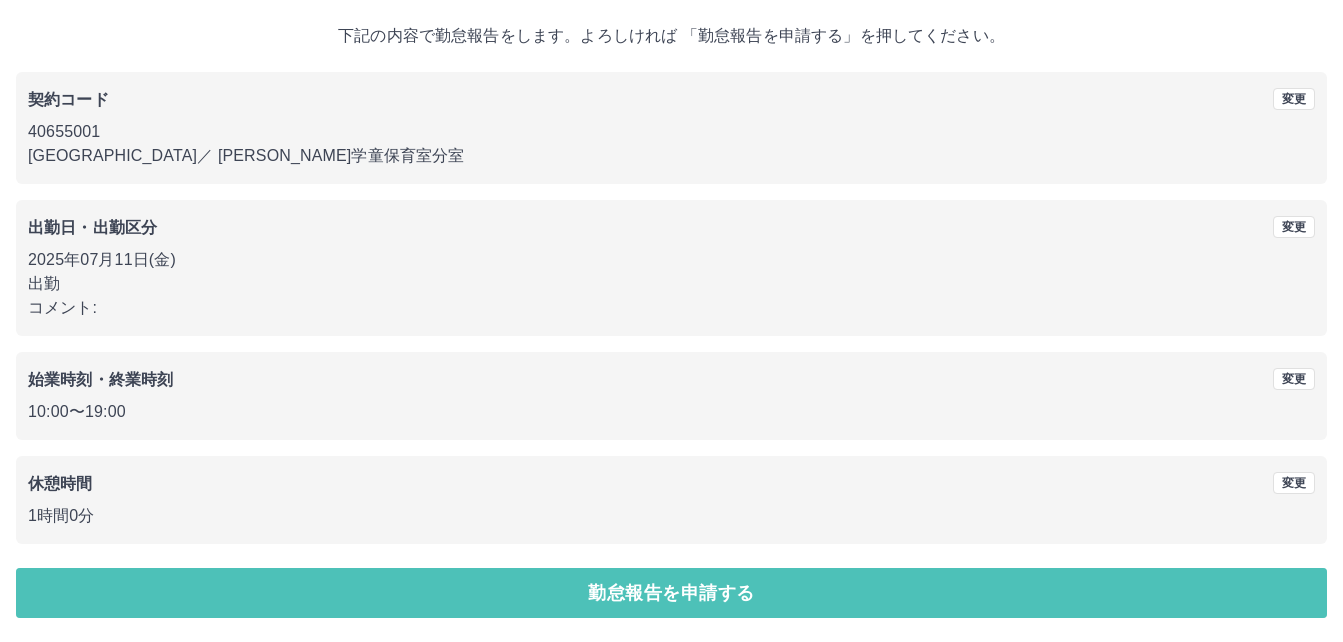 click on "勤怠報告を申請する" at bounding box center [671, 593] 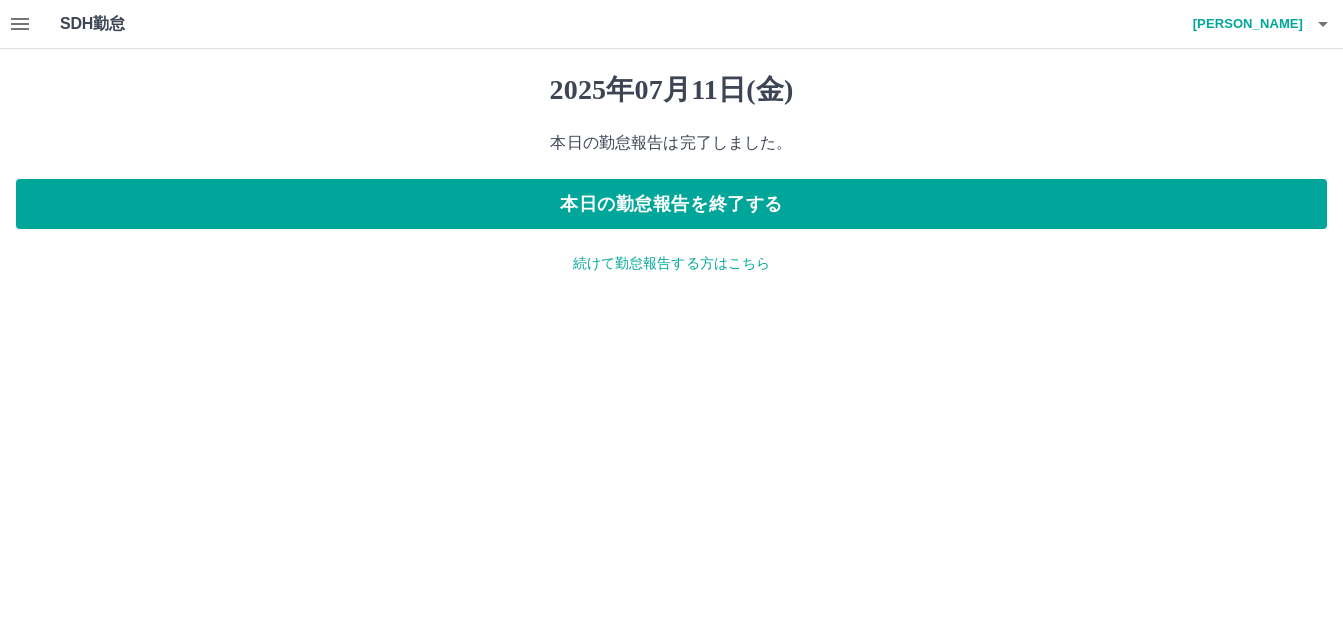 scroll, scrollTop: 0, scrollLeft: 0, axis: both 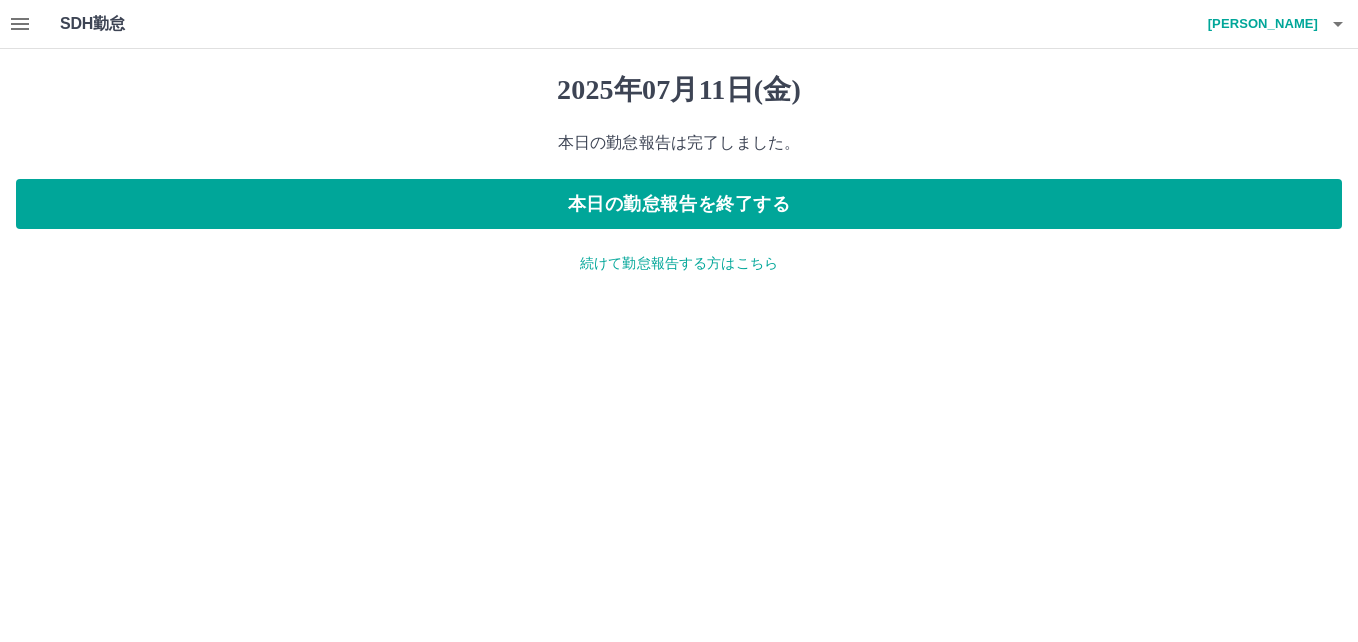 click on "続けて勤怠報告する方はこちら" at bounding box center (679, 263) 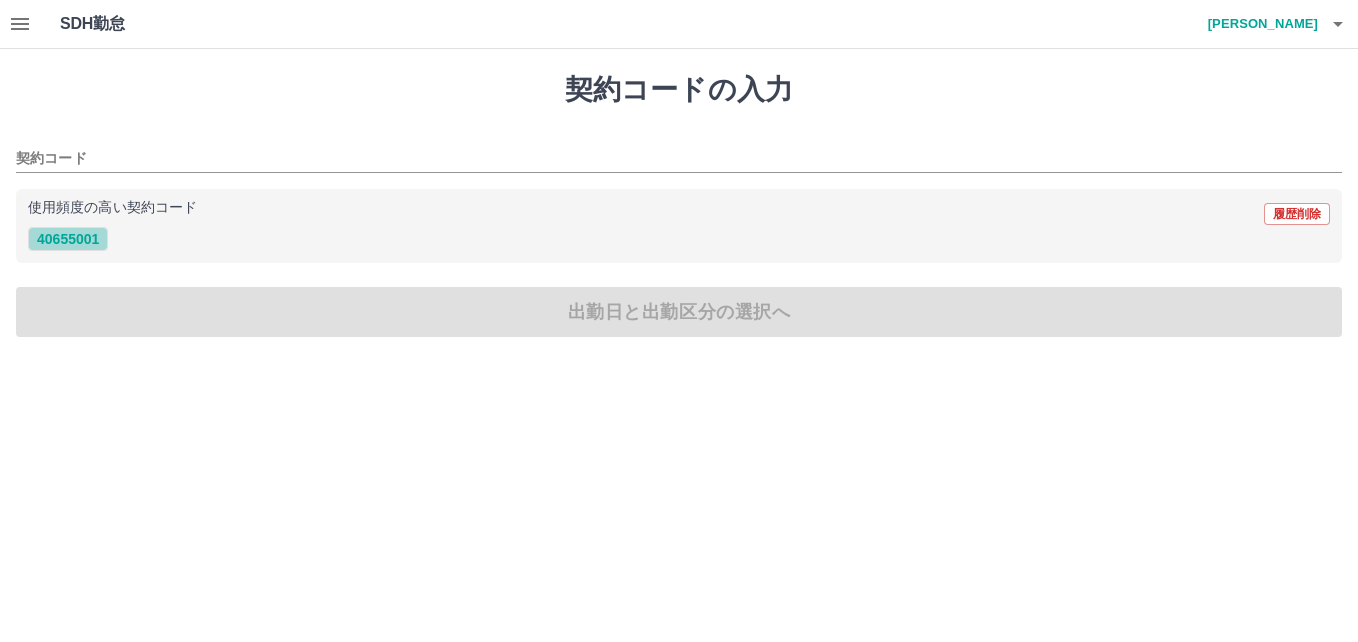 click on "40655001" at bounding box center [68, 239] 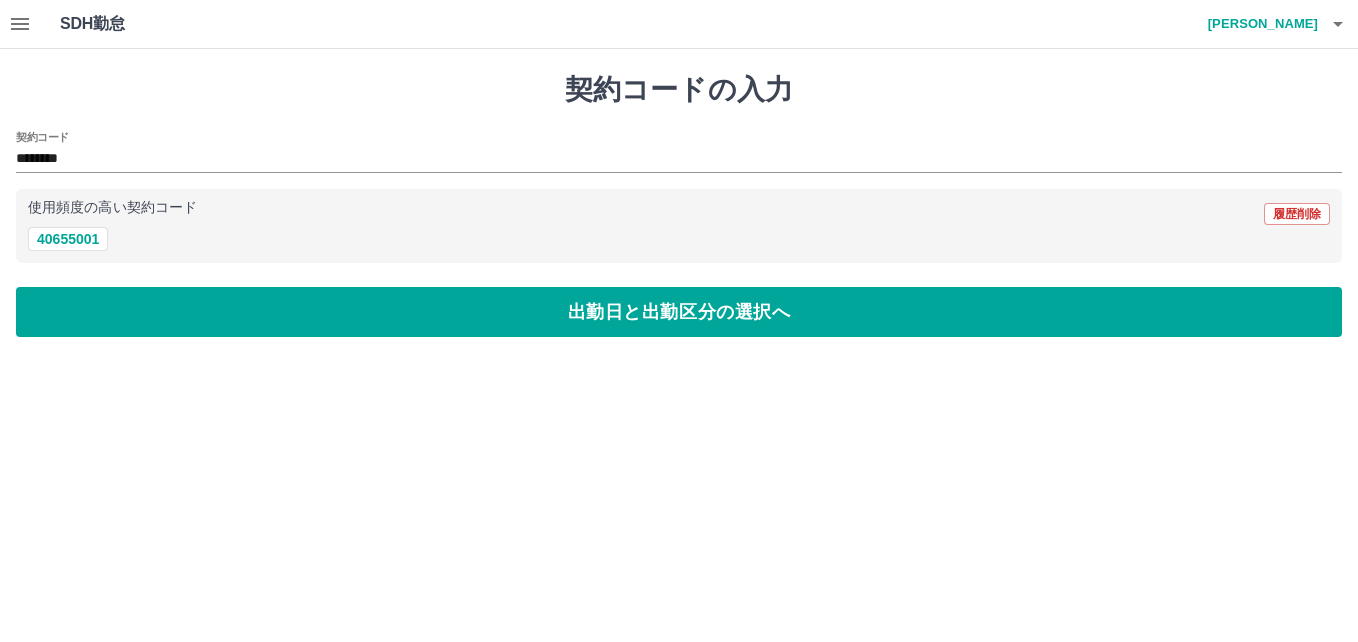 click on "出勤日と出勤区分の選択へ" at bounding box center [679, 312] 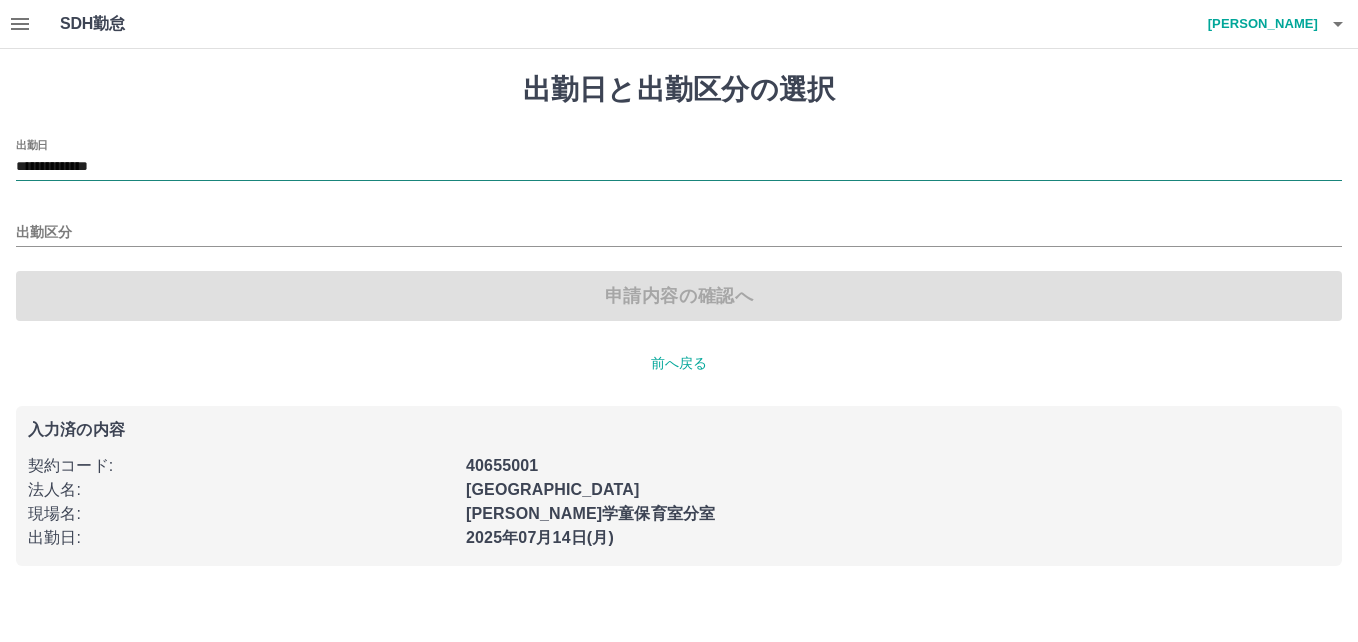 click on "**********" at bounding box center (679, 167) 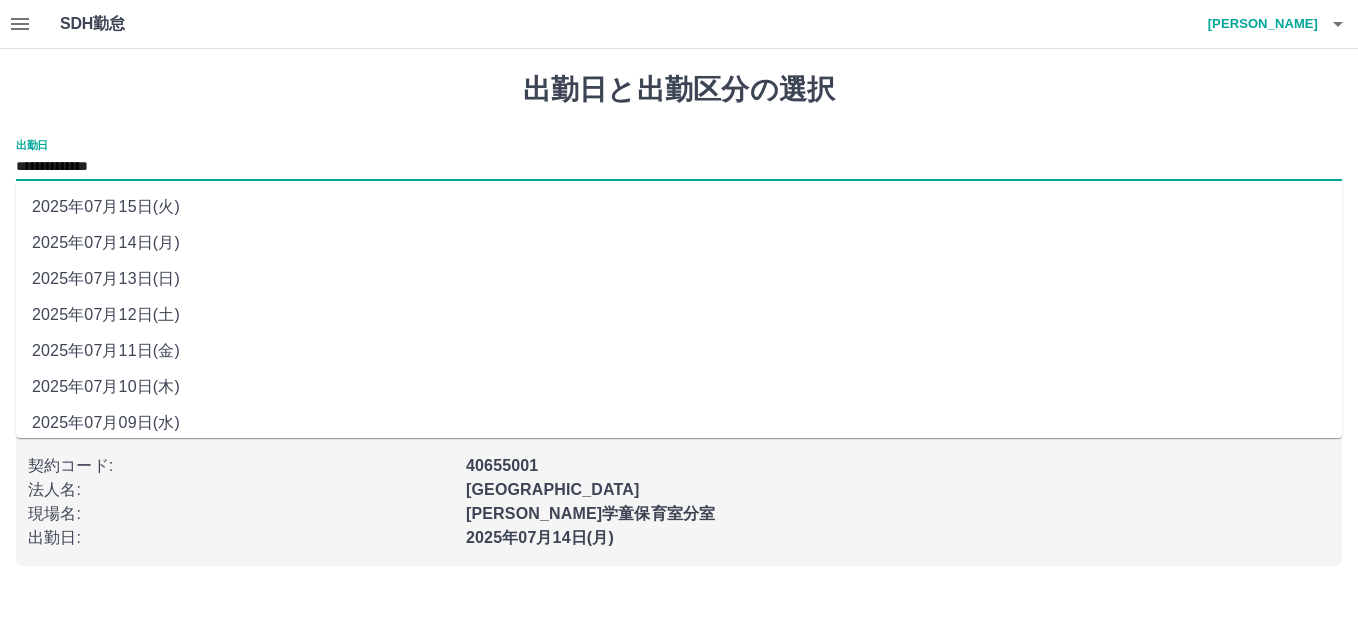 drag, startPoint x: 85, startPoint y: 171, endPoint x: 120, endPoint y: 317, distance: 150.13661 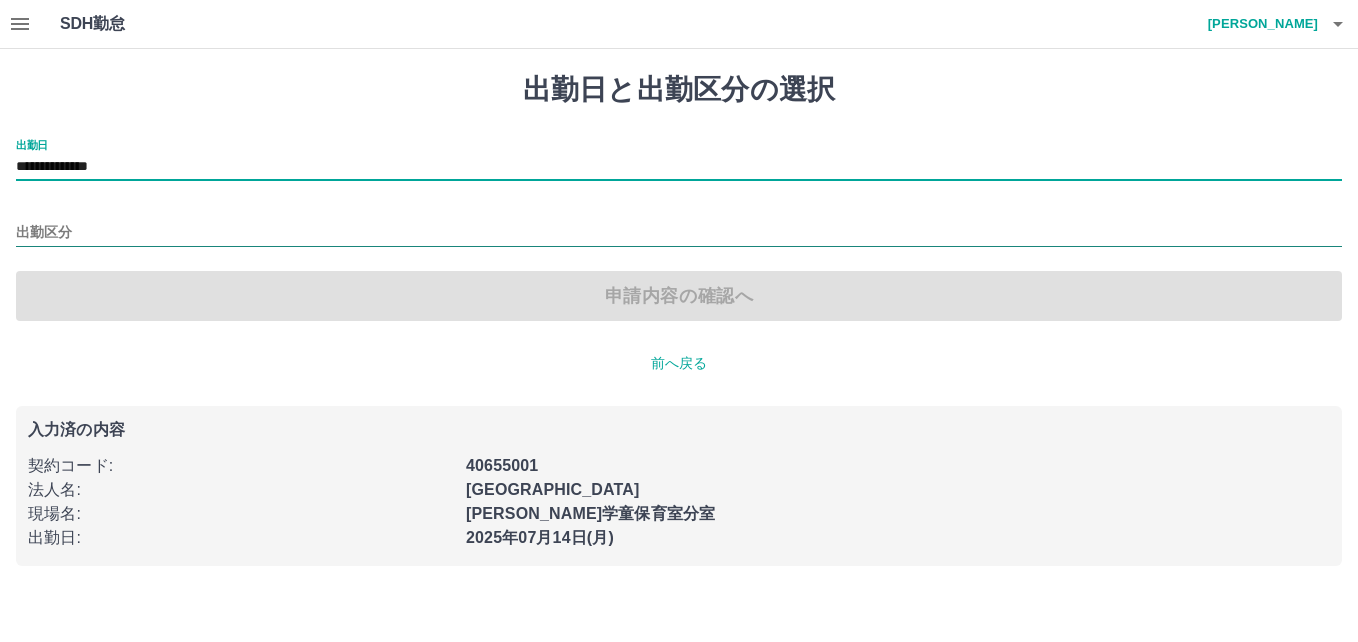 click on "出勤区分" at bounding box center (679, 233) 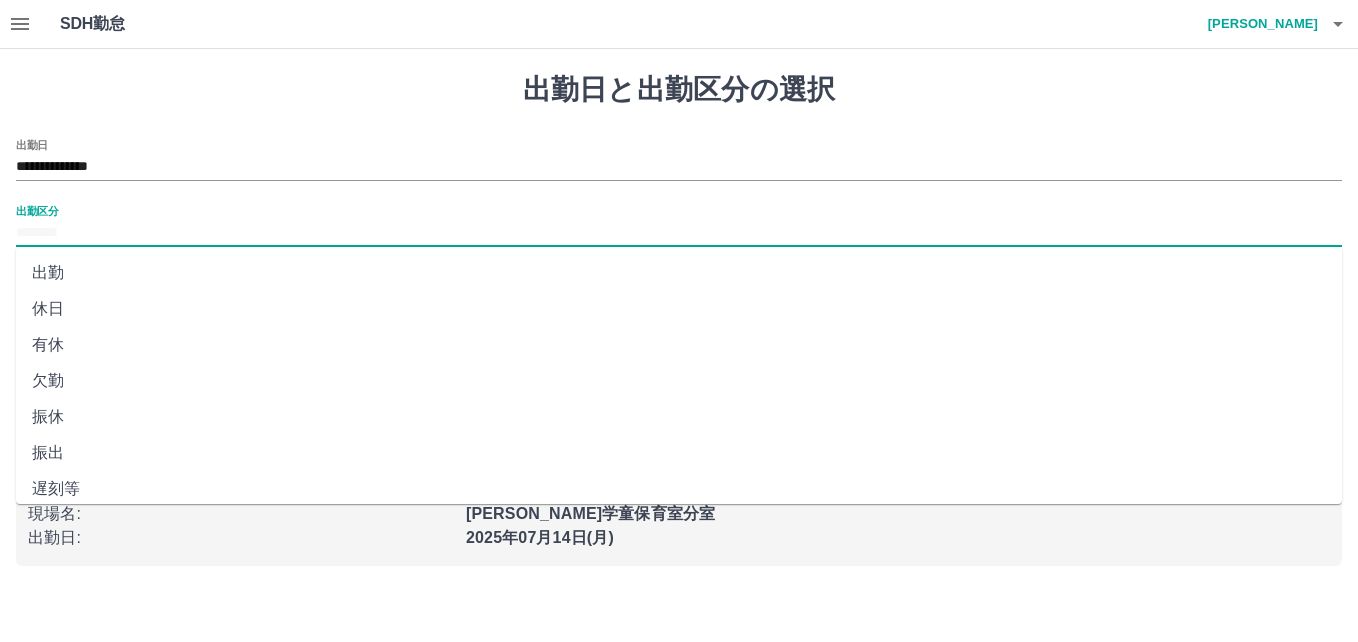 drag, startPoint x: 81, startPoint y: 271, endPoint x: 88, endPoint y: 256, distance: 16.552946 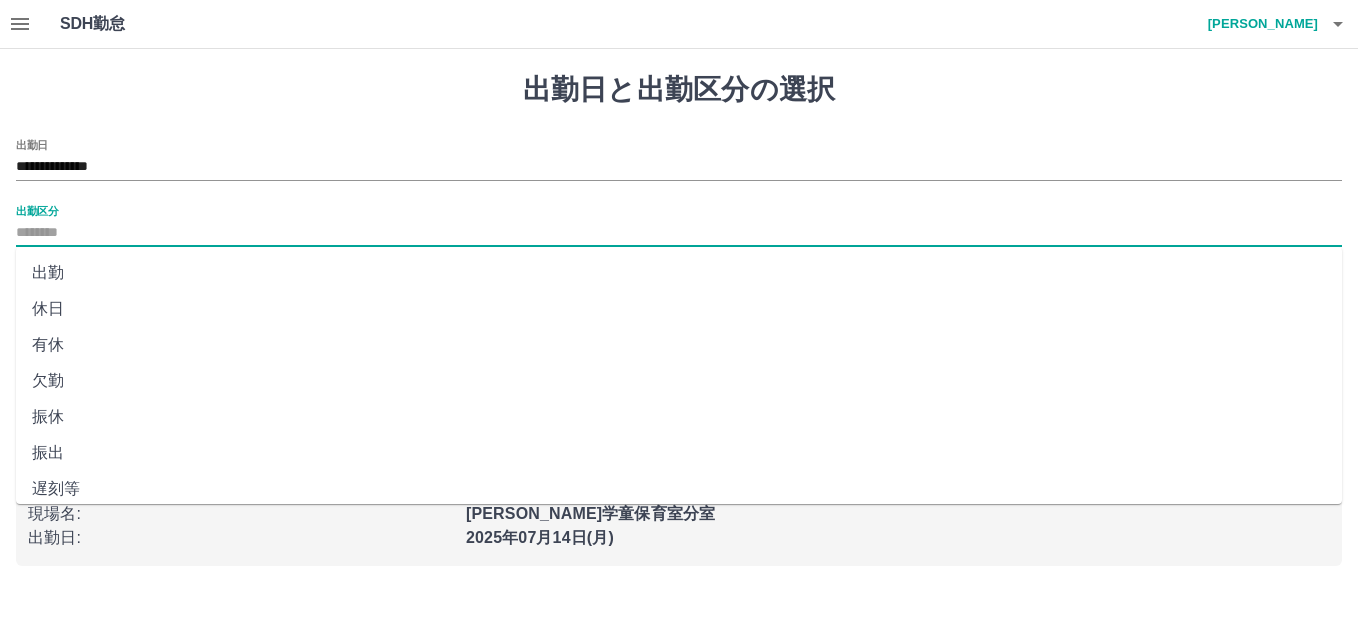 click on "出勤" at bounding box center (679, 273) 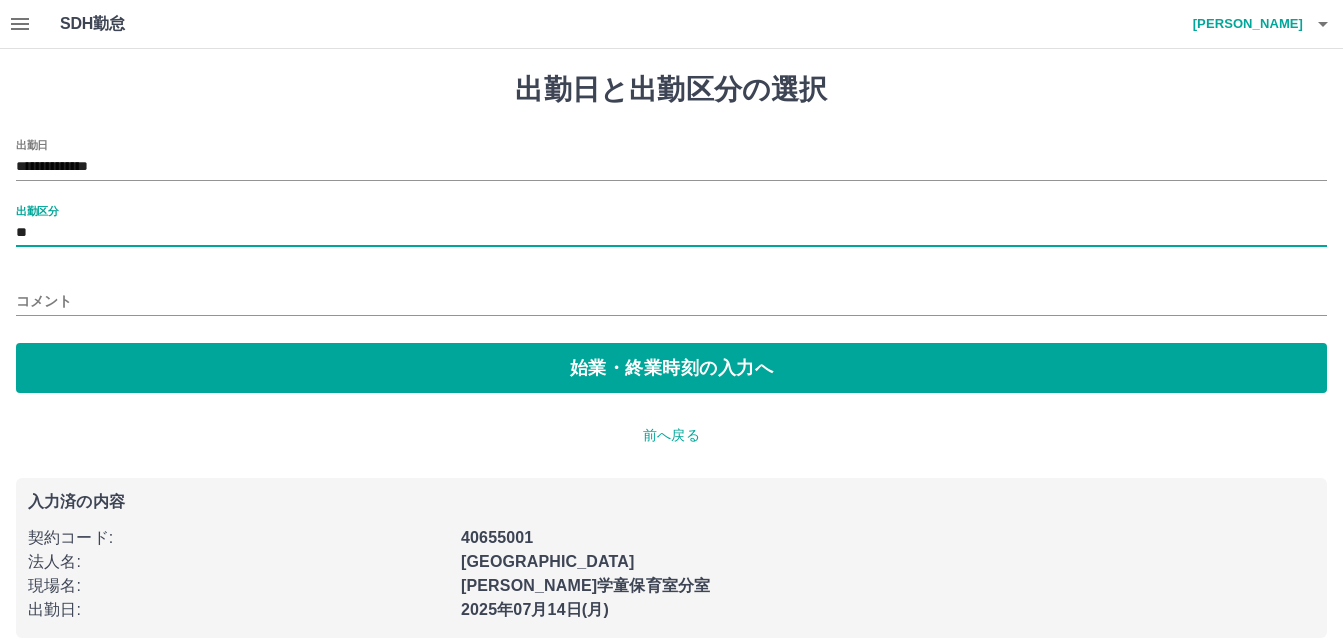 click on "**" at bounding box center (671, 233) 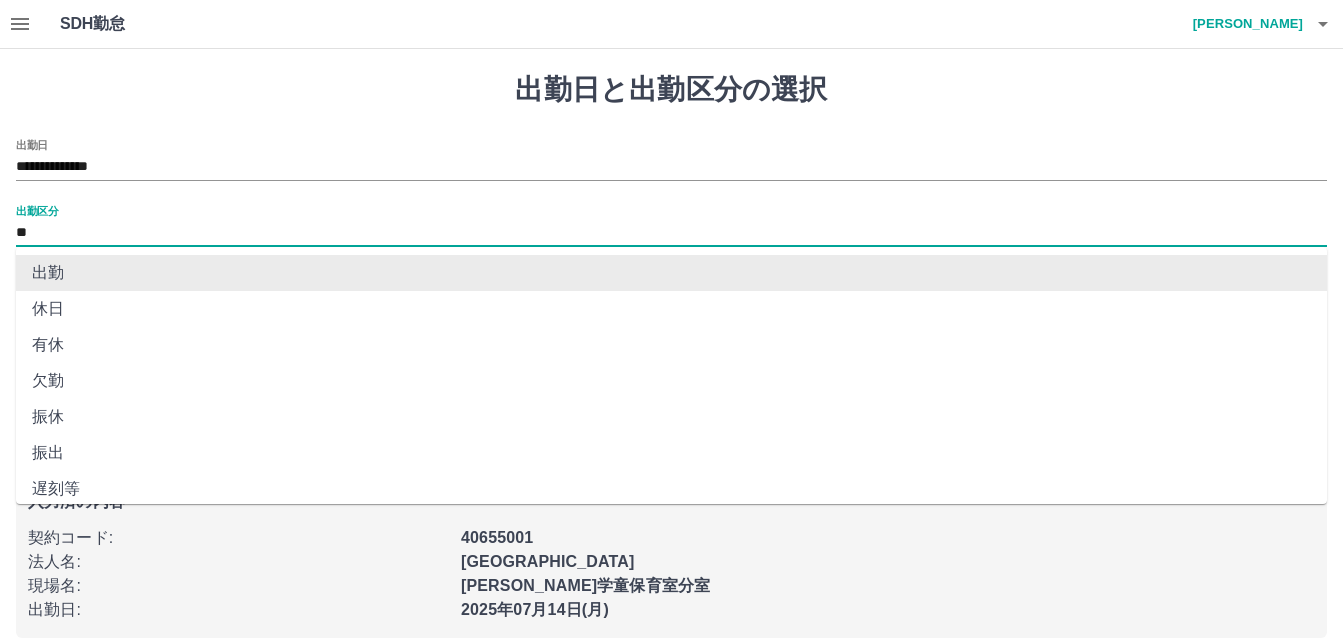 click on "出勤" at bounding box center (671, 273) 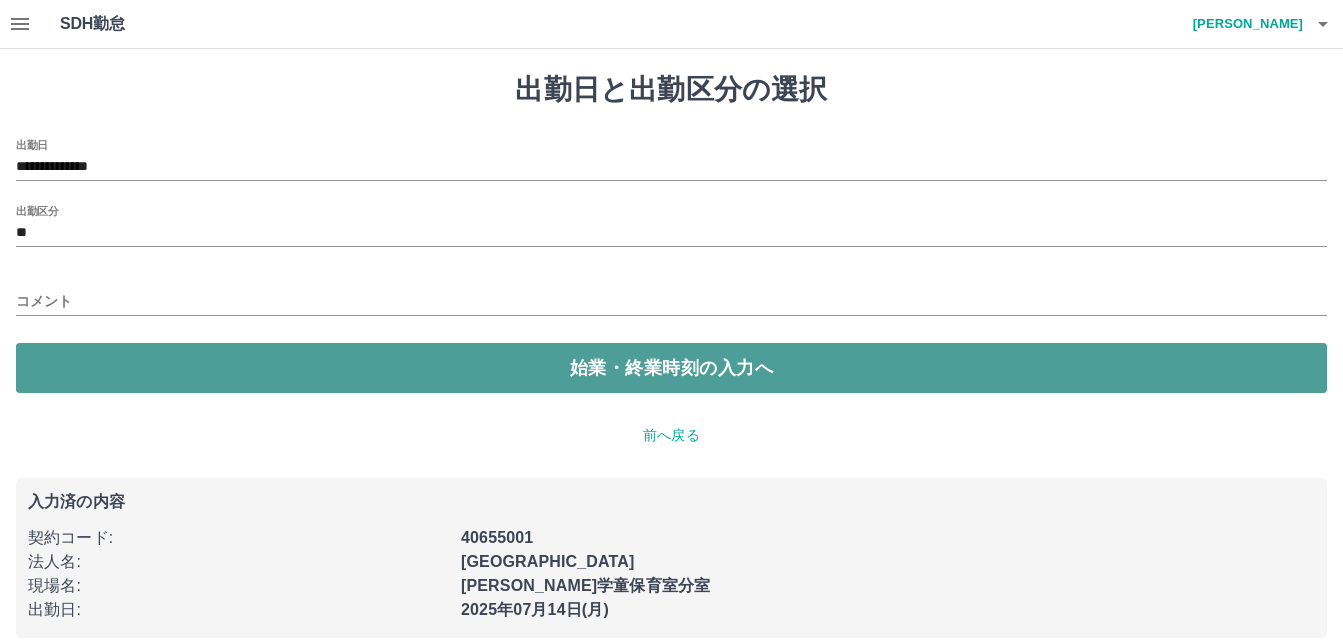 click on "始業・終業時刻の入力へ" at bounding box center [671, 368] 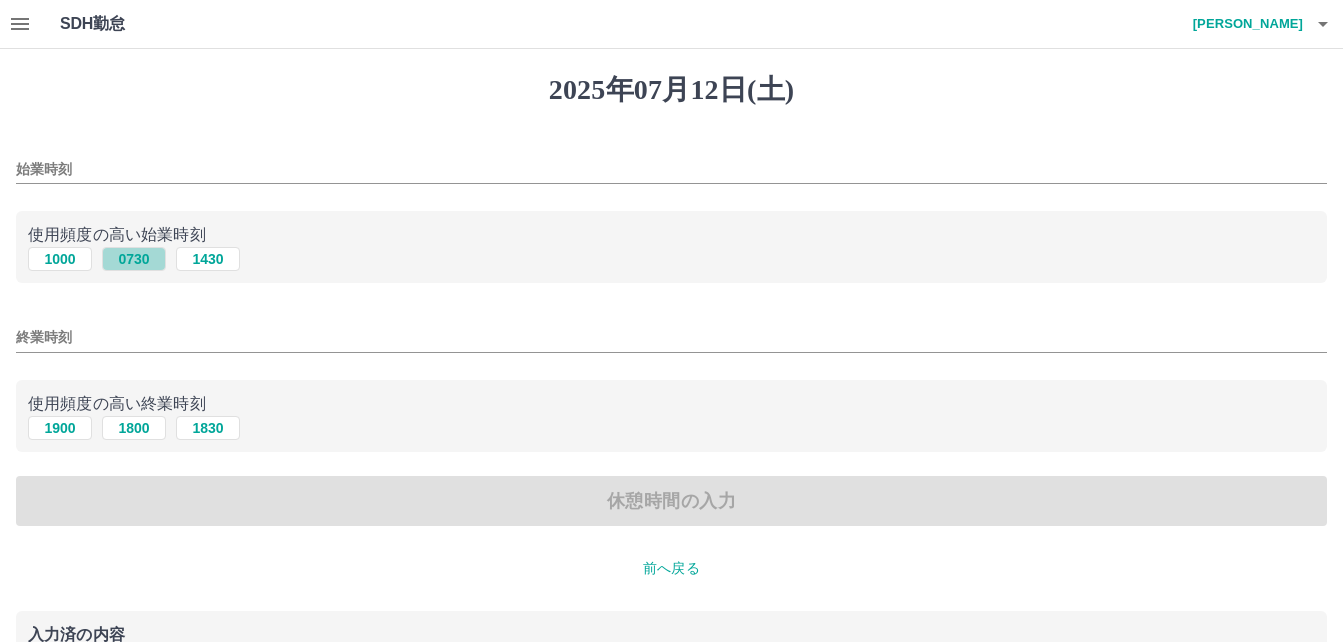 click on "0730" at bounding box center (134, 259) 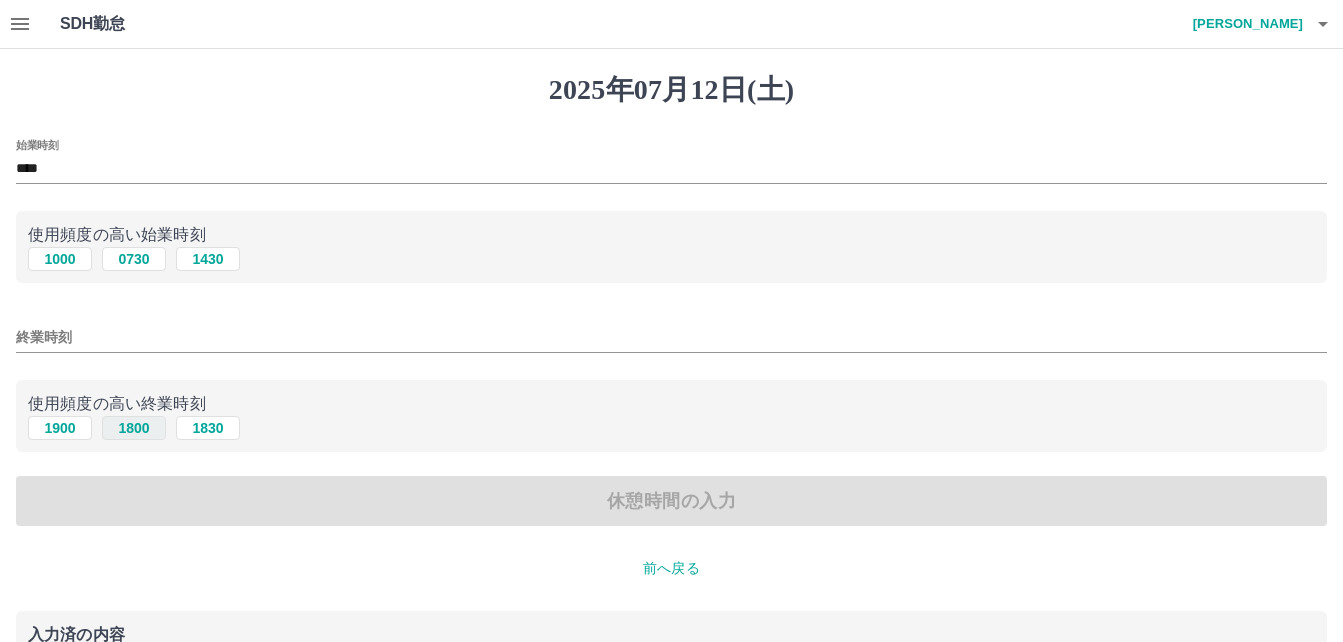 click on "1800" at bounding box center (134, 428) 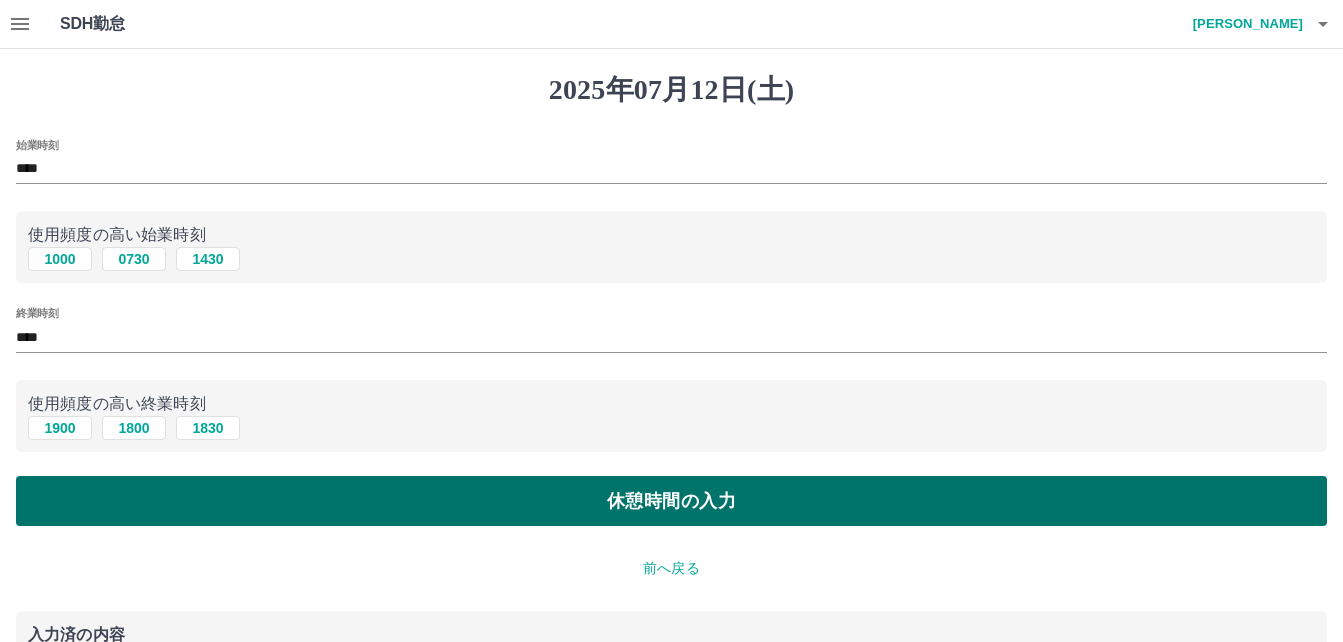 click on "休憩時間の入力" at bounding box center [671, 501] 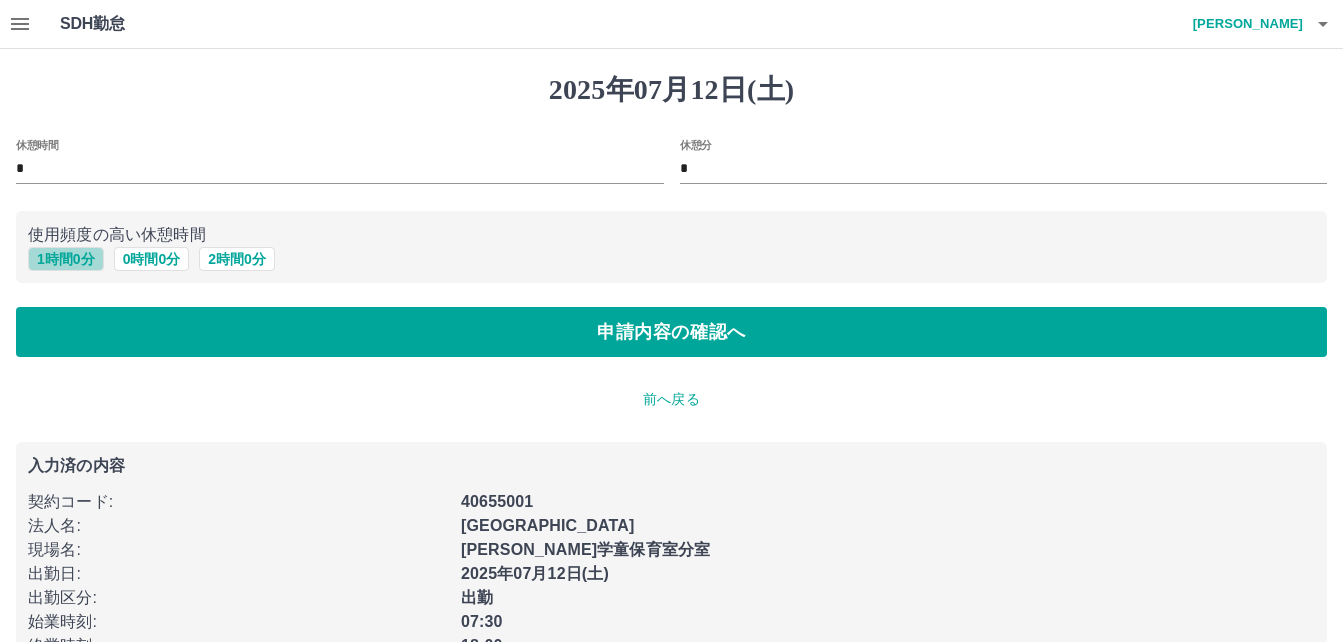 click on "1 時間 0 分" at bounding box center (66, 259) 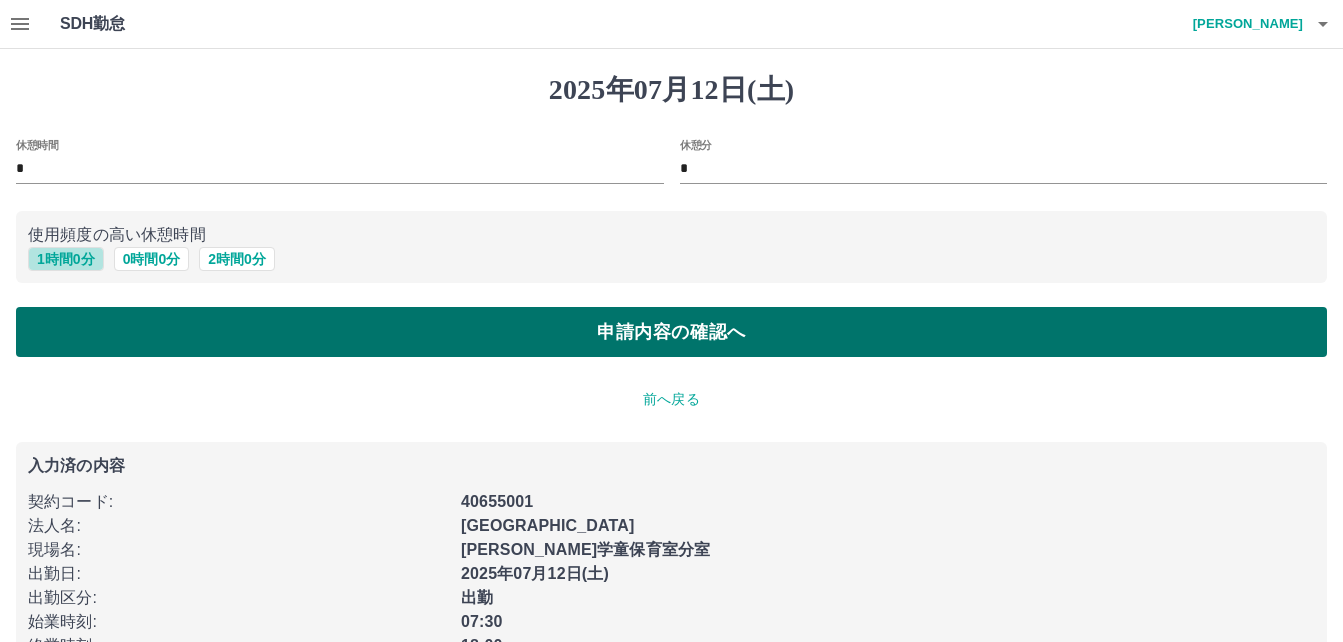 type on "*" 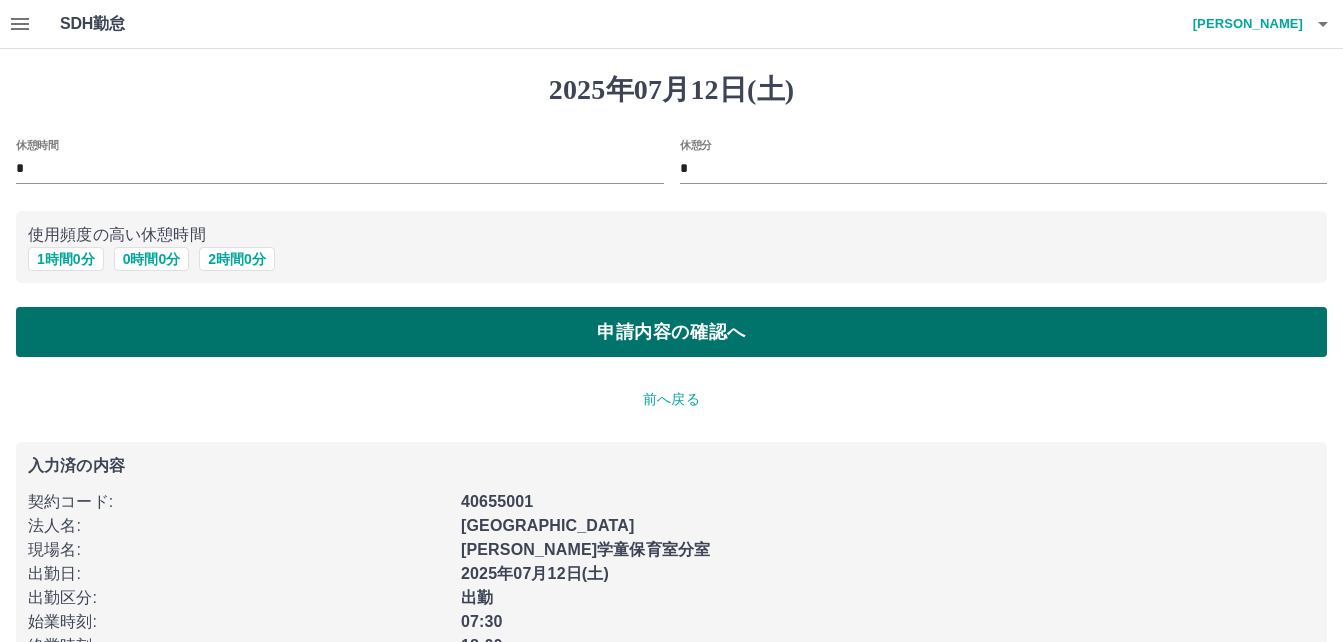 click on "申請内容の確認へ" at bounding box center (671, 332) 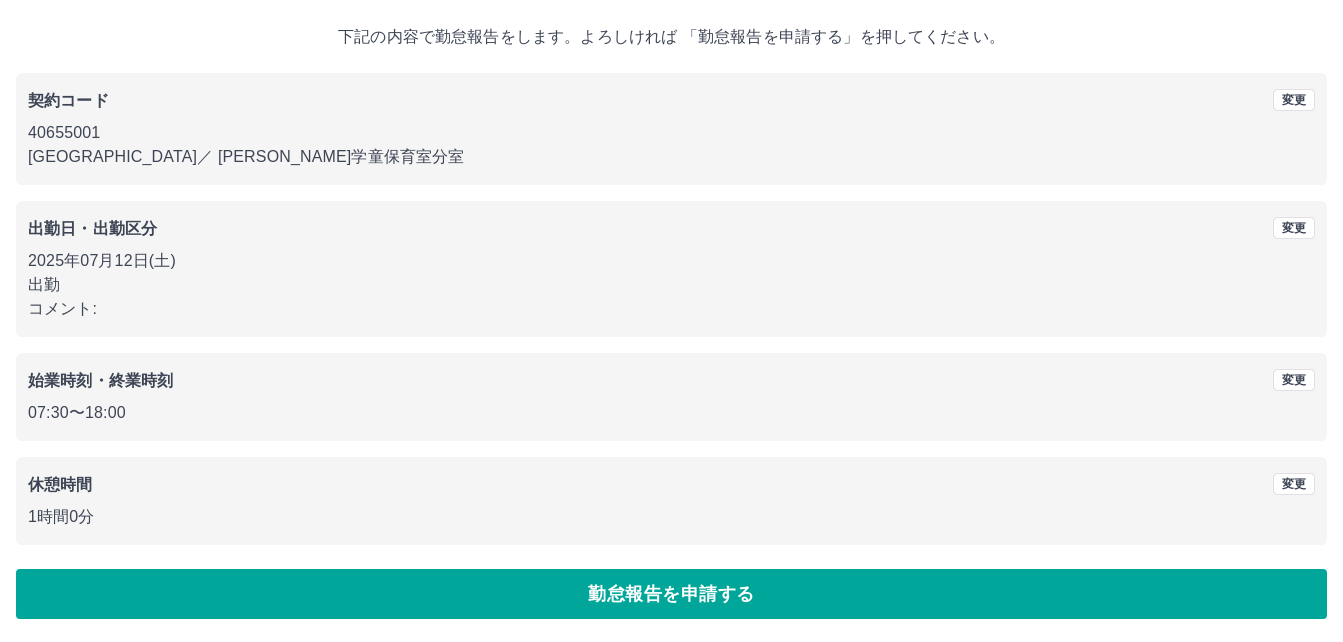 scroll, scrollTop: 107, scrollLeft: 0, axis: vertical 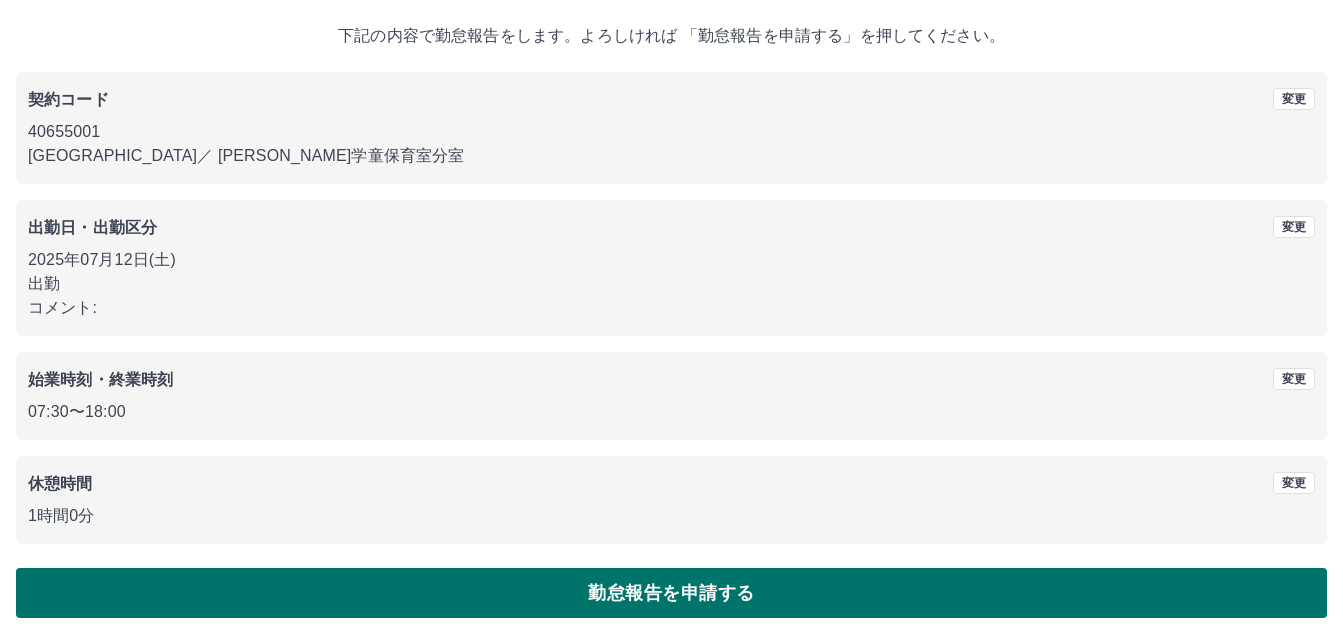 click on "勤怠報告を申請する" at bounding box center [671, 593] 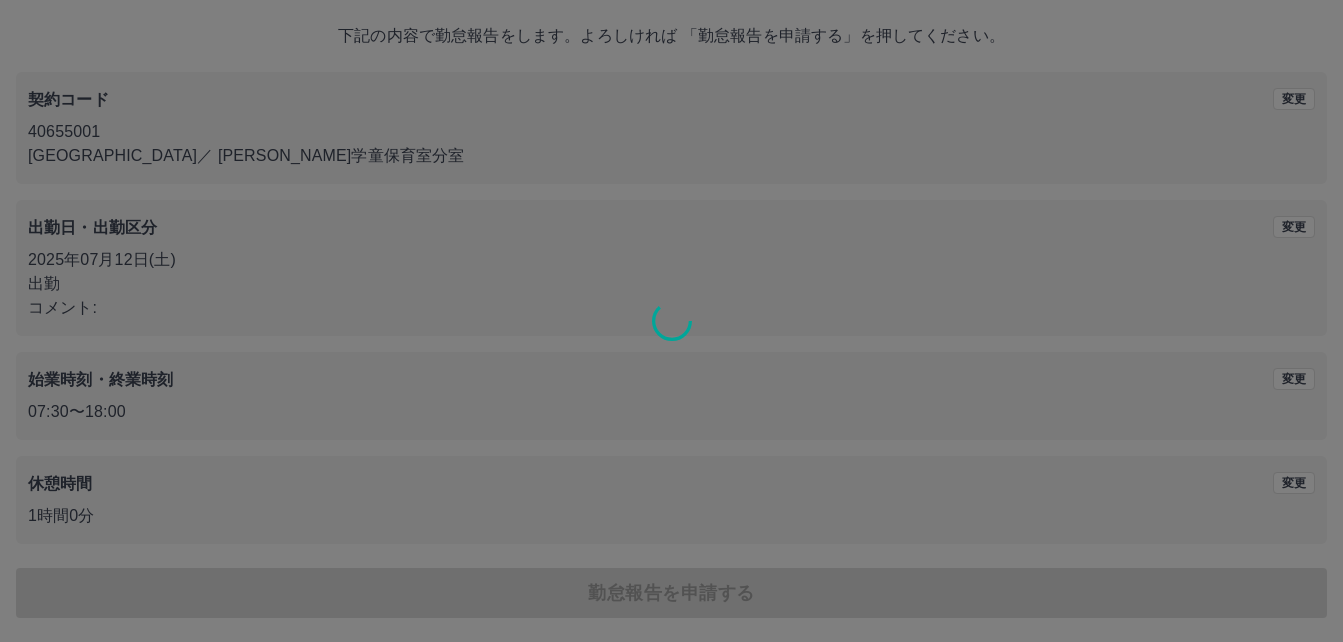 scroll, scrollTop: 0, scrollLeft: 0, axis: both 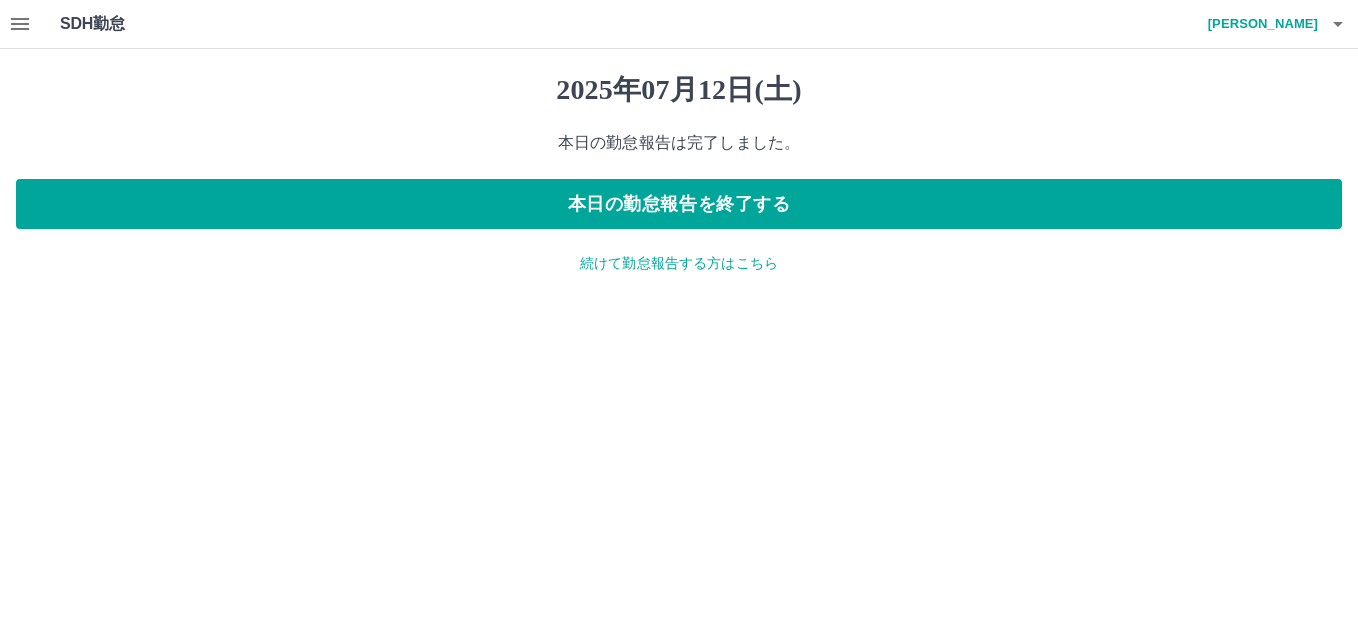 click on "続けて勤怠報告する方はこちら" at bounding box center [679, 263] 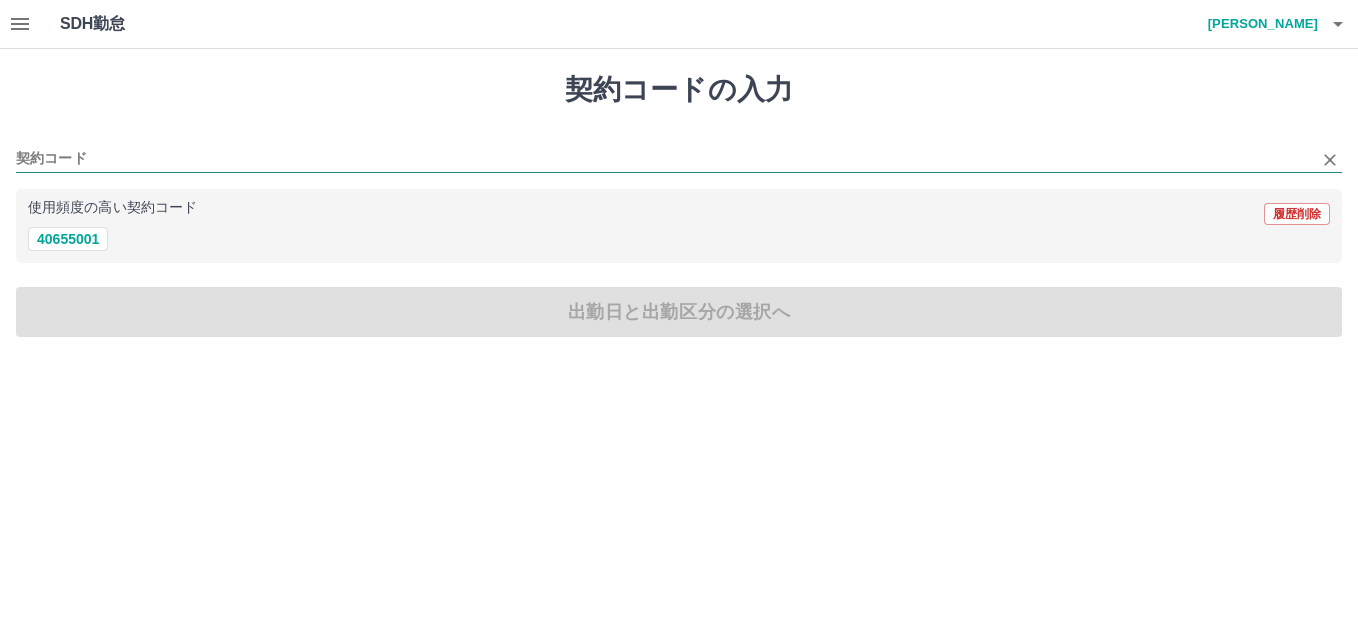 click on "契約コード" at bounding box center (664, 159) 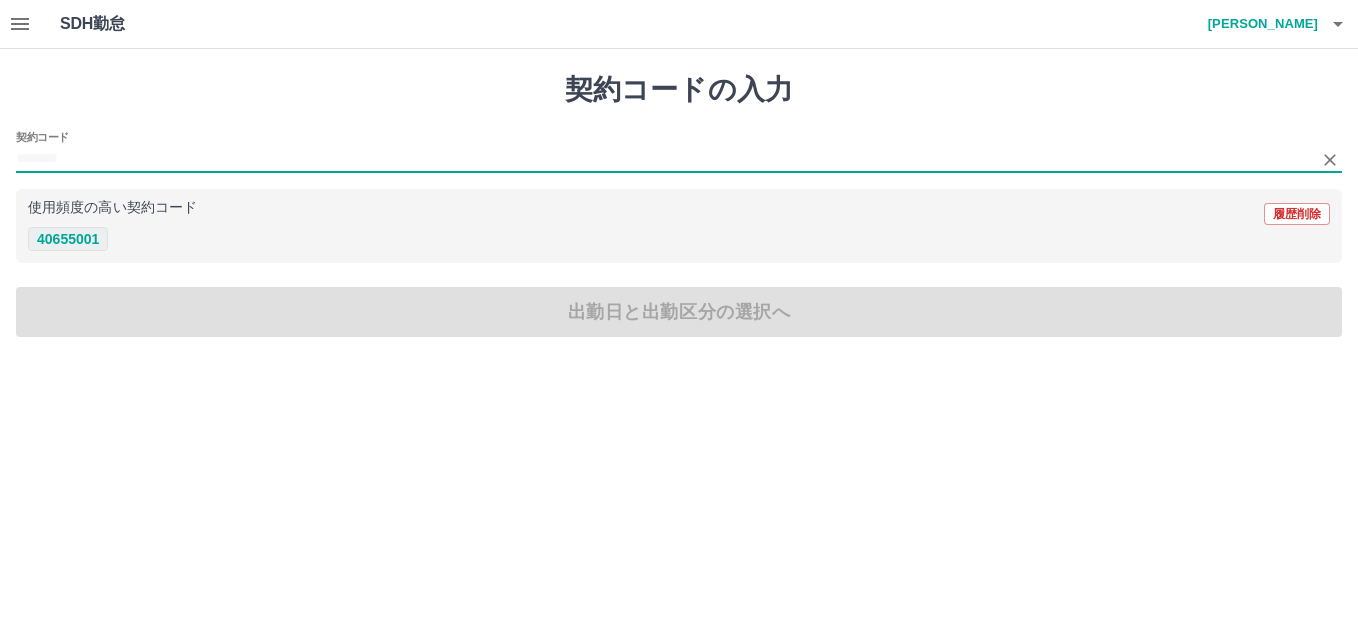 click on "40655001" at bounding box center [68, 239] 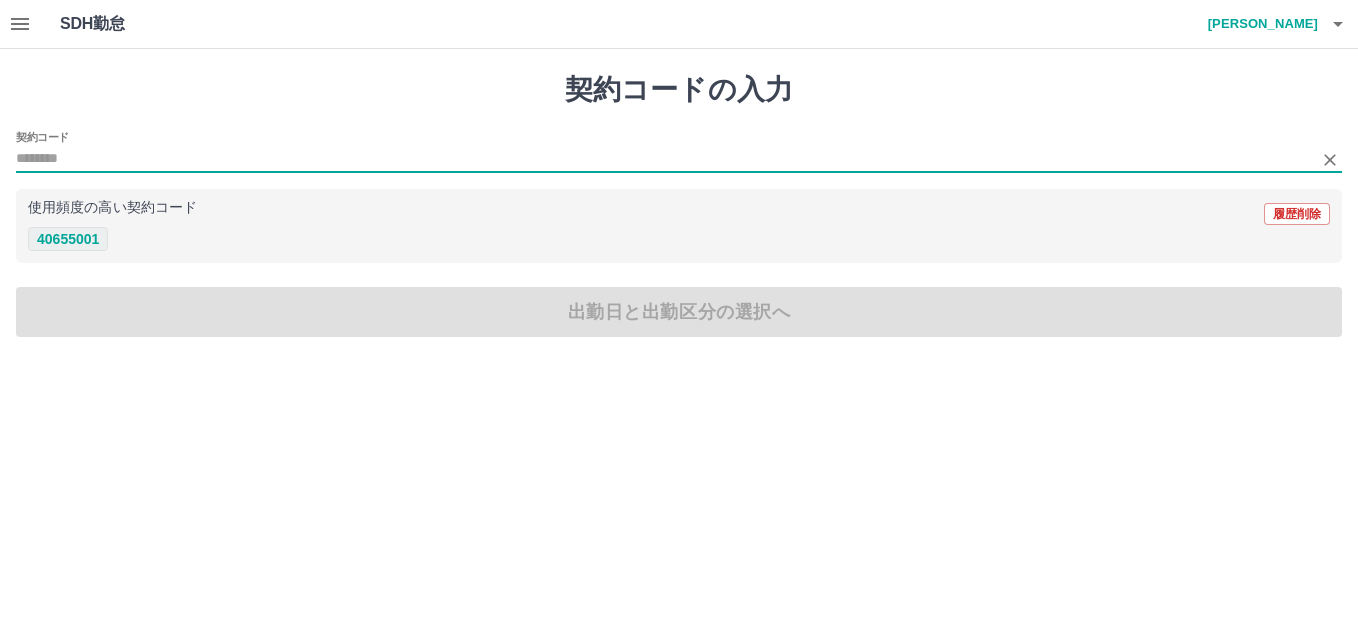 type on "********" 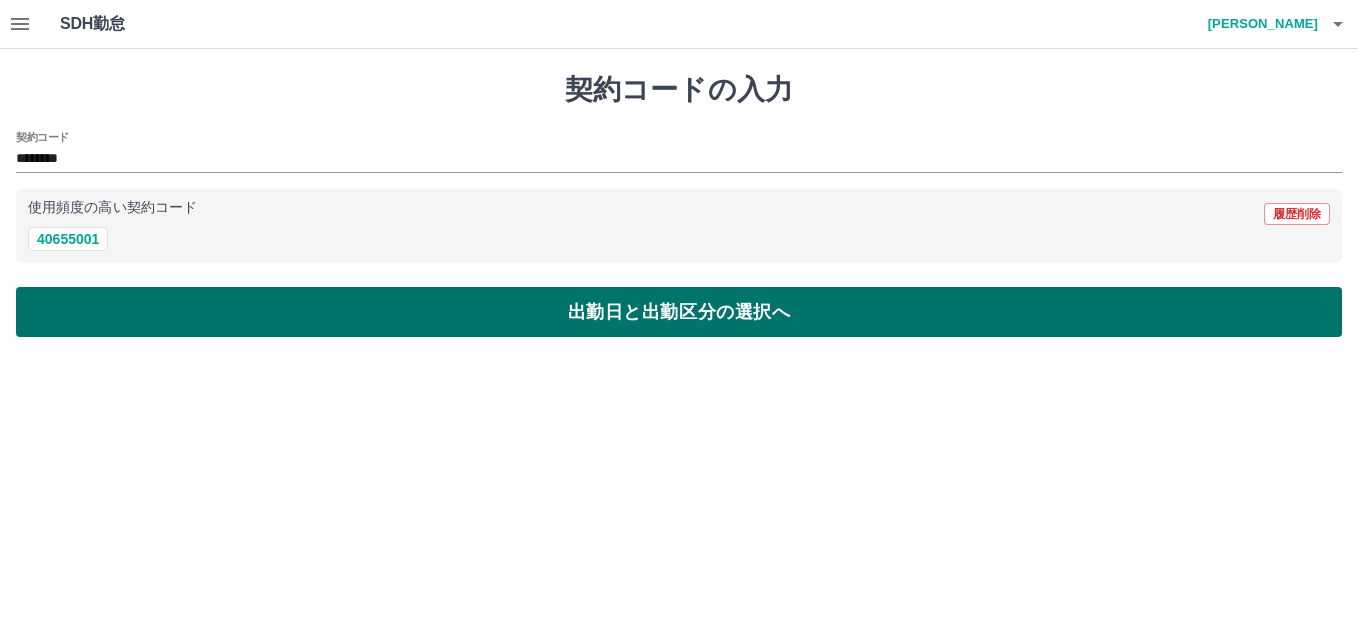 click on "出勤日と出勤区分の選択へ" at bounding box center (679, 312) 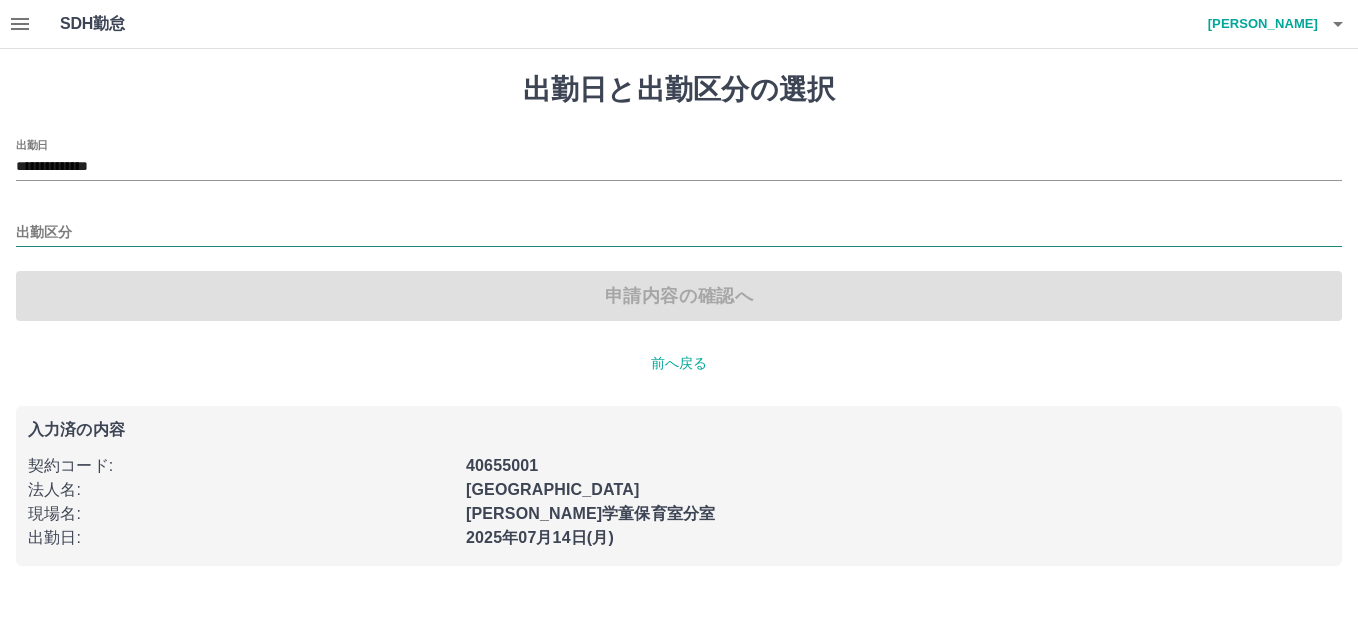 click on "出勤区分" at bounding box center [679, 233] 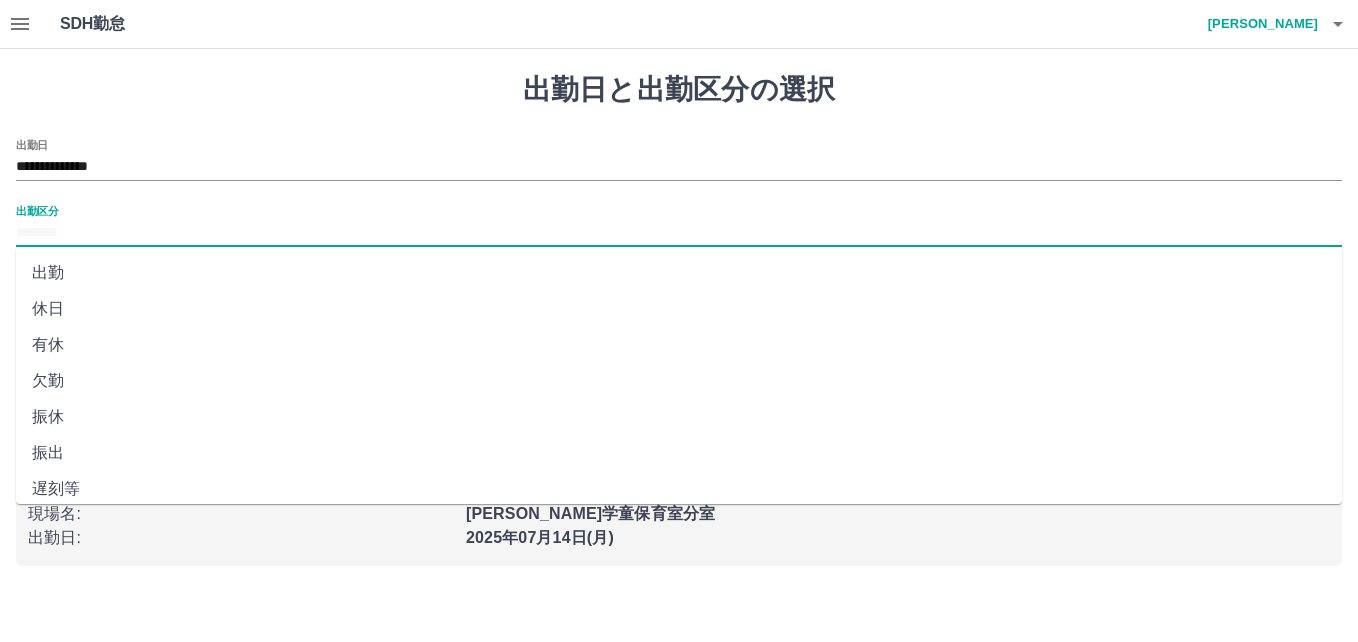 click on "出勤" at bounding box center (679, 273) 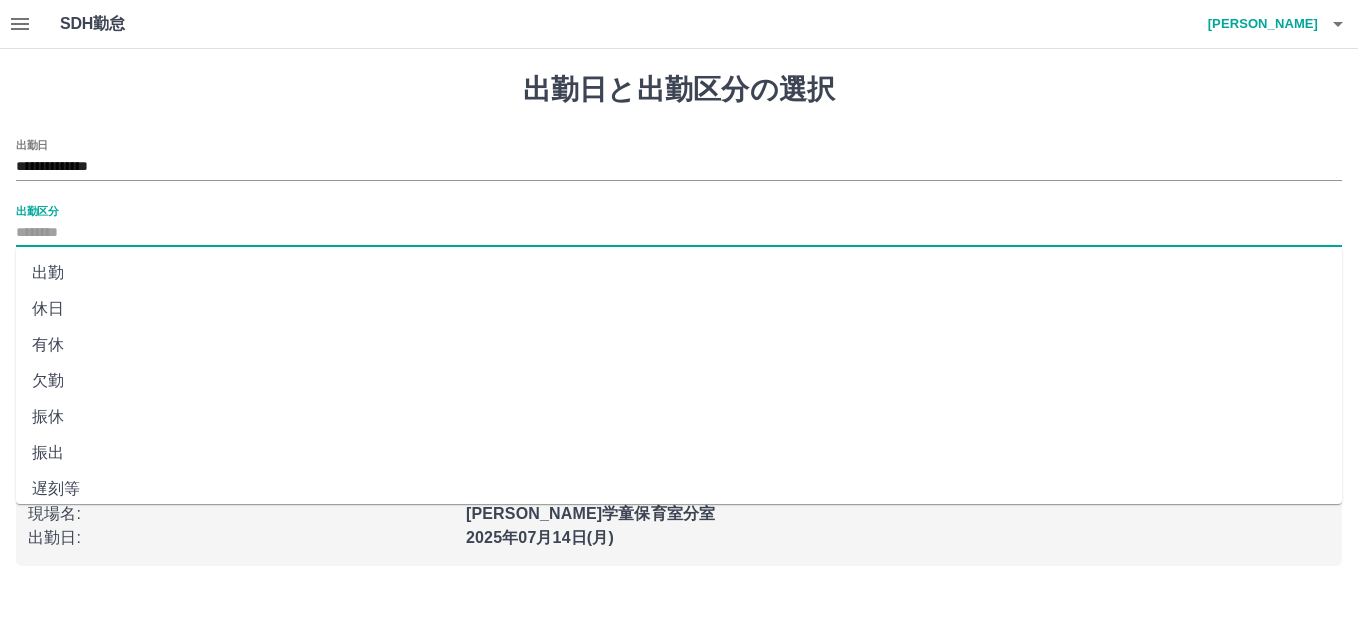 type on "**" 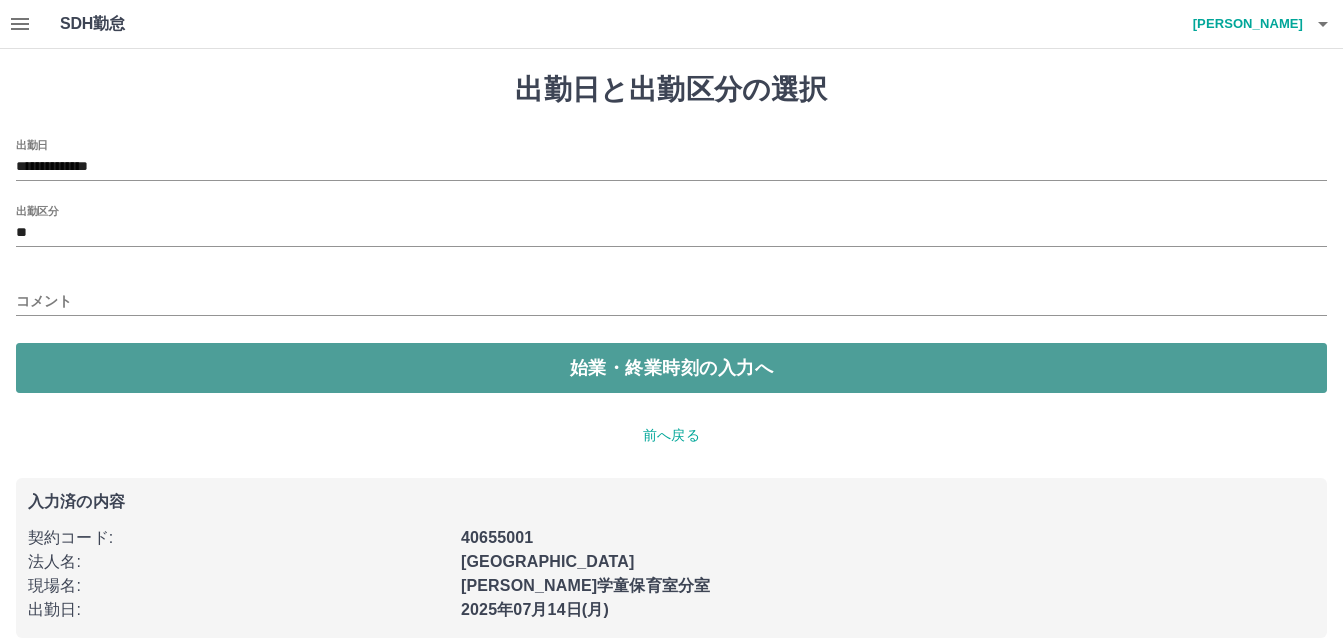 click on "始業・終業時刻の入力へ" at bounding box center (671, 368) 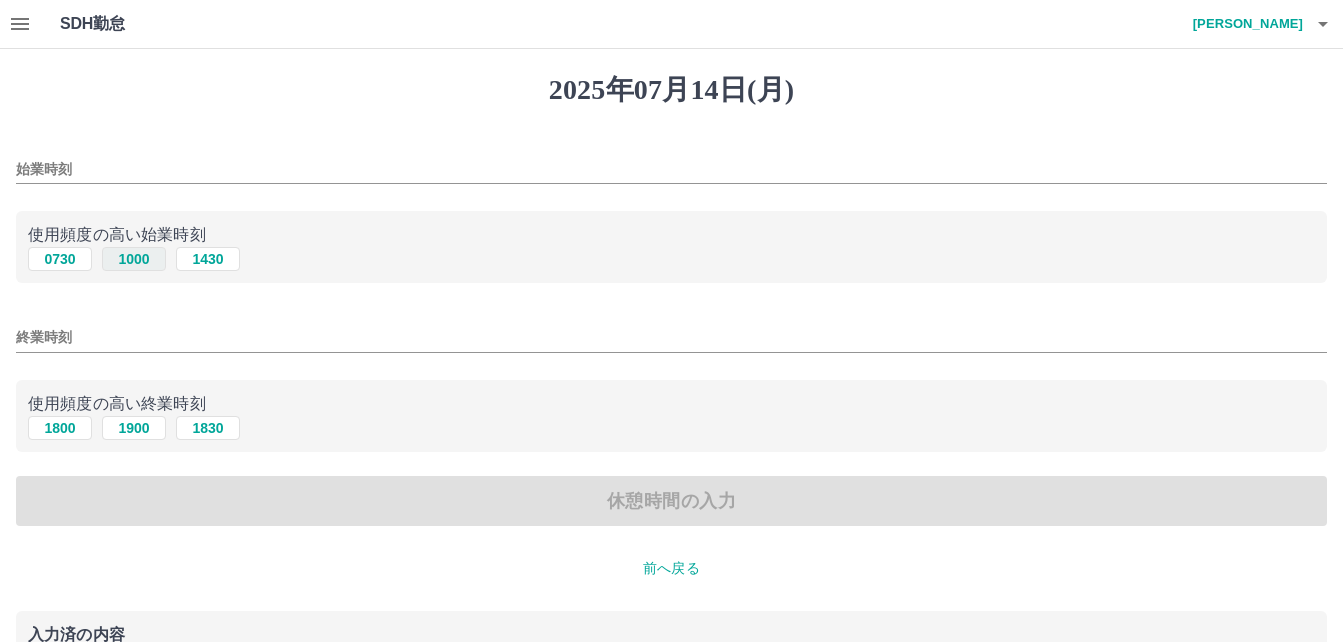 click on "1000" at bounding box center [134, 259] 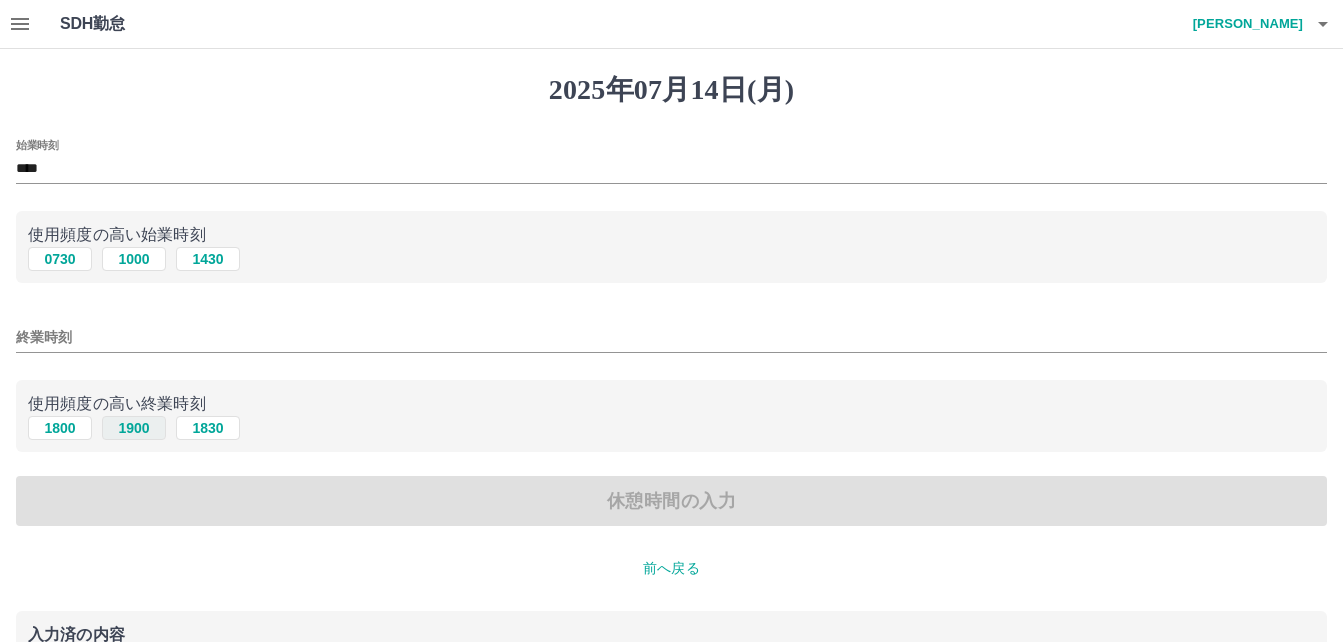 drag, startPoint x: 146, startPoint y: 425, endPoint x: 144, endPoint y: 443, distance: 18.110771 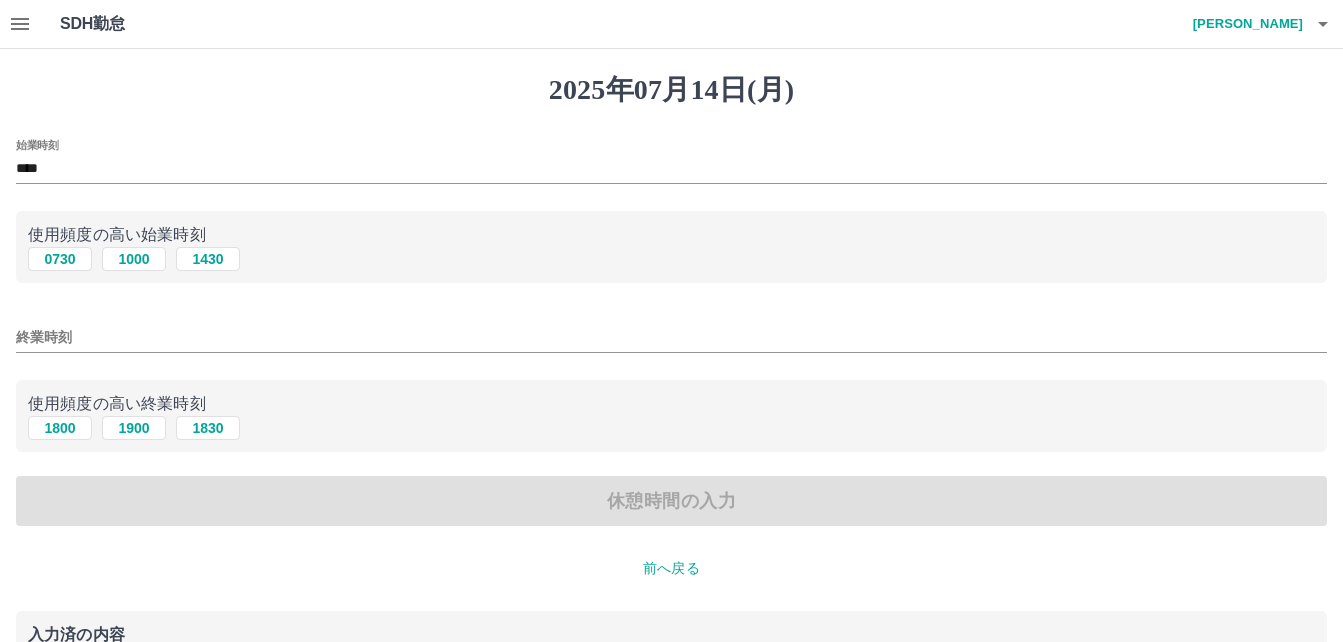 click on "1900" at bounding box center [134, 428] 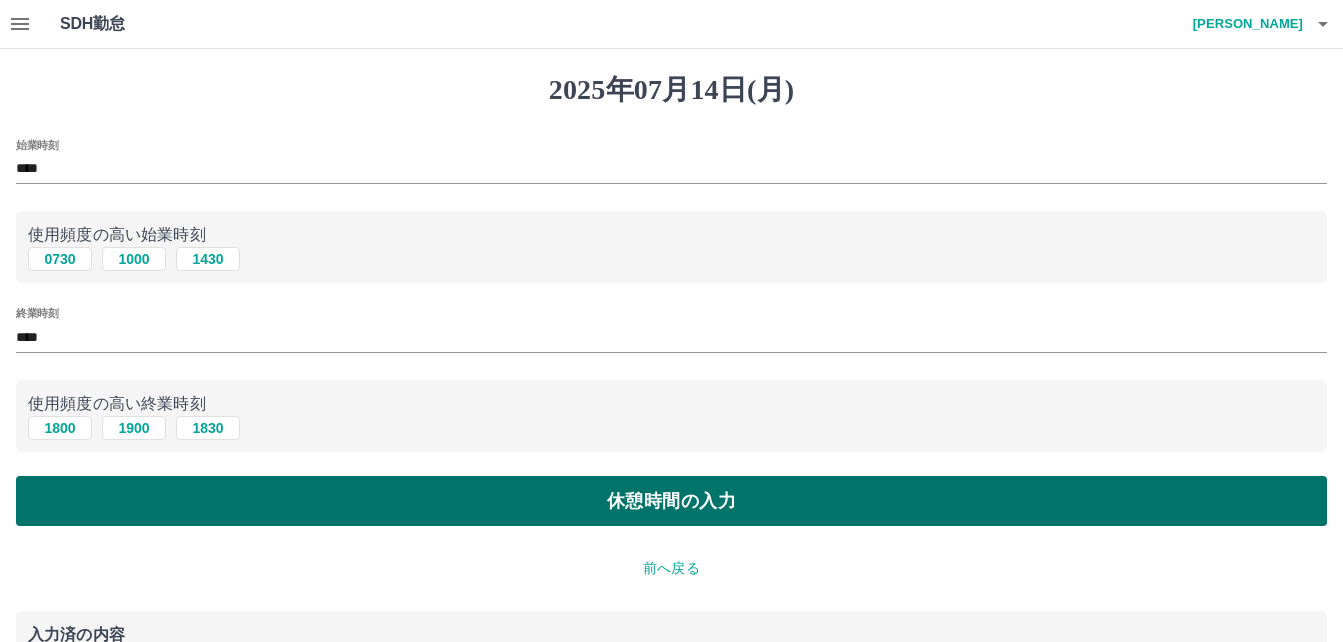 click on "休憩時間の入力" at bounding box center (671, 501) 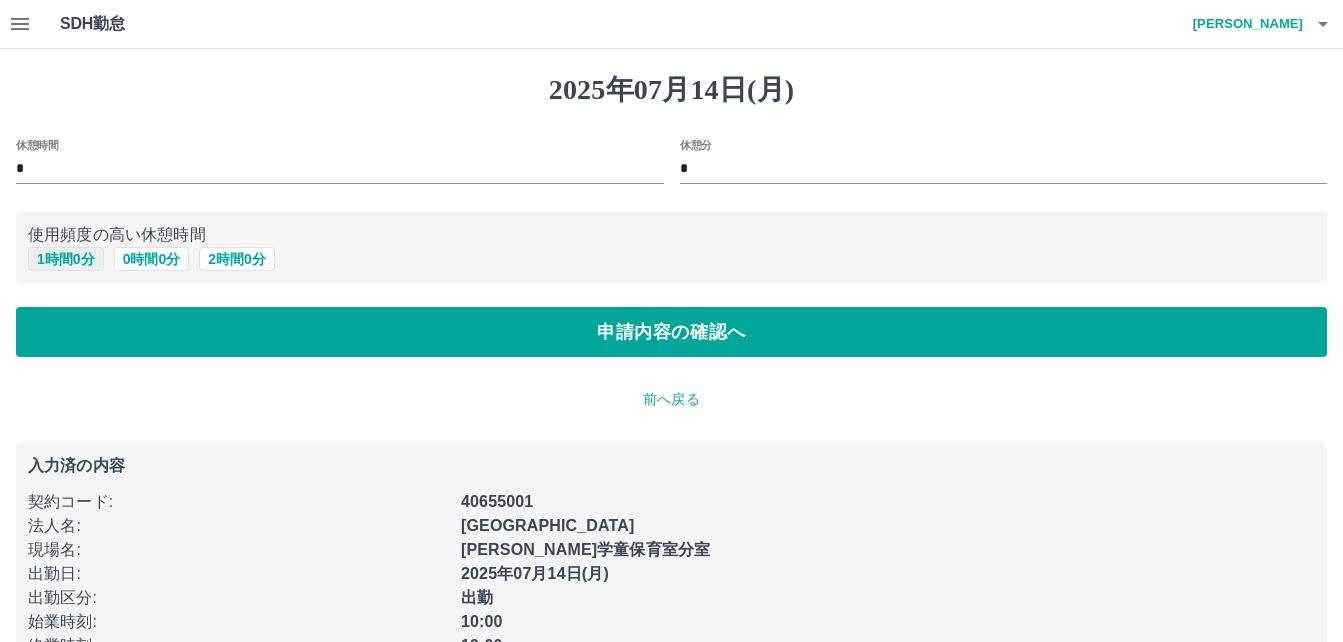 click on "1 時間 0 分" at bounding box center [66, 259] 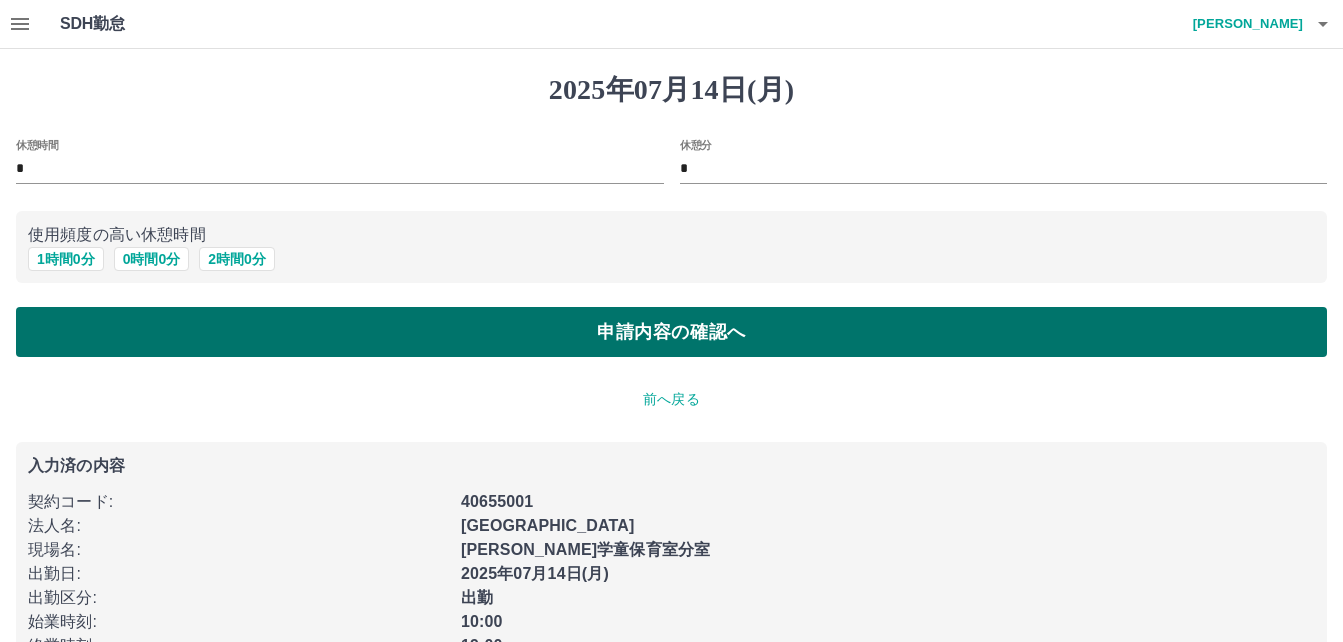 click on "申請内容の確認へ" at bounding box center (671, 332) 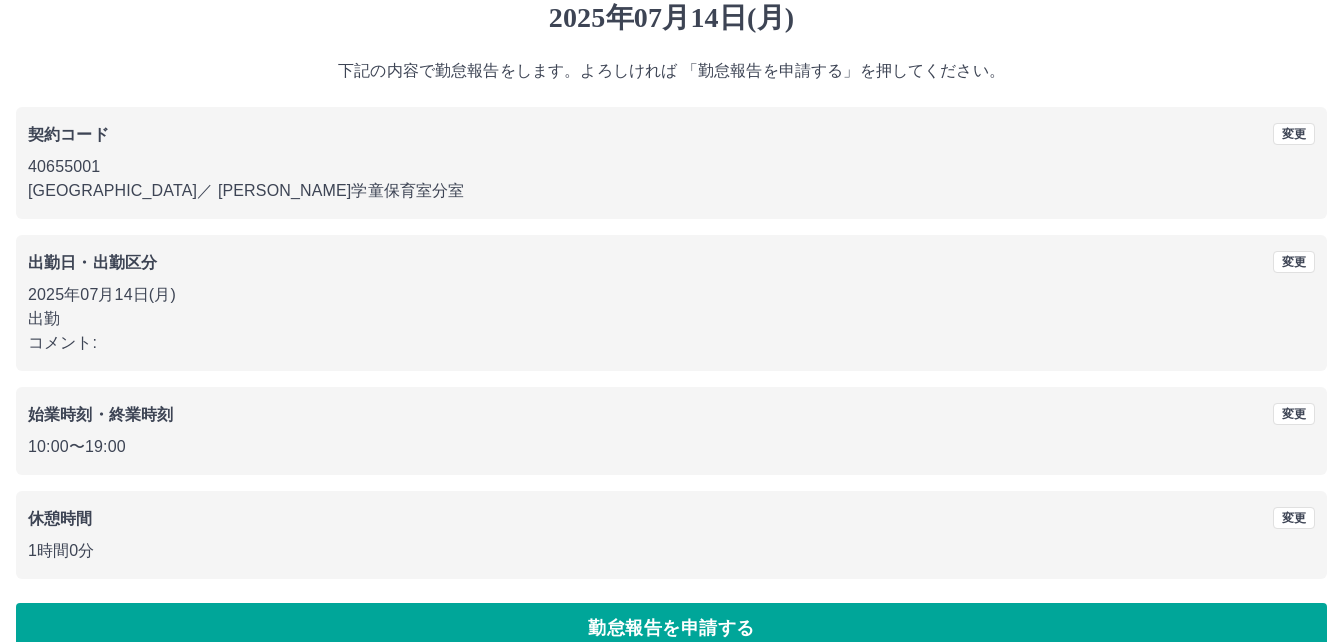 scroll, scrollTop: 107, scrollLeft: 0, axis: vertical 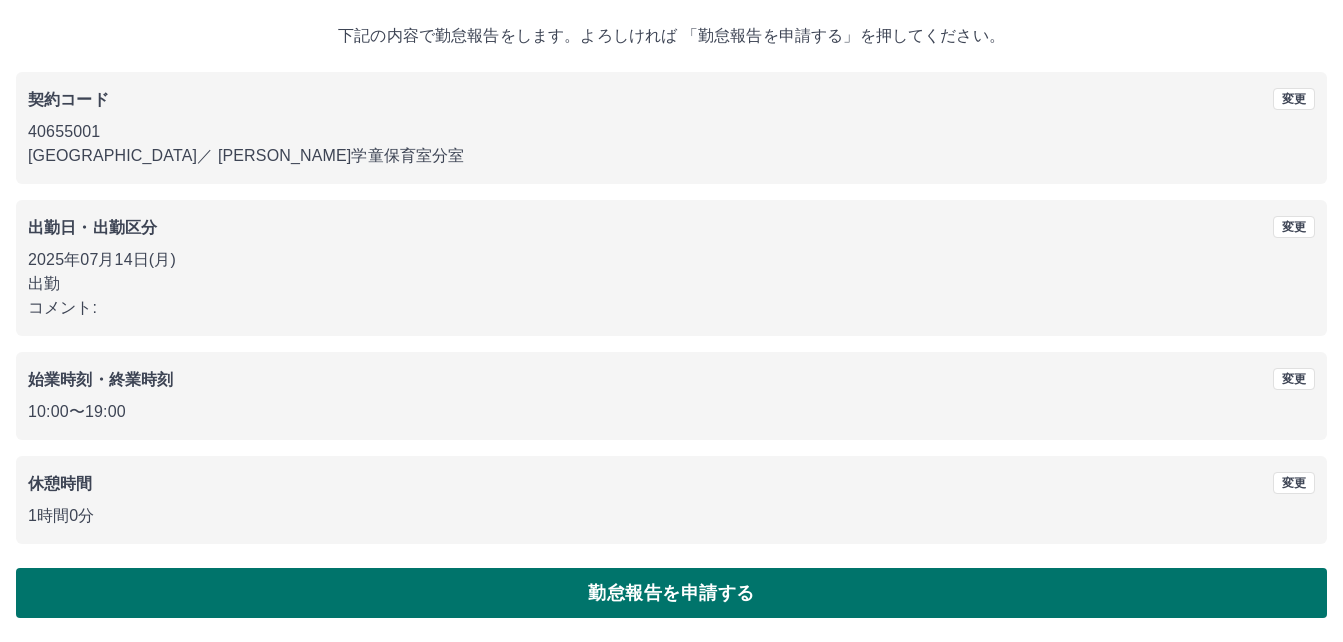 click on "勤怠報告を申請する" at bounding box center (671, 593) 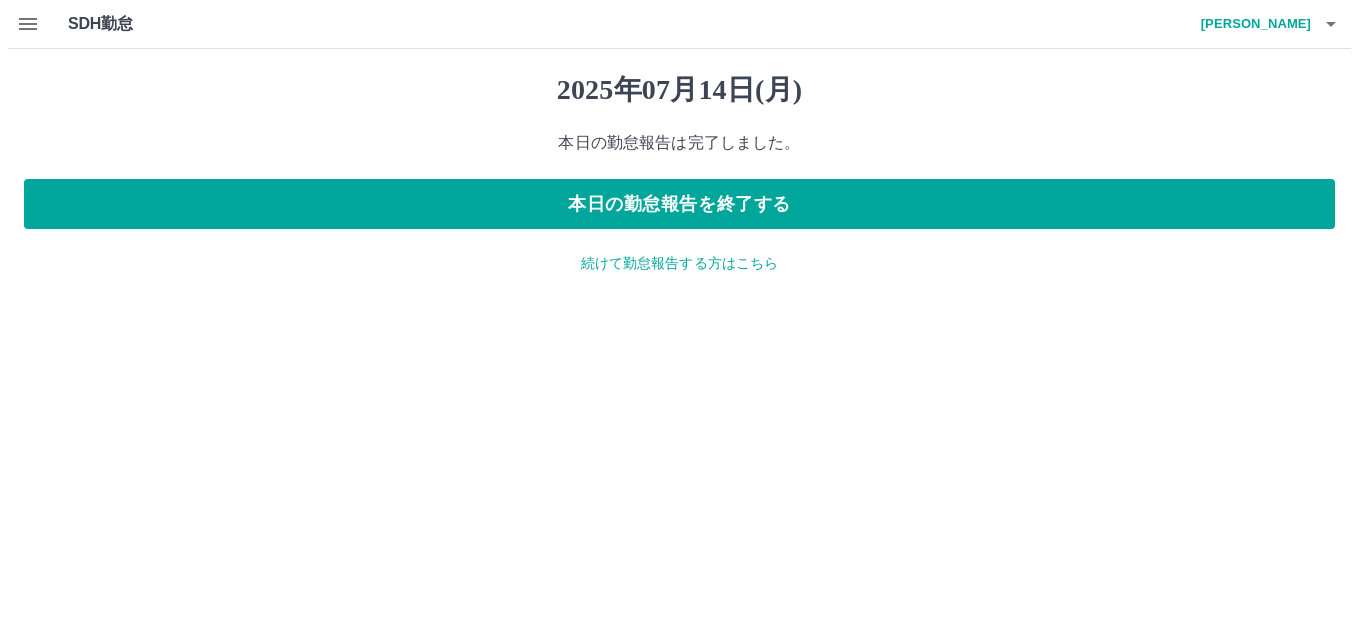 scroll, scrollTop: 0, scrollLeft: 0, axis: both 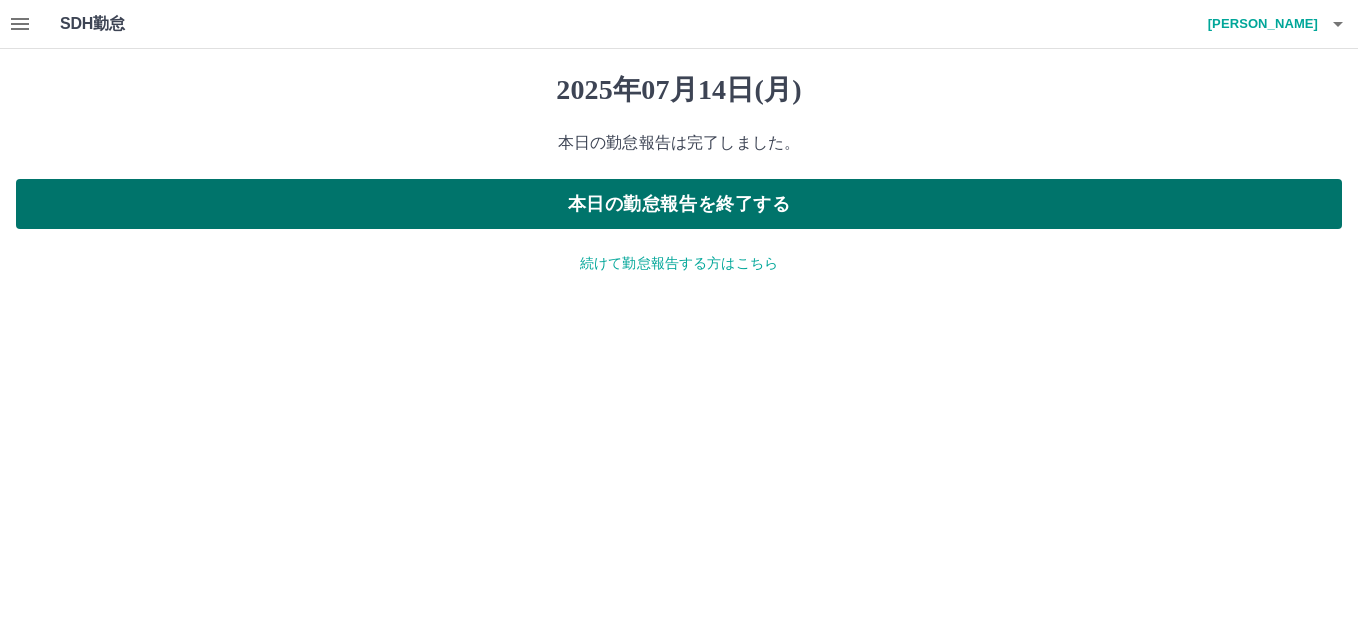click on "本日の勤怠報告を終了する" at bounding box center (679, 204) 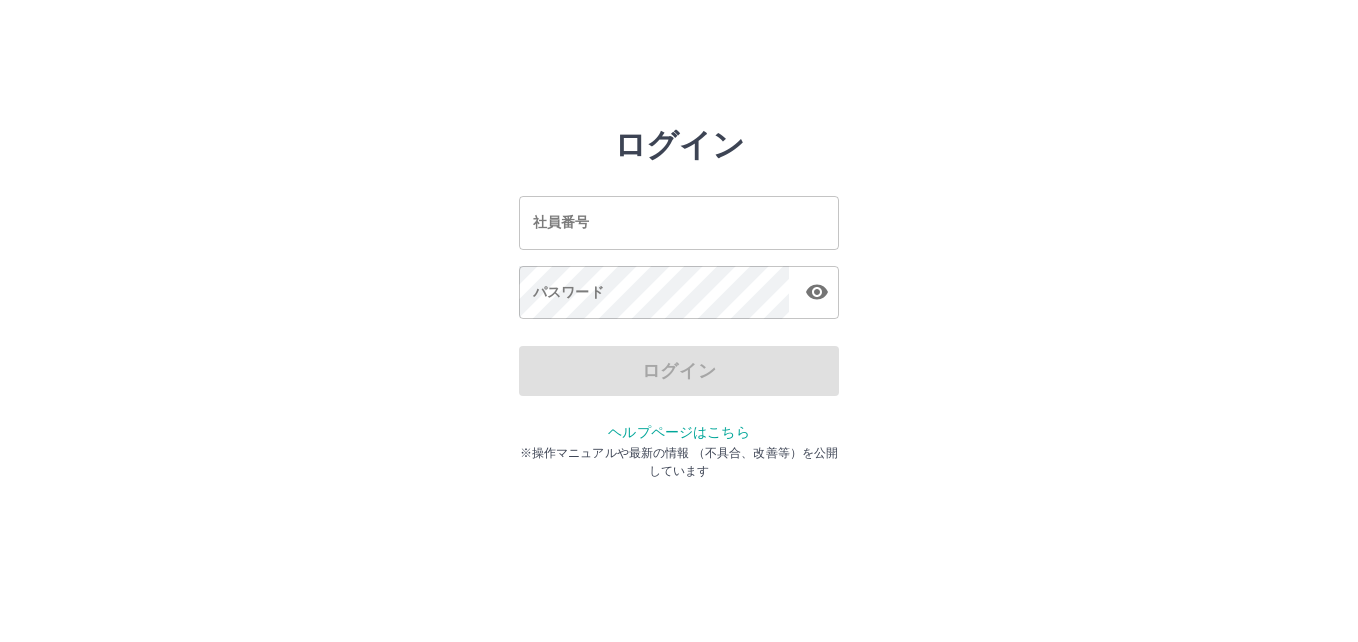 scroll, scrollTop: 0, scrollLeft: 0, axis: both 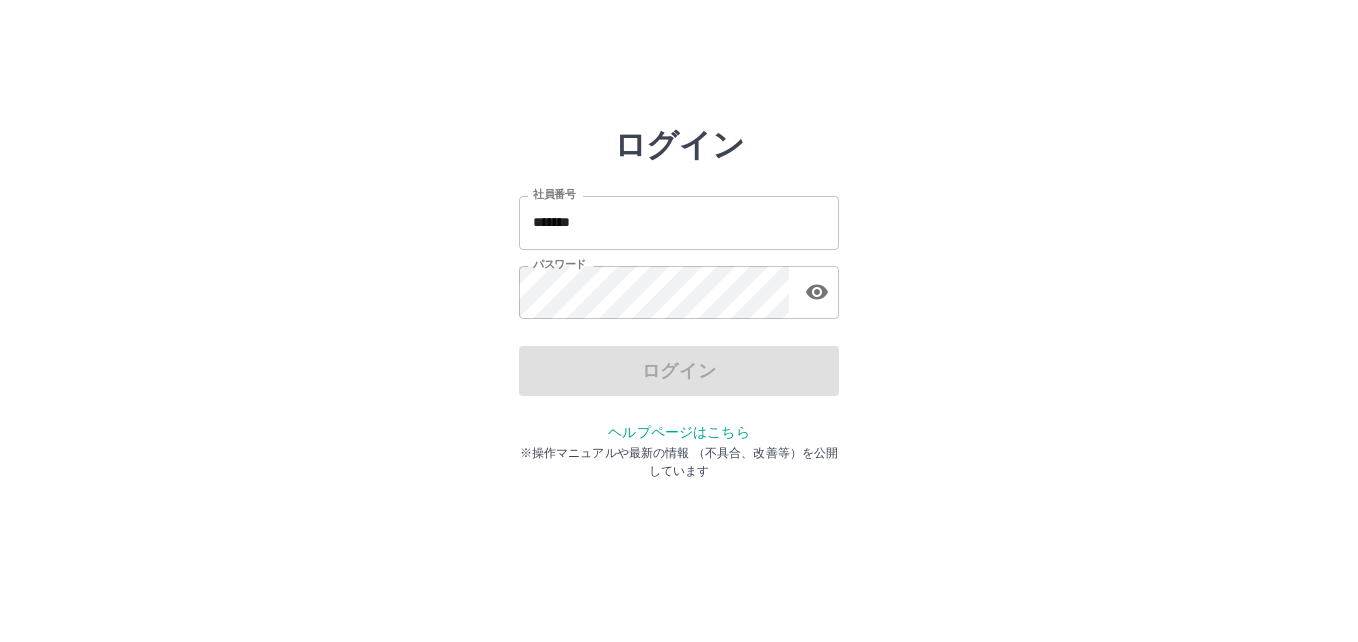 click on "*******" at bounding box center [679, 222] 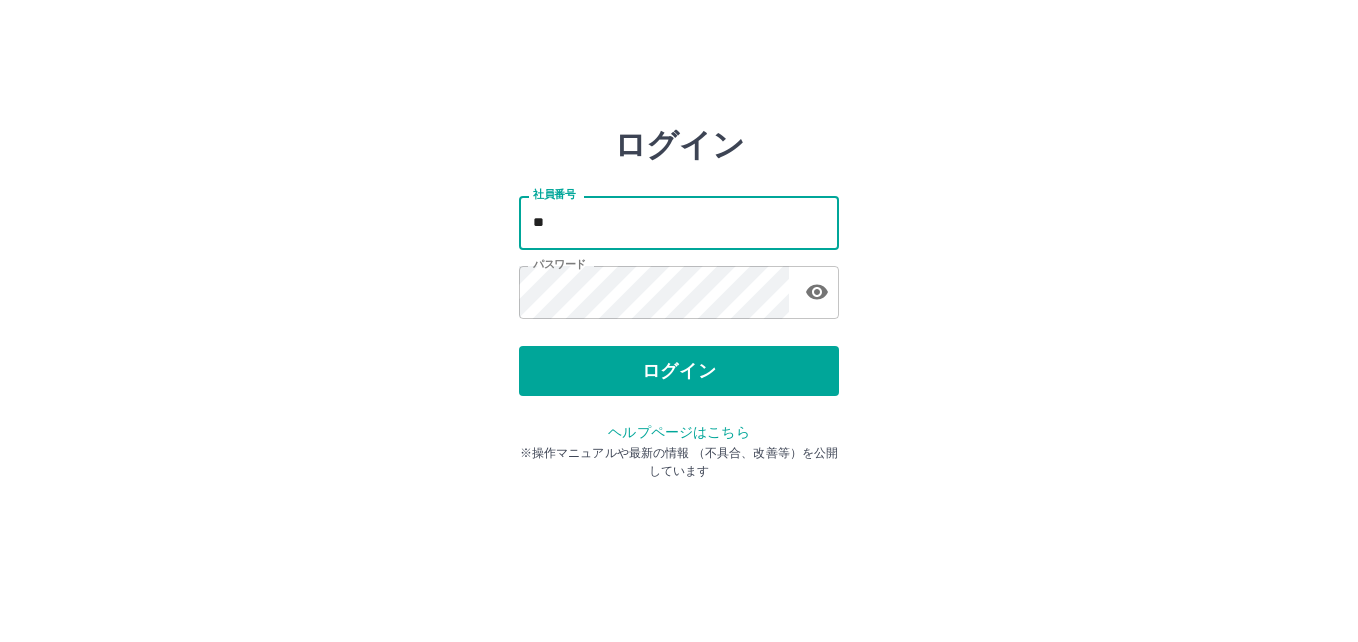 type on "*" 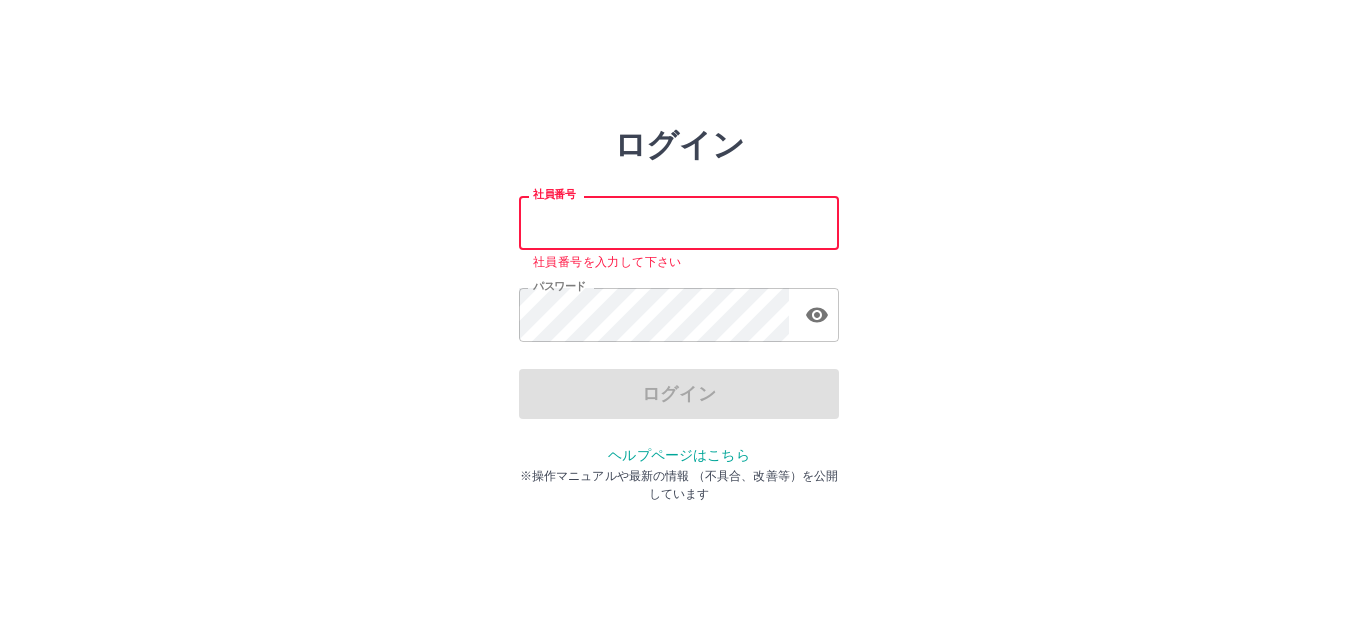 type 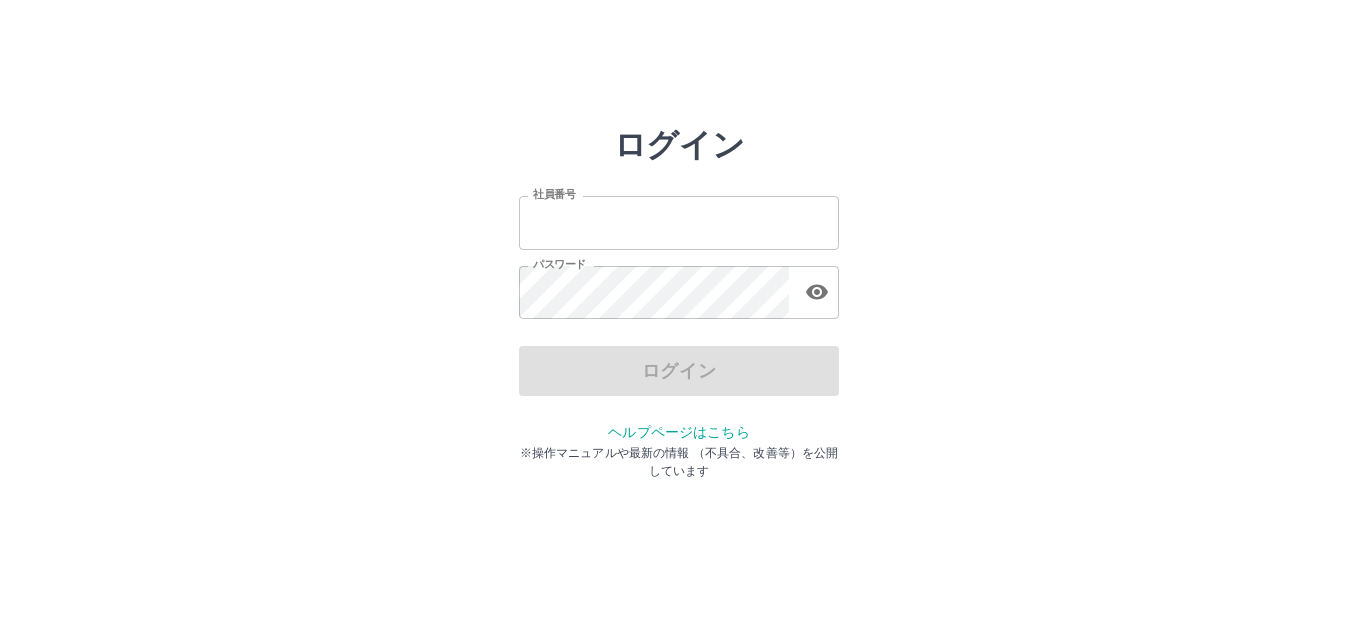 scroll, scrollTop: 0, scrollLeft: 0, axis: both 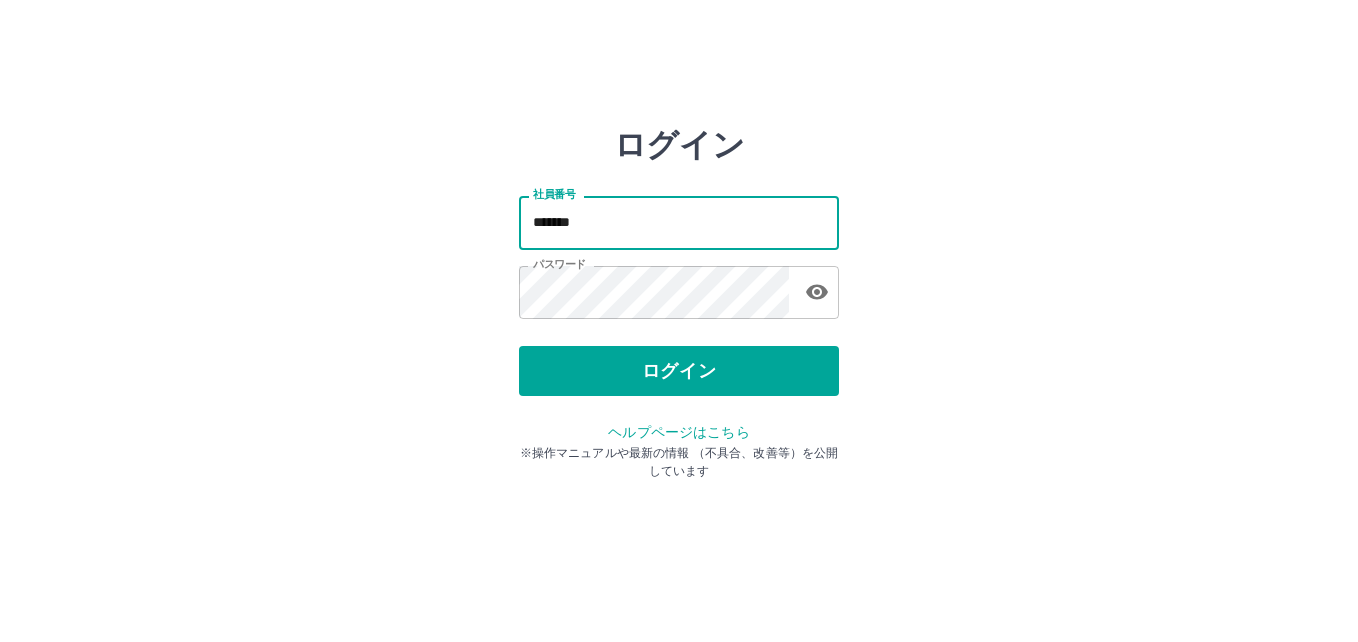 drag, startPoint x: 619, startPoint y: 221, endPoint x: 472, endPoint y: 219, distance: 147.01361 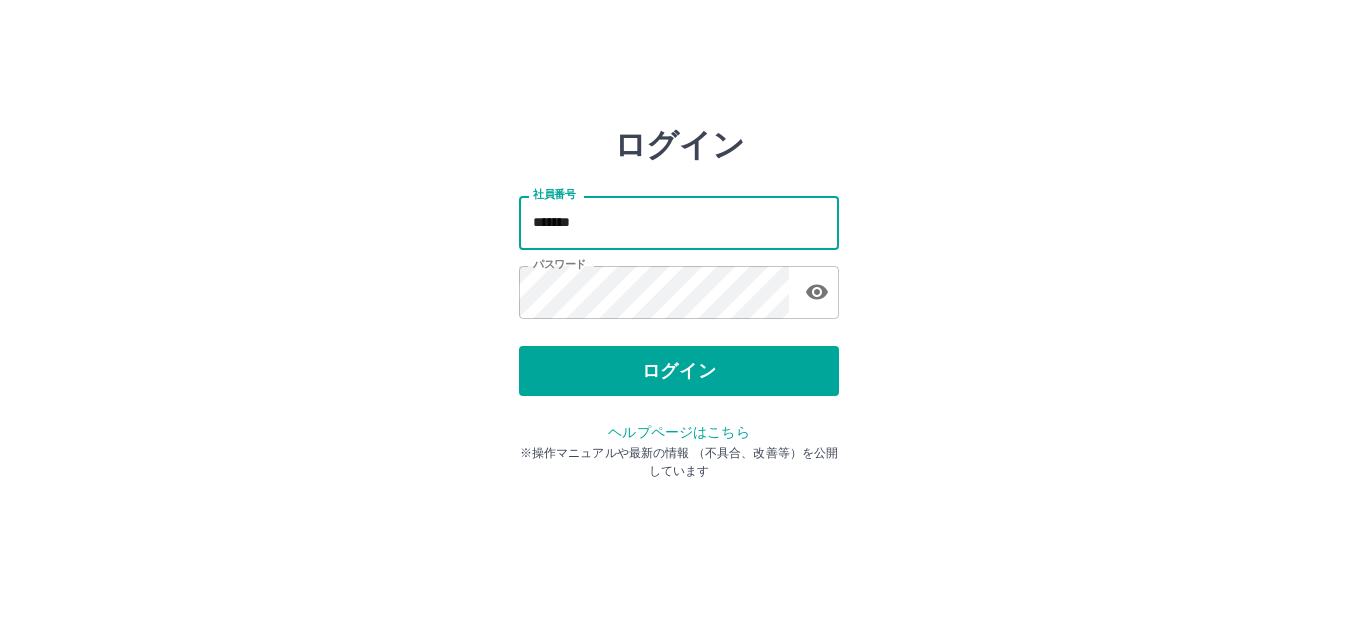 type on "*******" 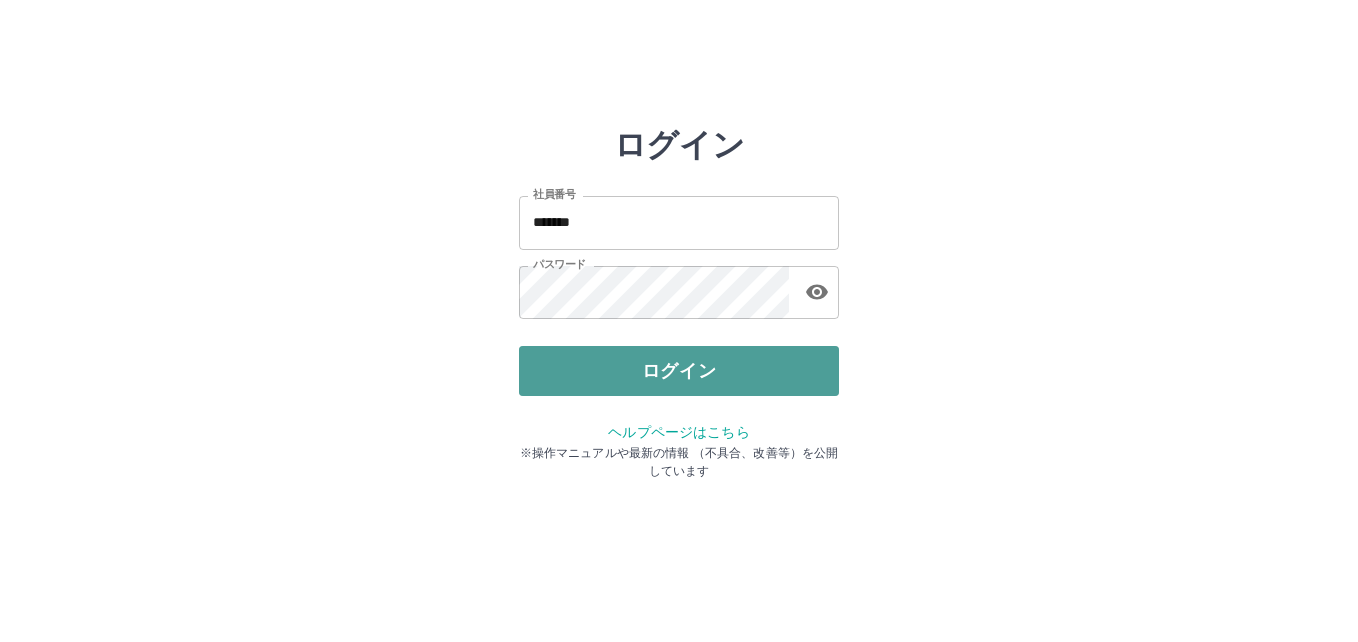 click on "ログイン" at bounding box center (679, 371) 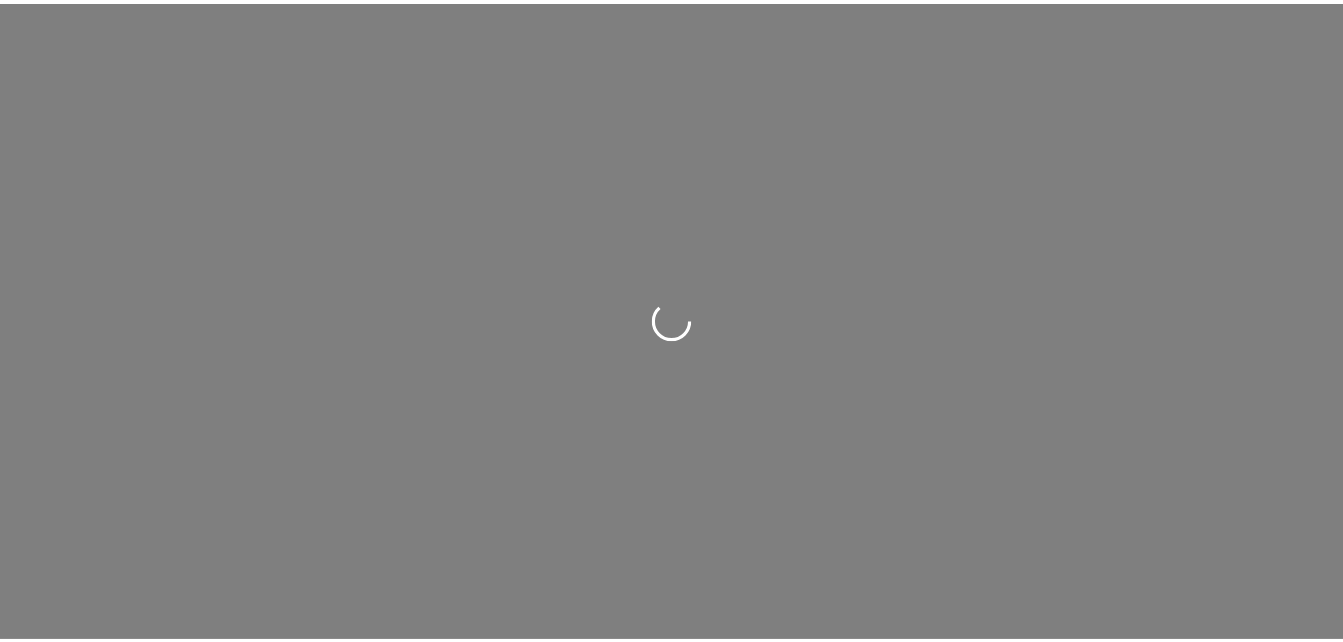 scroll, scrollTop: 0, scrollLeft: 0, axis: both 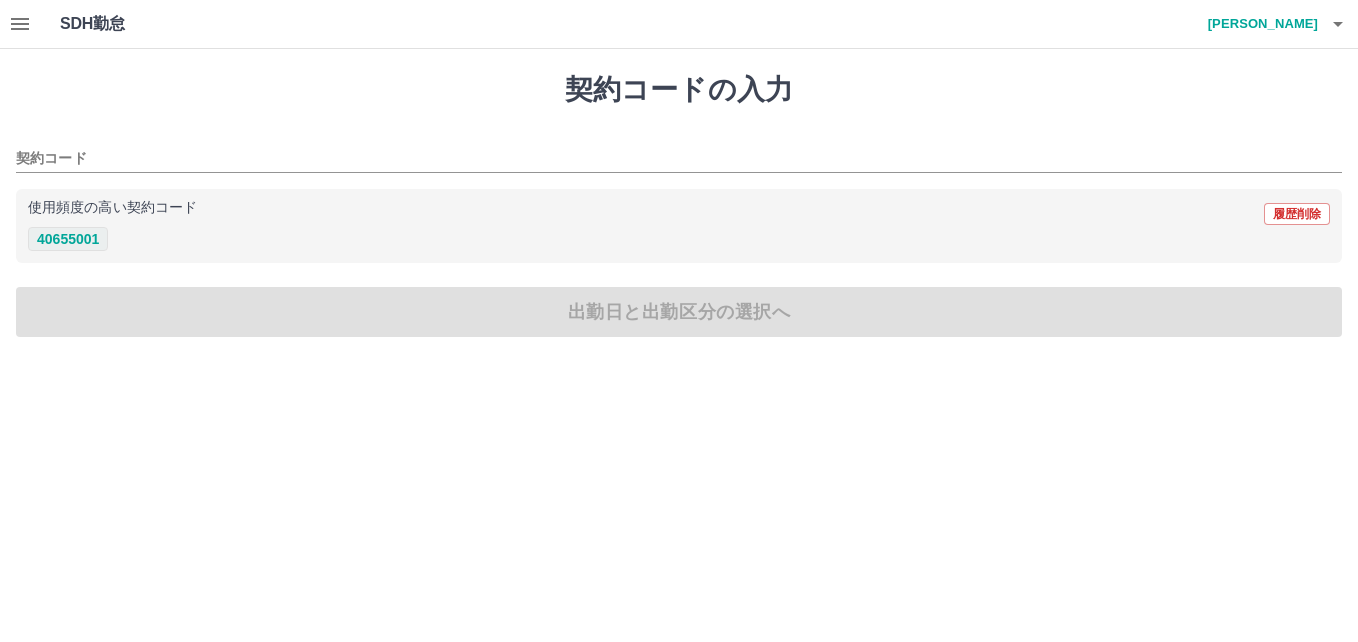 click on "40655001" at bounding box center (68, 239) 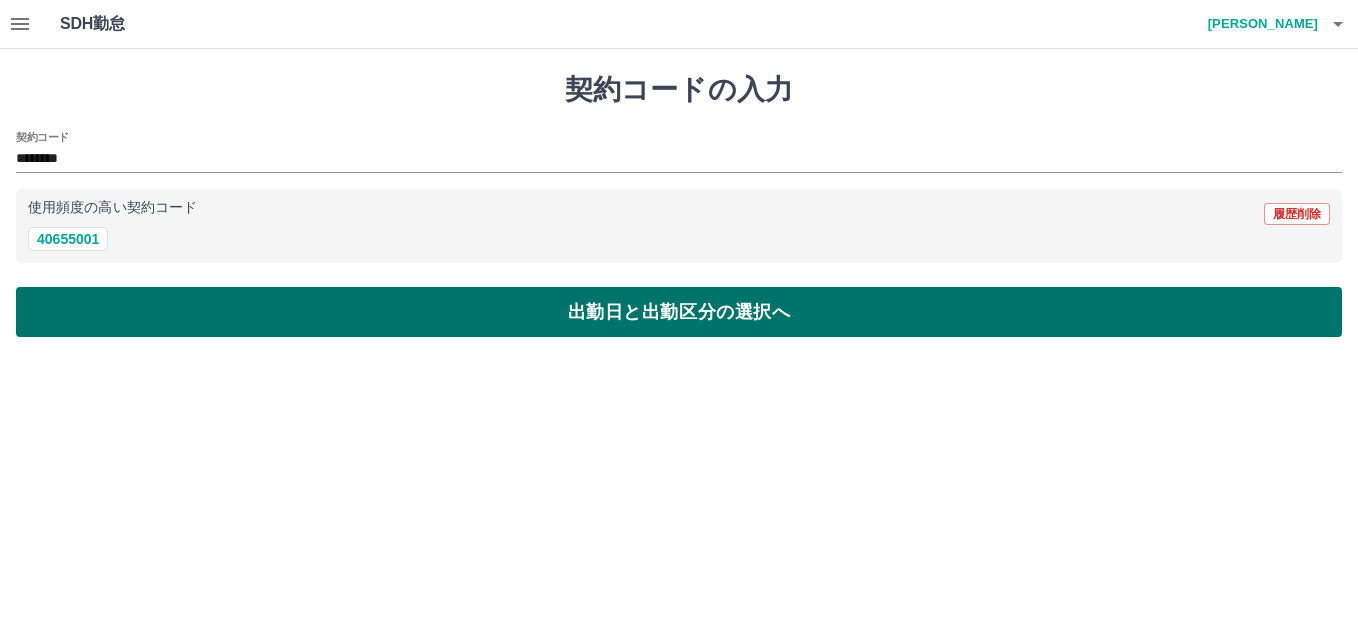 click on "出勤日と出勤区分の選択へ" at bounding box center [679, 312] 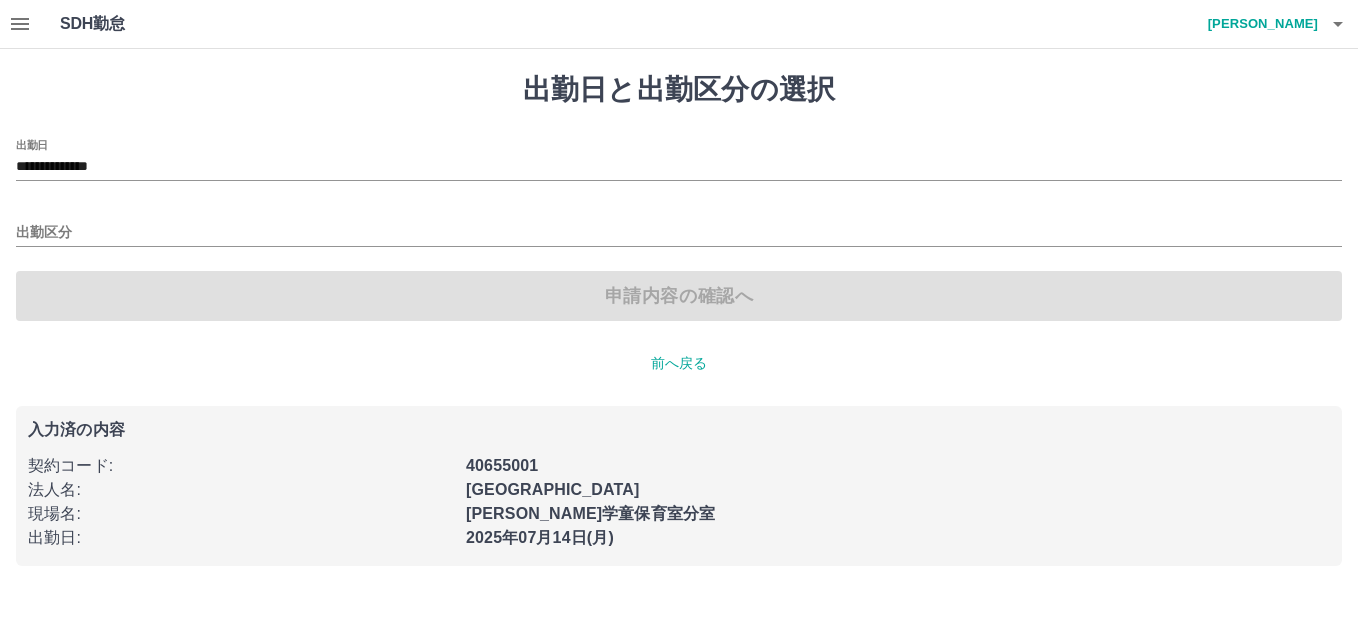 click on "出勤区分" at bounding box center [679, 226] 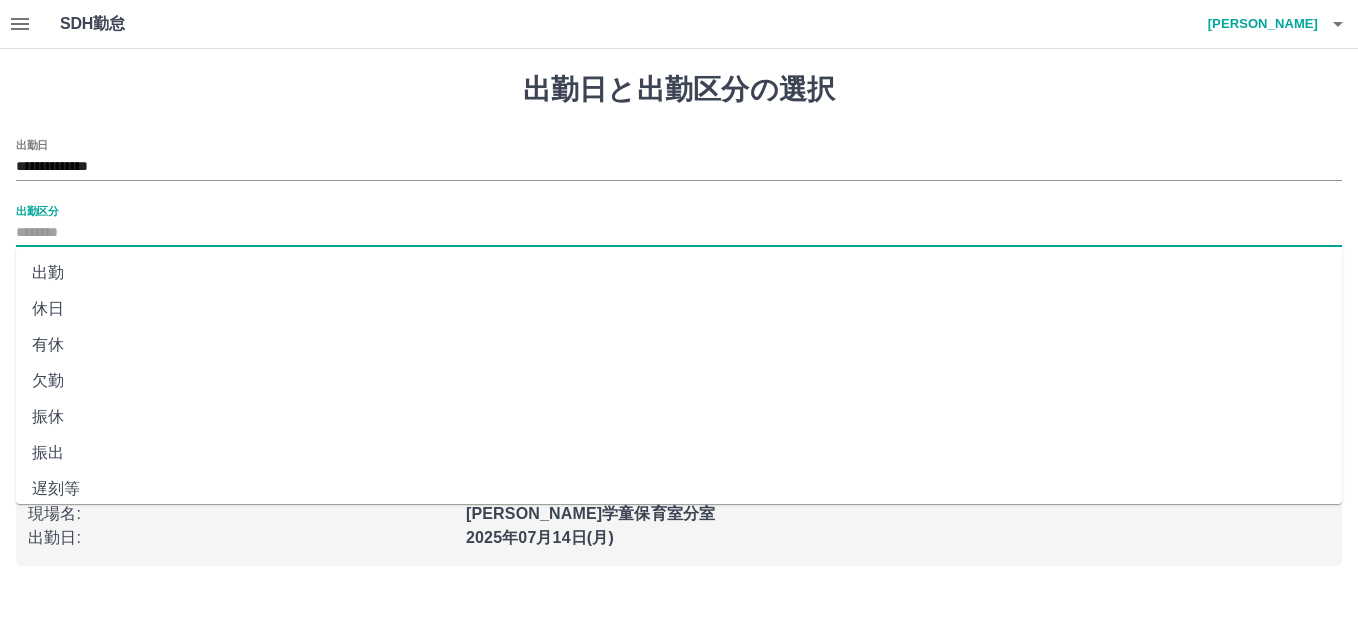 click on "出勤区分" at bounding box center [679, 233] 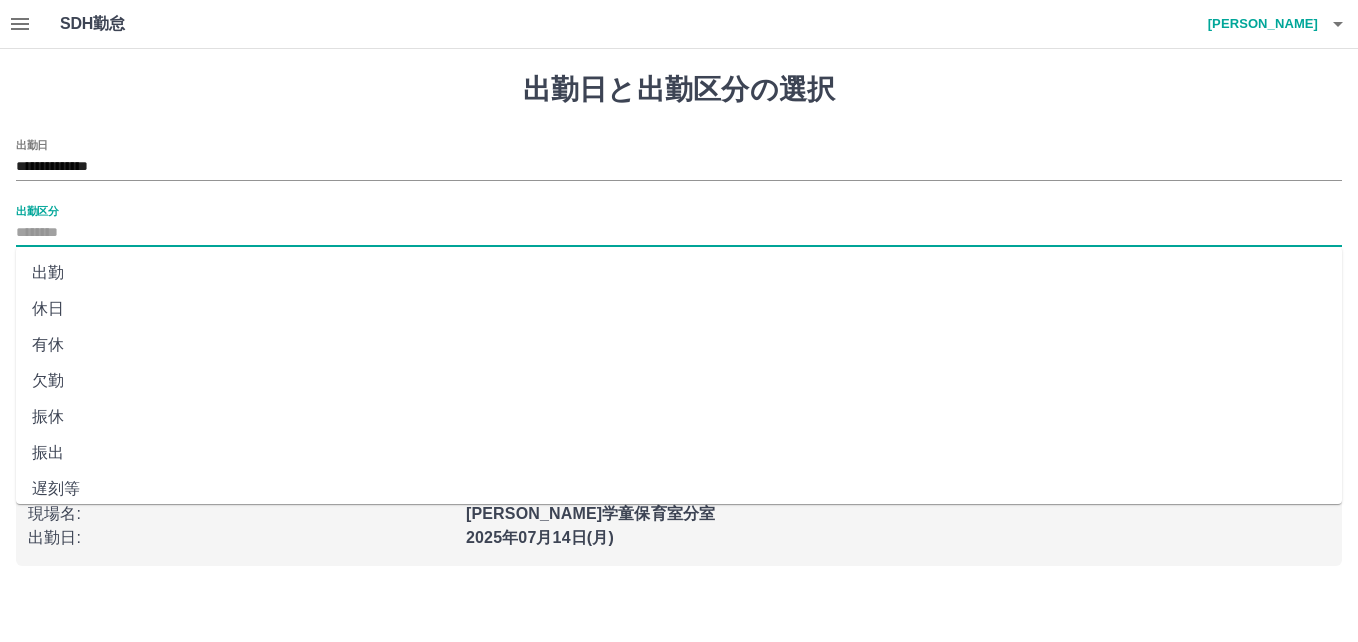 click on "出勤" at bounding box center [679, 273] 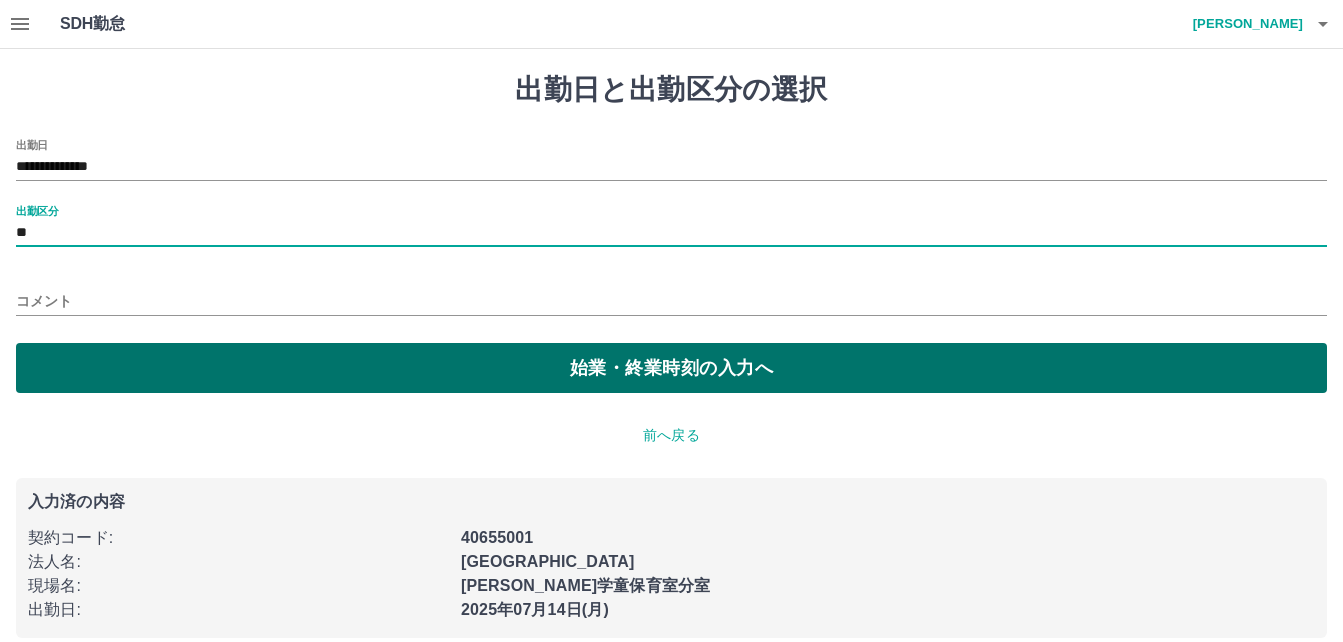 click on "始業・終業時刻の入力へ" at bounding box center (671, 368) 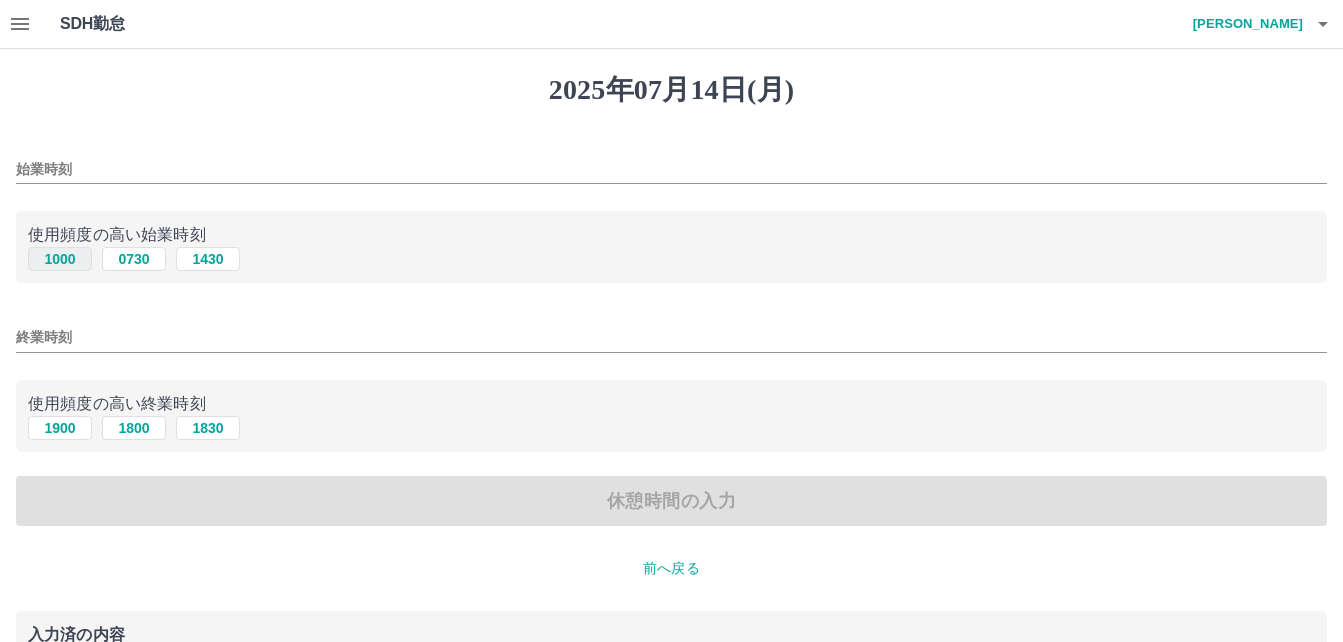 click on "1000" at bounding box center (60, 259) 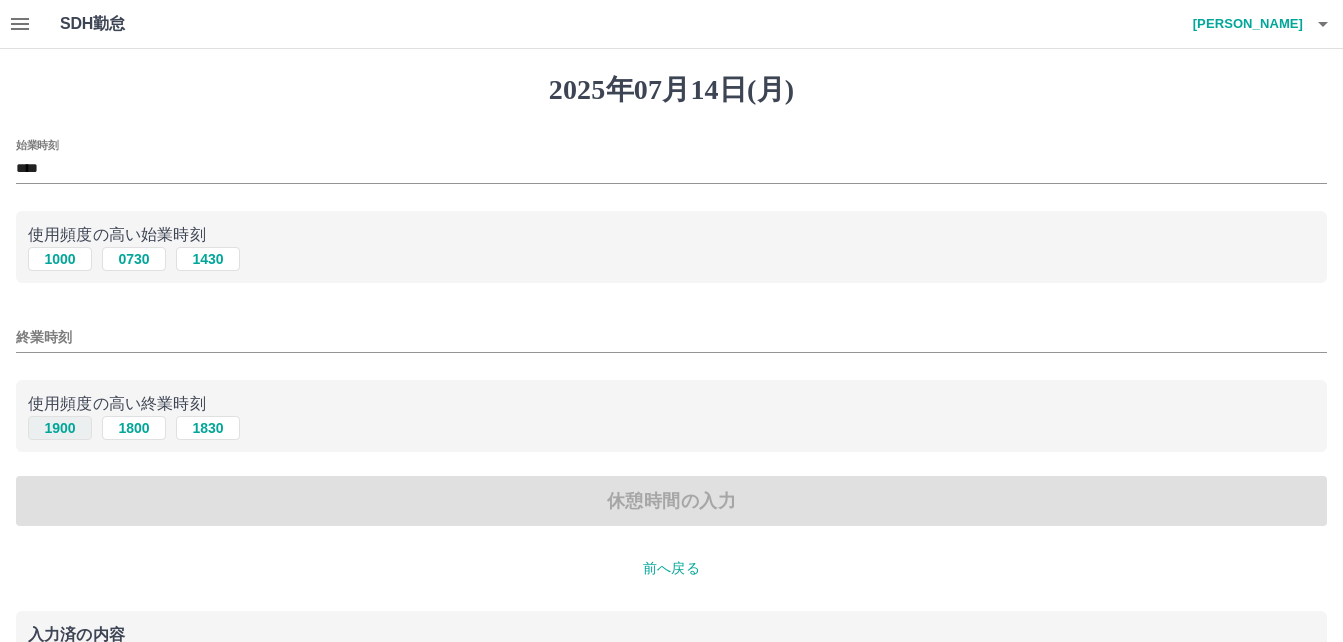 click on "1900" at bounding box center [60, 428] 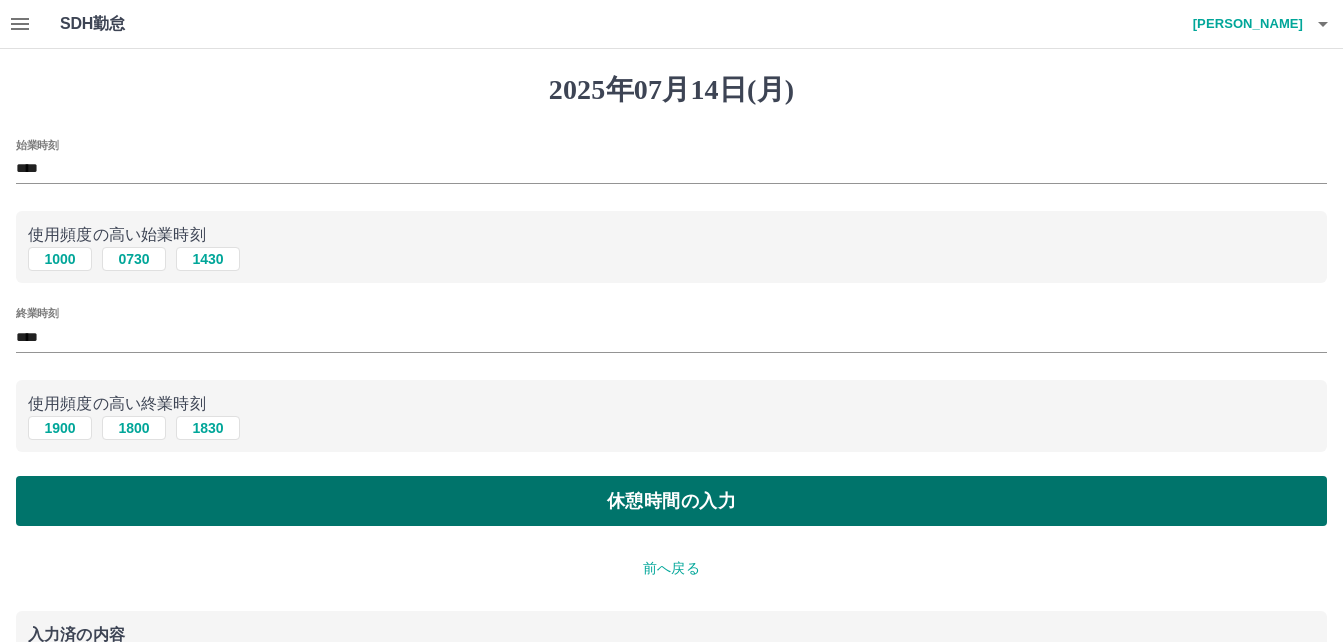 click on "休憩時間の入力" at bounding box center (671, 501) 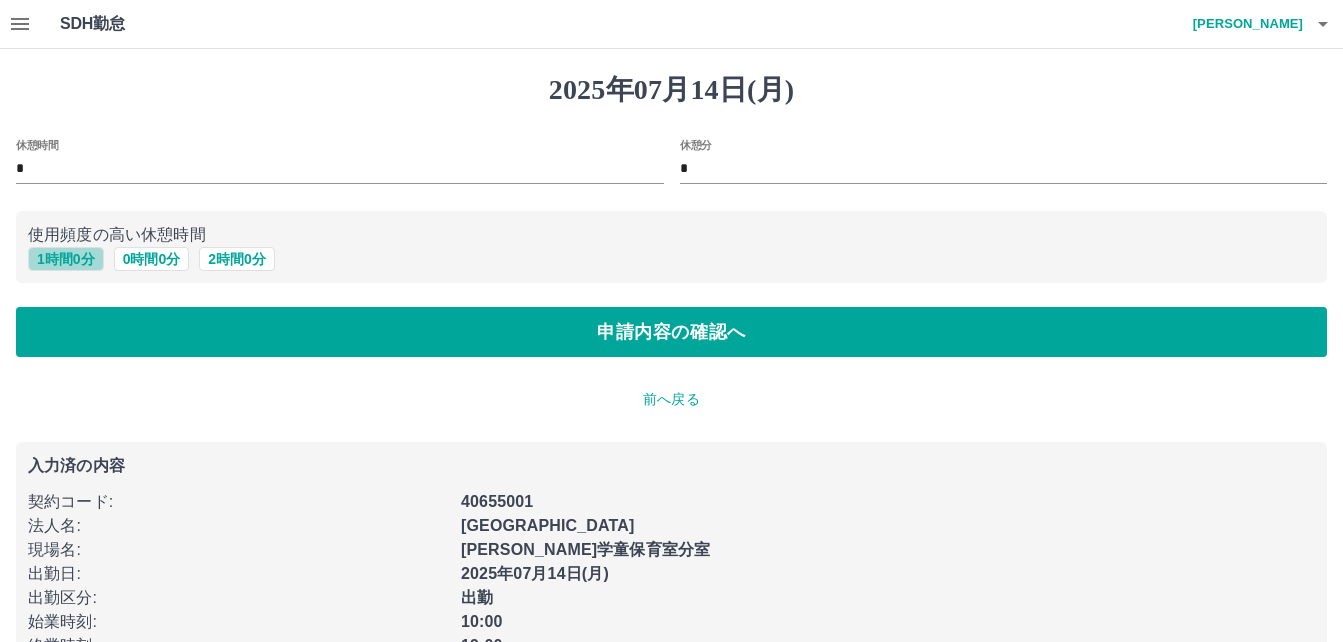 click on "1 時間 0 分" at bounding box center (66, 259) 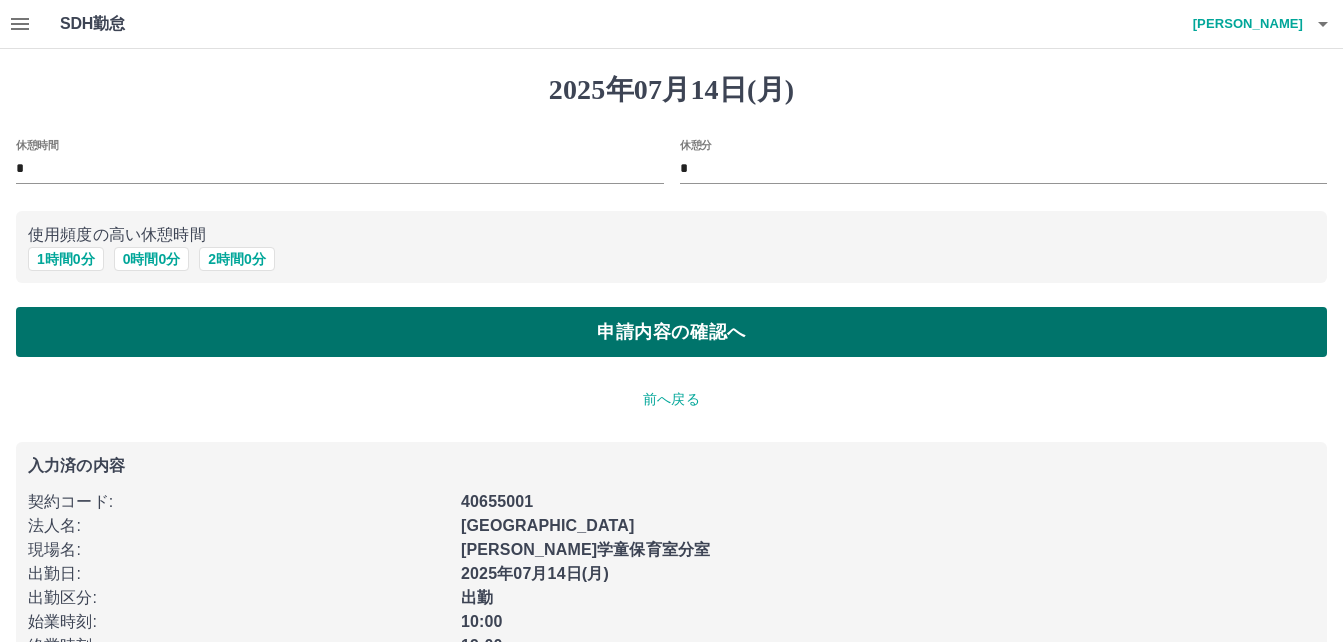 click on "申請内容の確認へ" at bounding box center (671, 332) 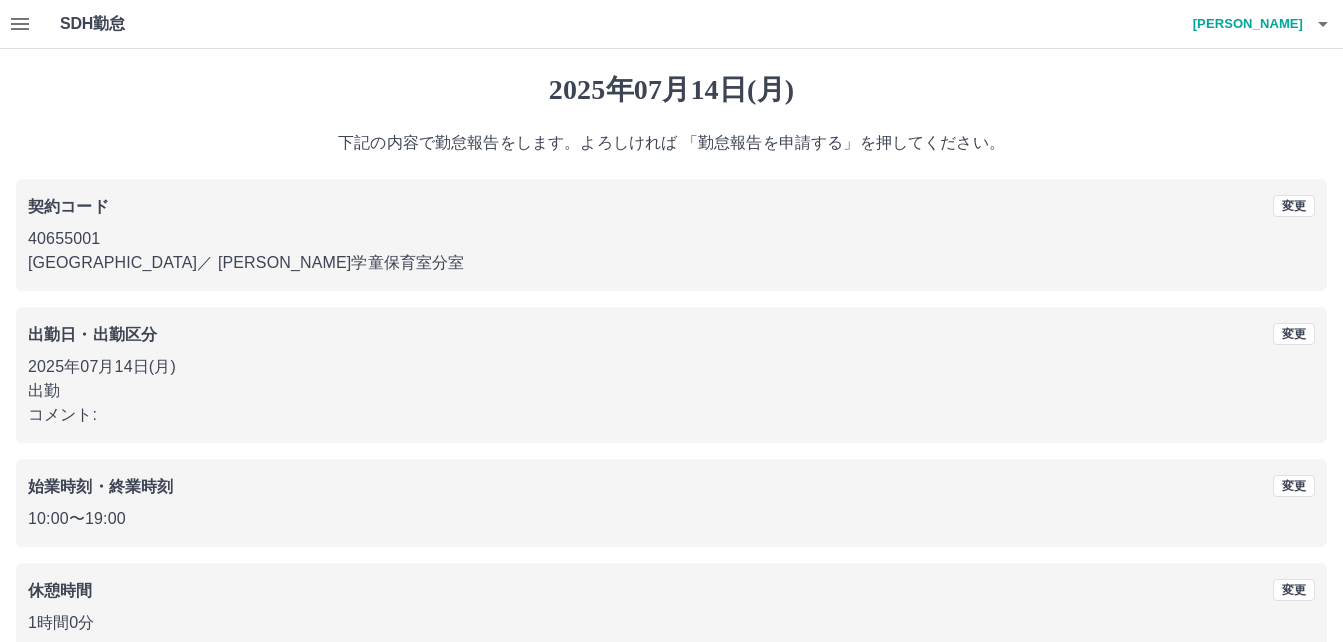 scroll, scrollTop: 107, scrollLeft: 0, axis: vertical 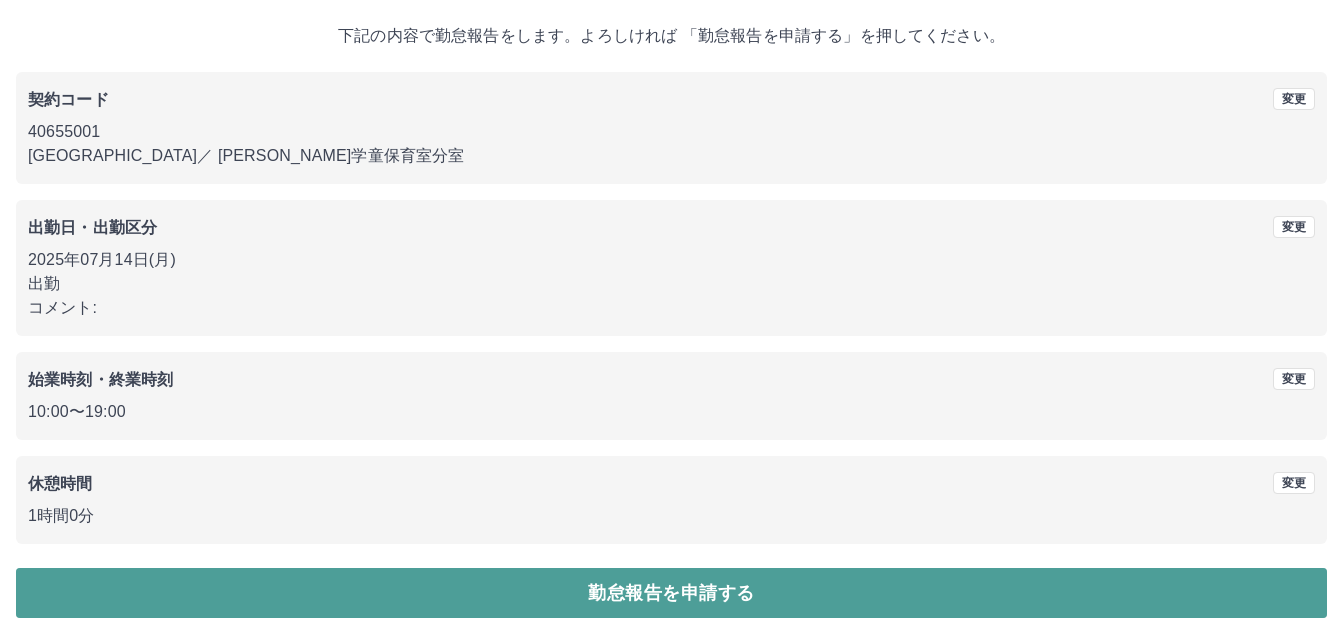 click on "勤怠報告を申請する" at bounding box center [671, 593] 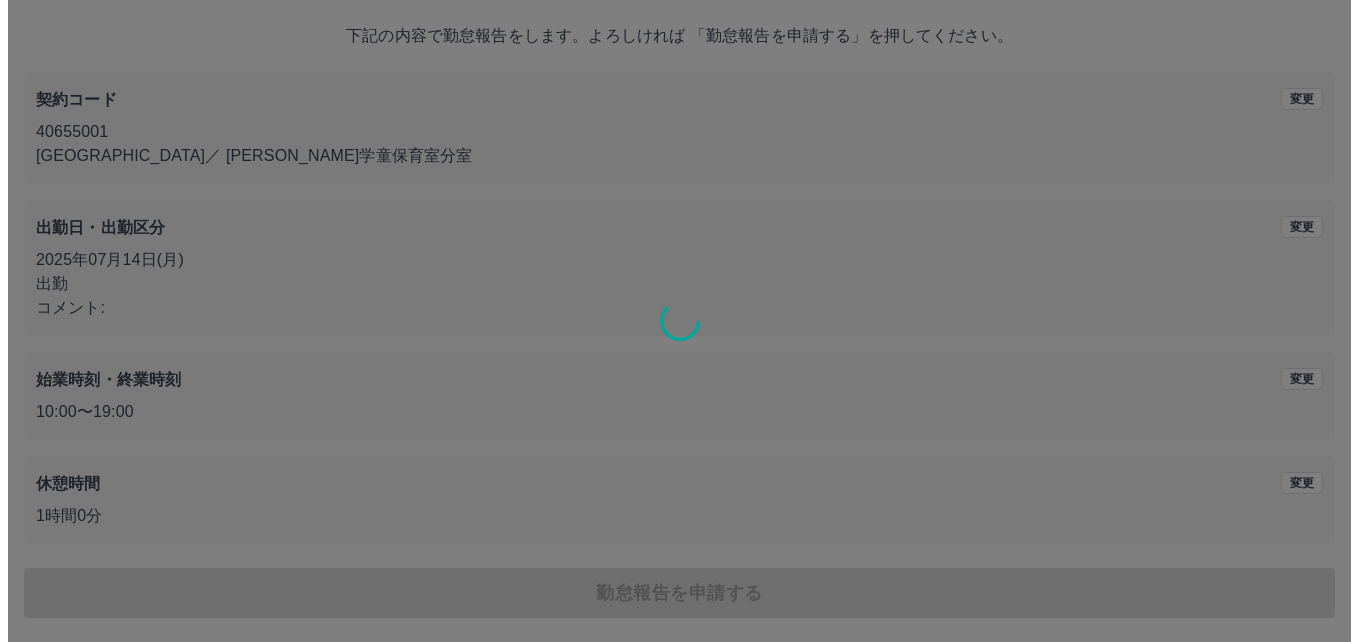 scroll, scrollTop: 0, scrollLeft: 0, axis: both 